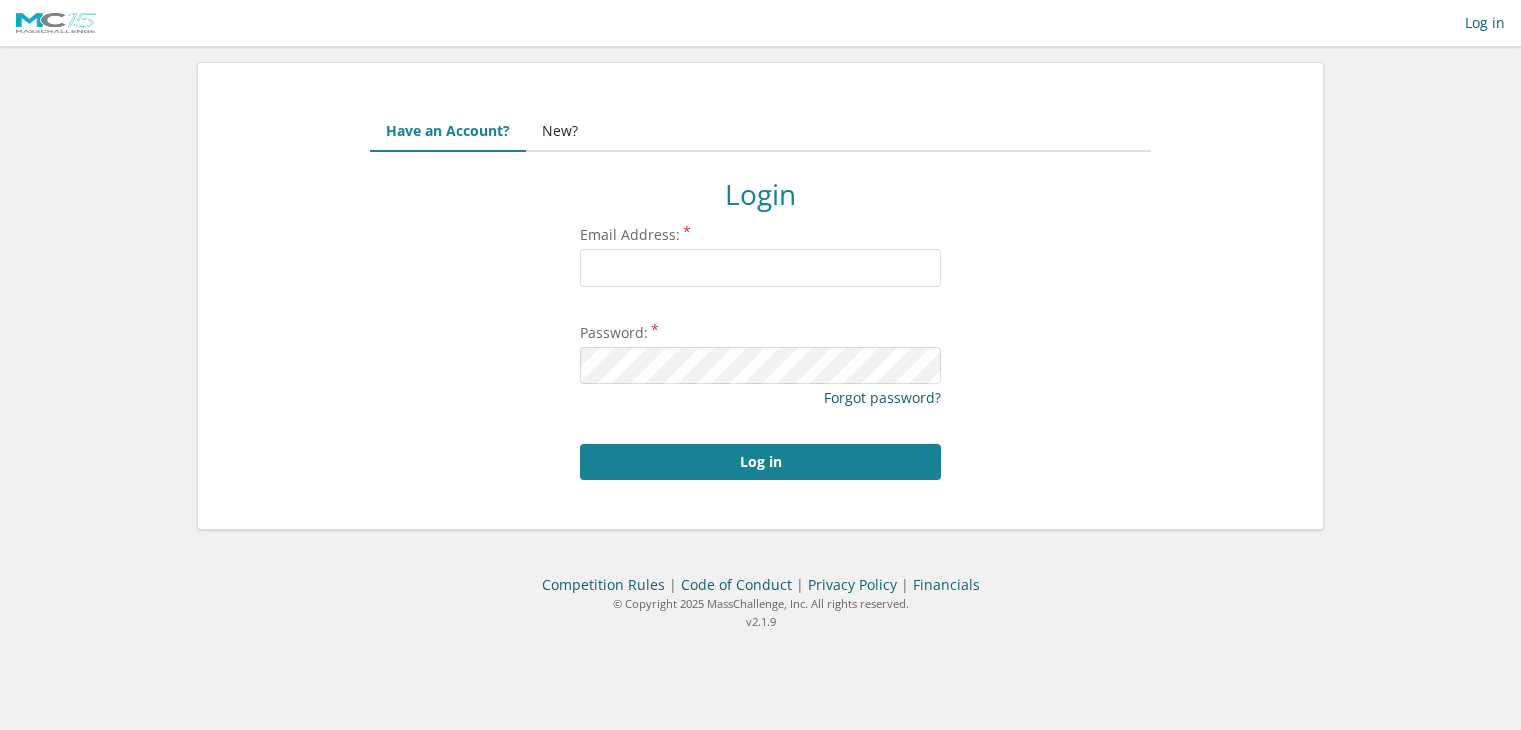 scroll, scrollTop: 0, scrollLeft: 0, axis: both 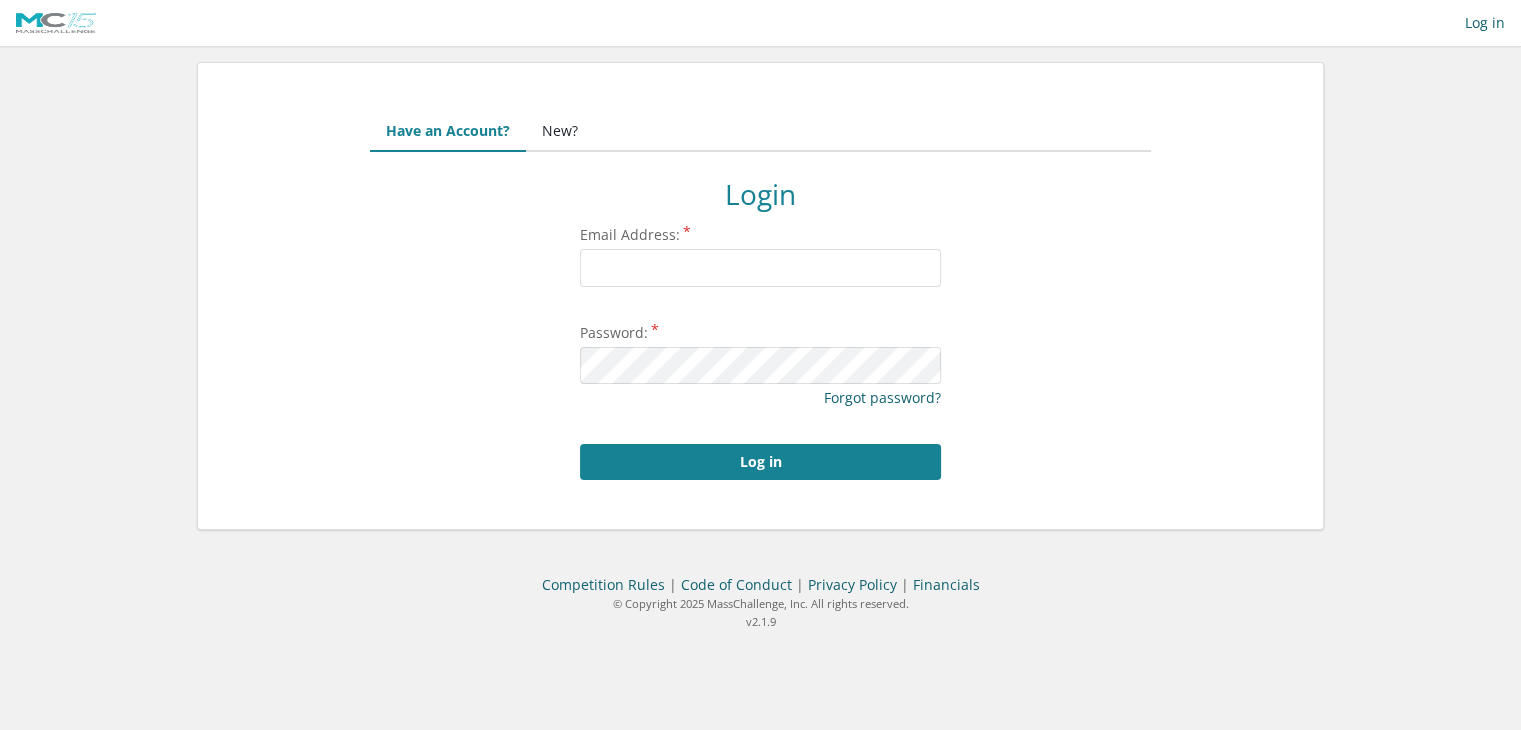 click on "New?" at bounding box center [560, 132] 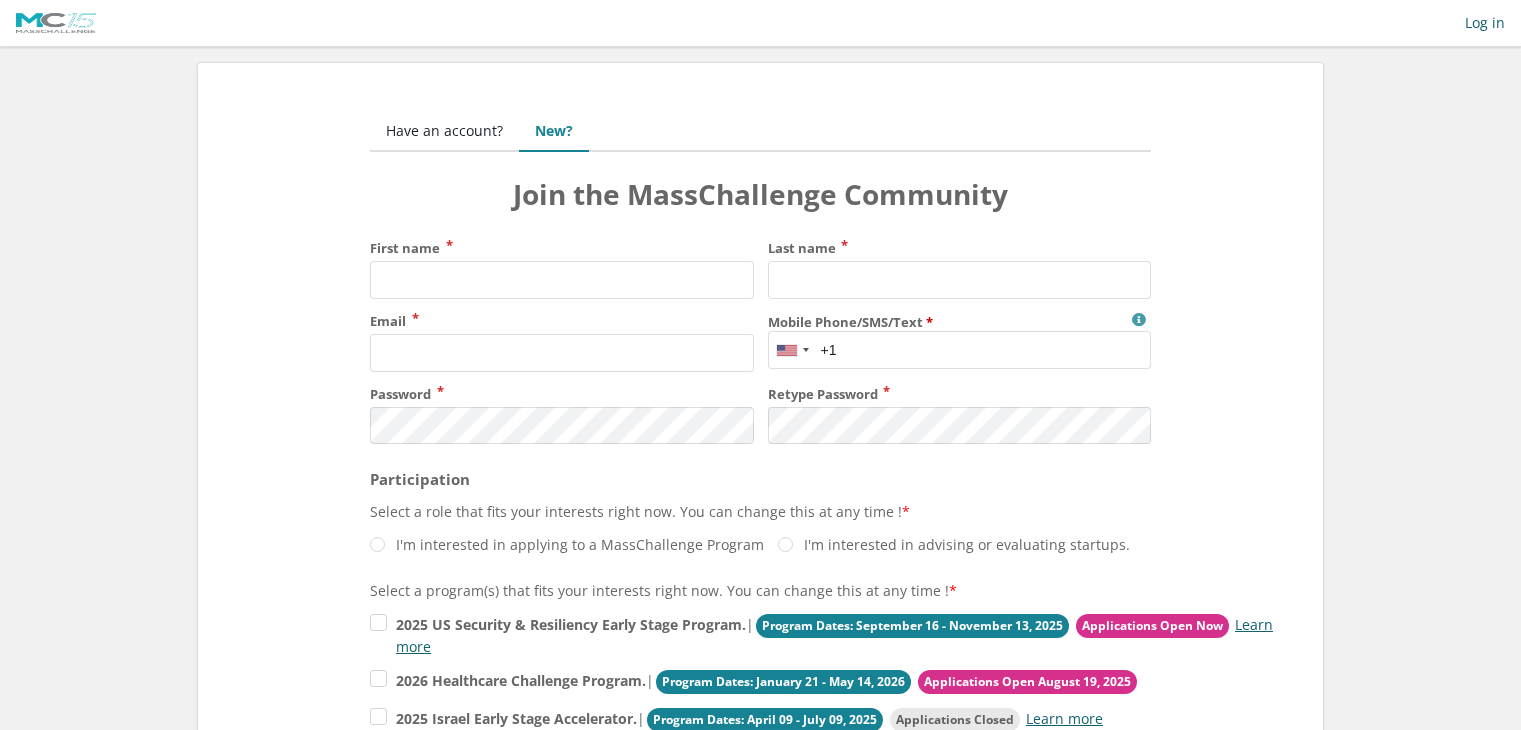 scroll, scrollTop: 0, scrollLeft: 0, axis: both 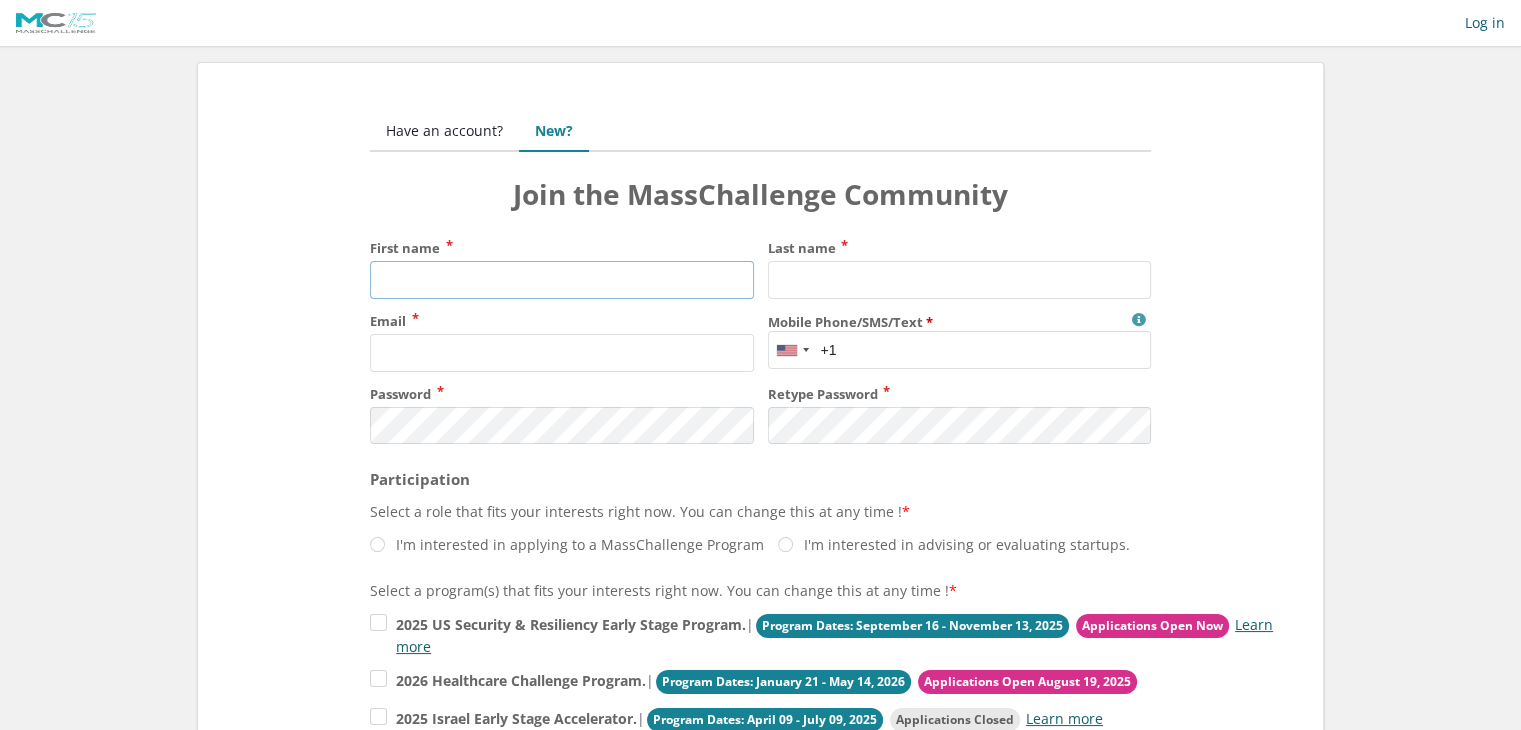 click on "First name" at bounding box center [561, 280] 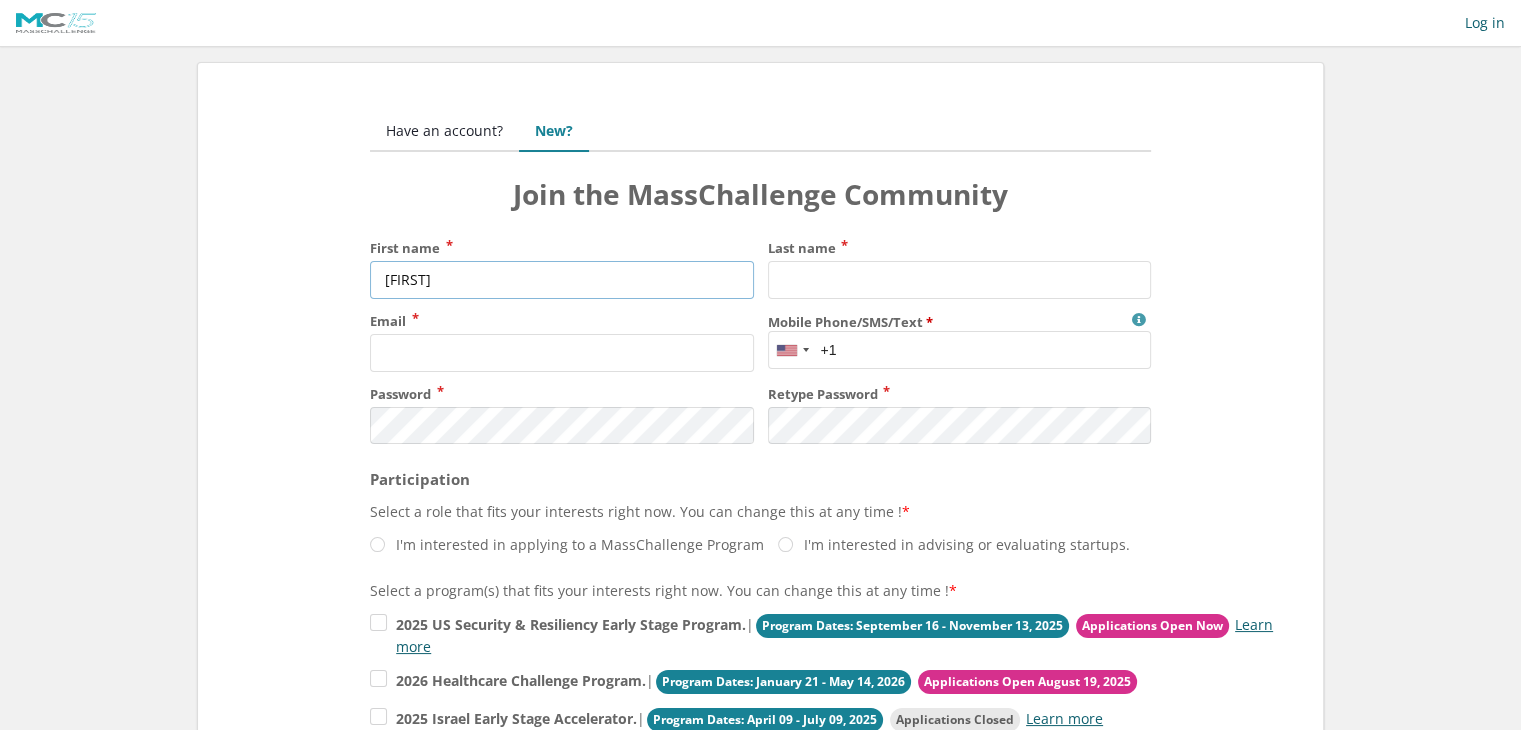 type on "[FIRST]" 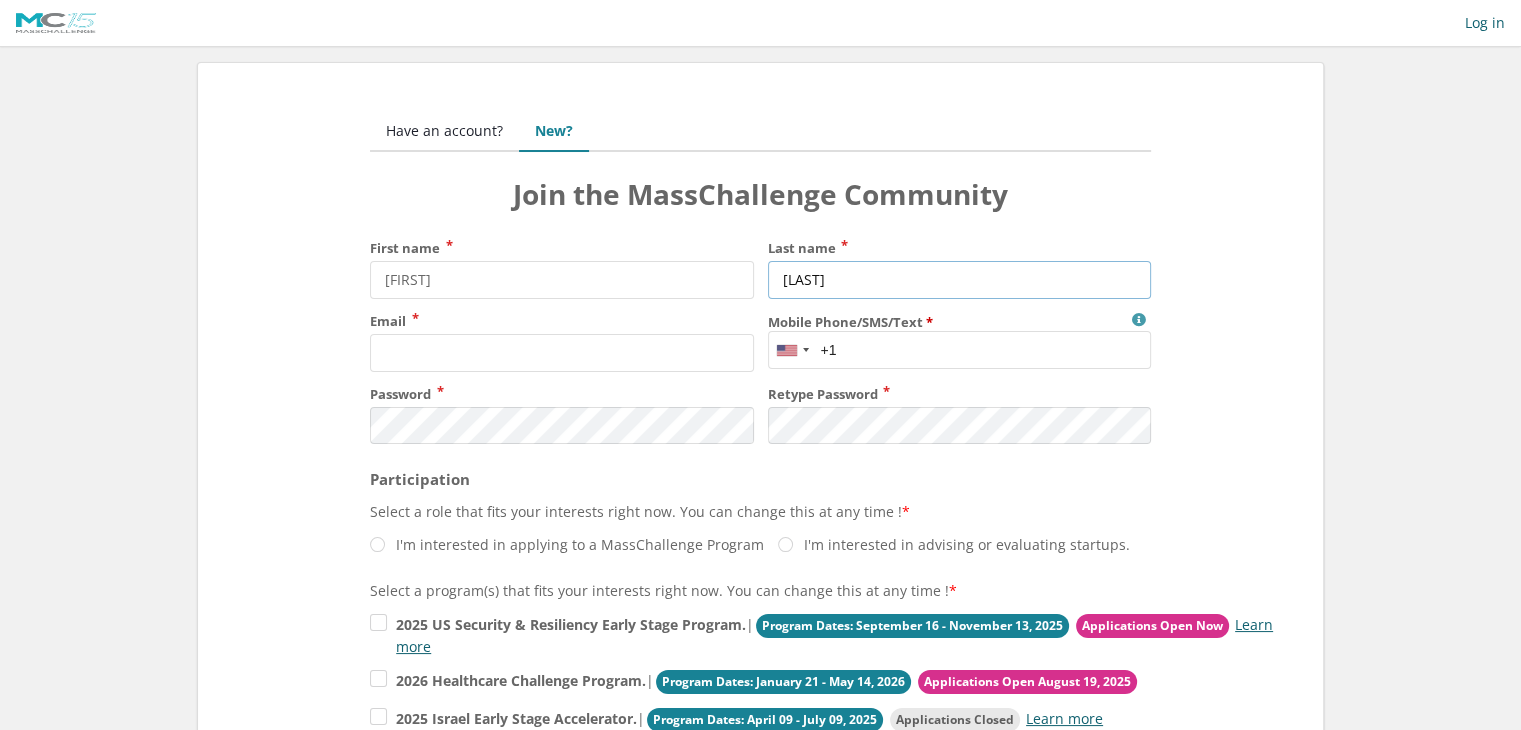 type on "[LAST]" 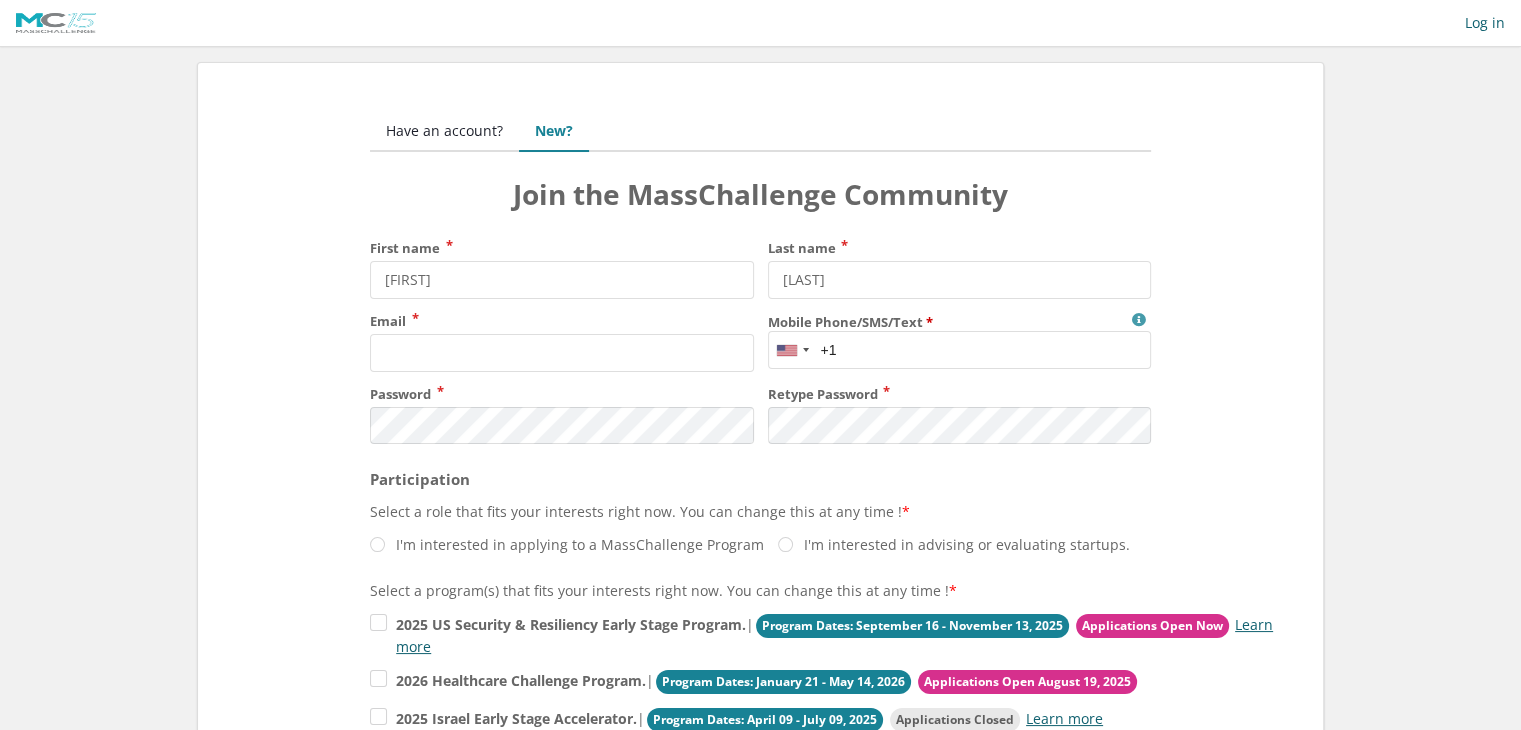click on "Mobile Phone/SMS/Text" at bounding box center [959, 350] 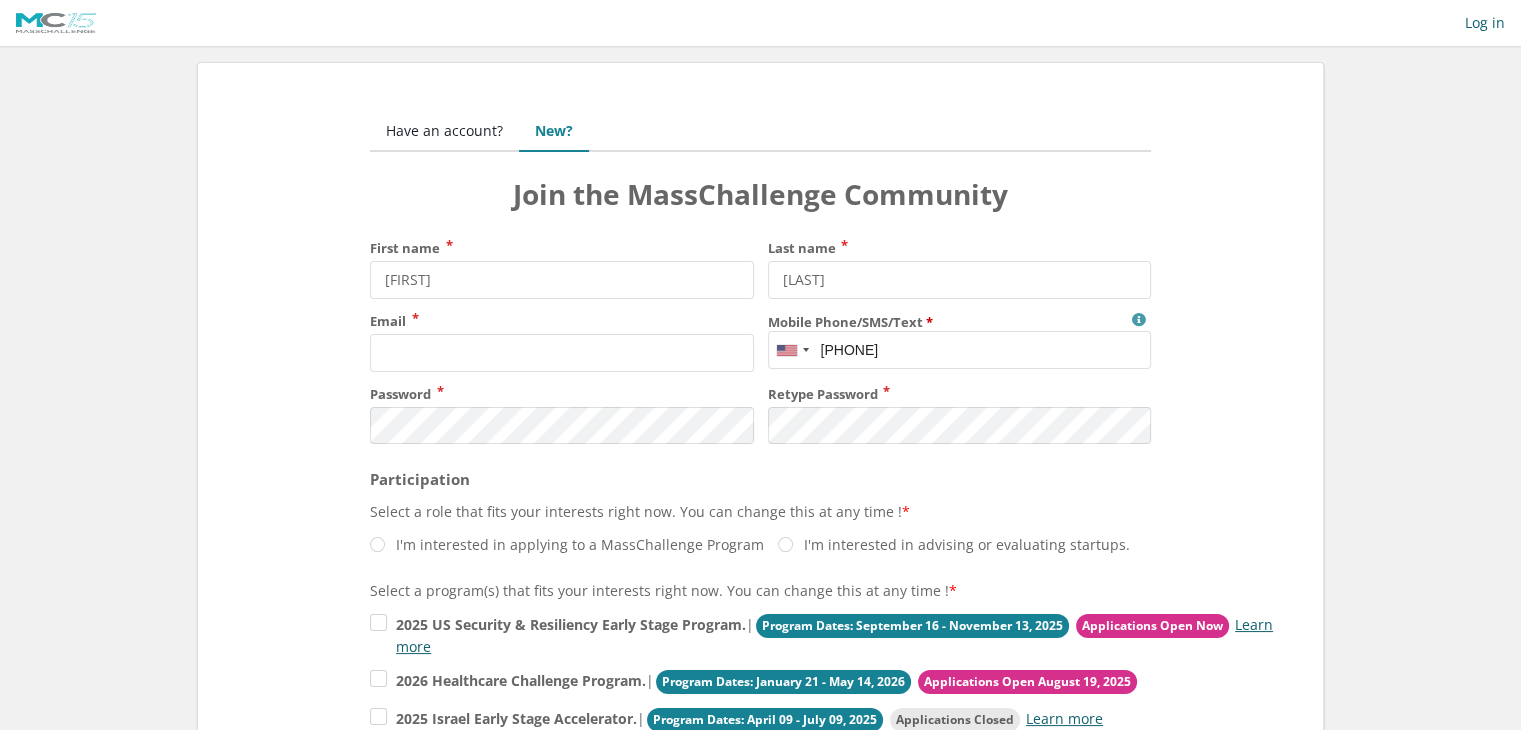type on "+15084546235" 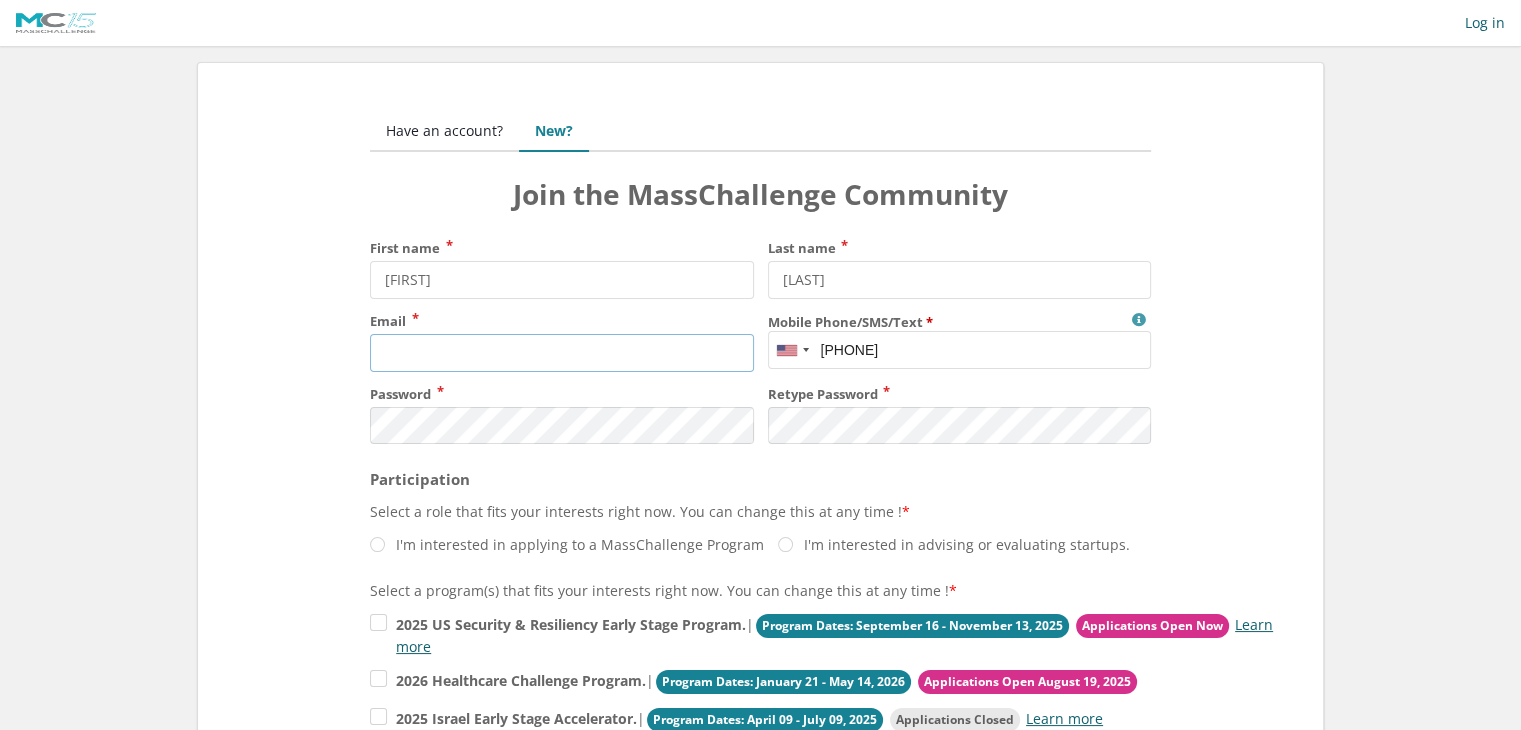 click on "Email" at bounding box center (561, 353) 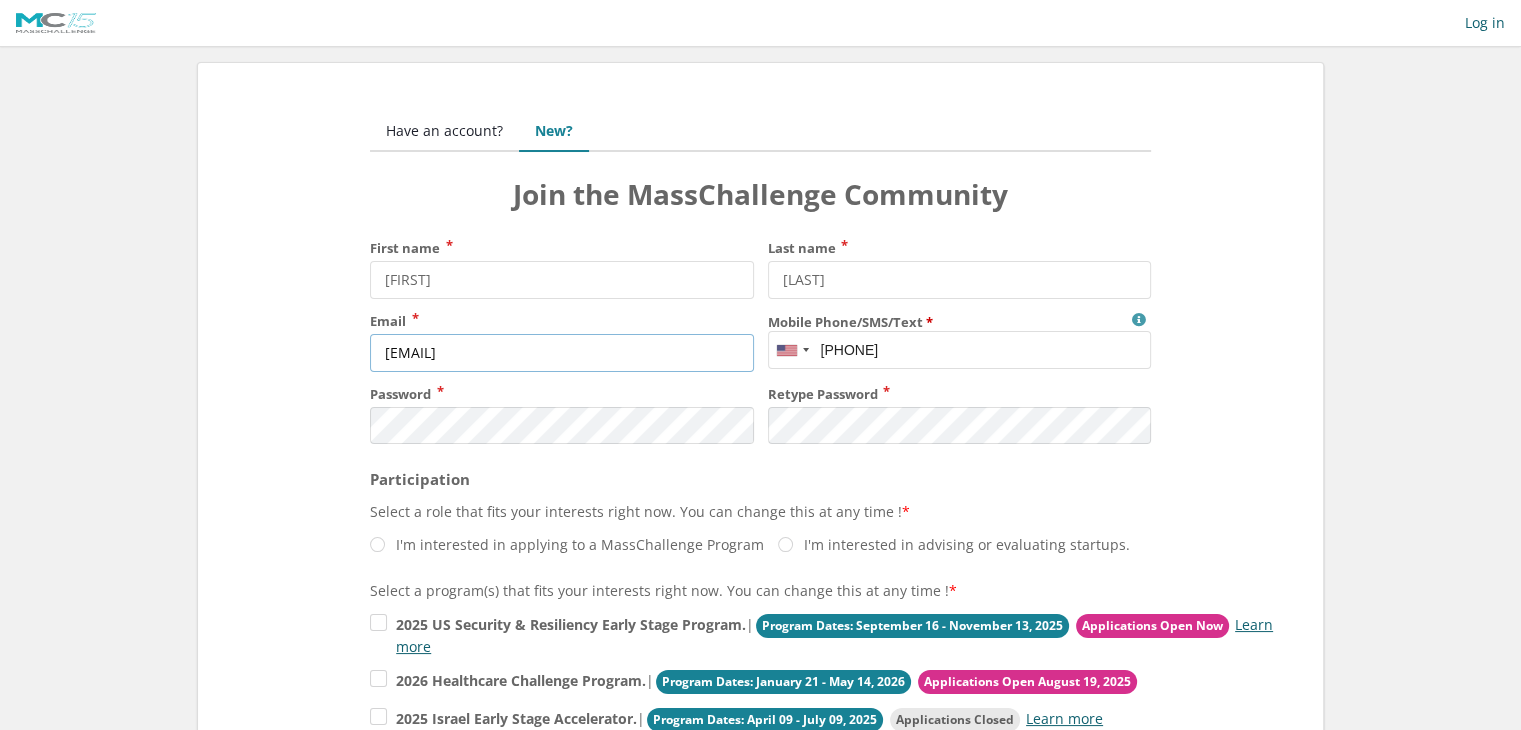 type on "jg@oceanlux.in" 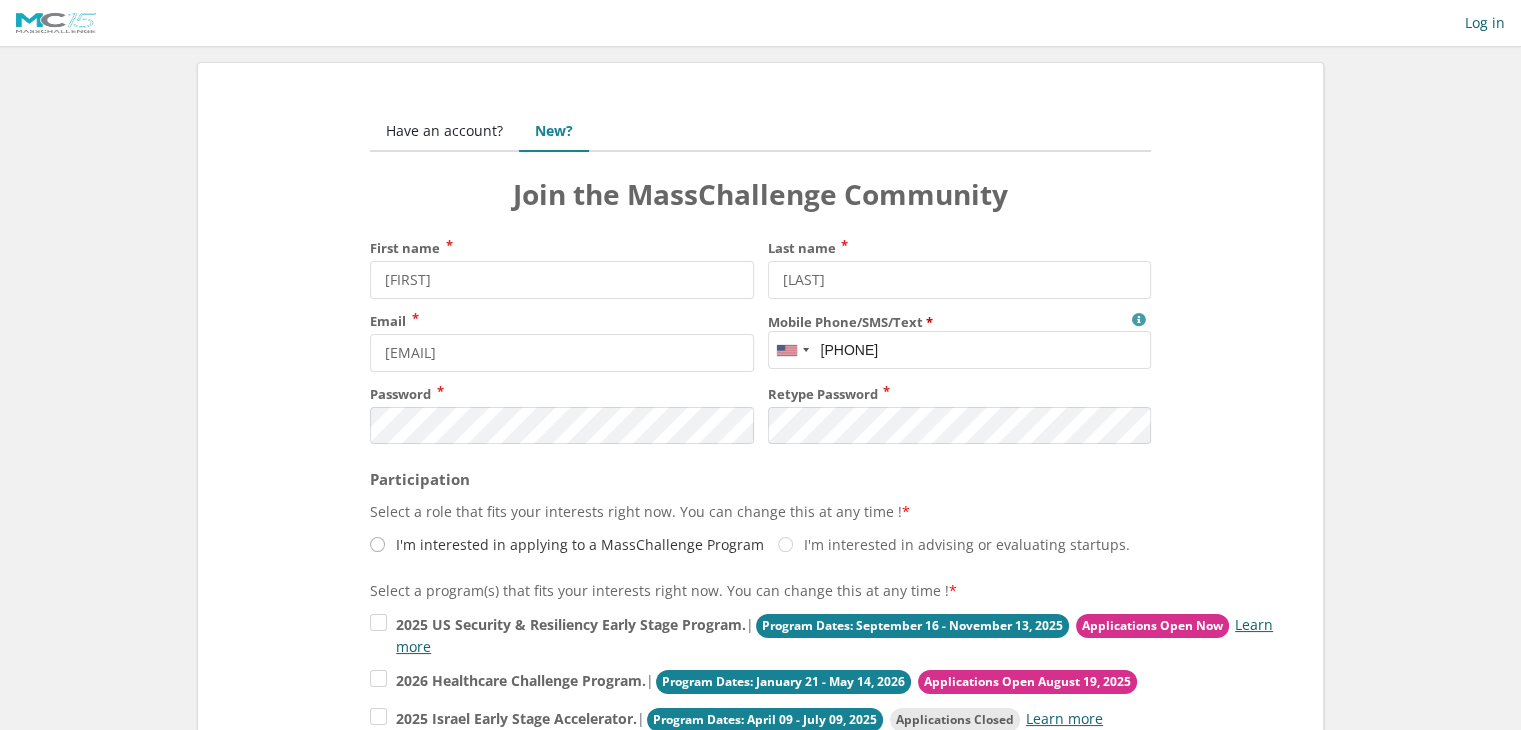 click on "I'm interested in applying to a MassChallenge
Program" at bounding box center (567, 544) 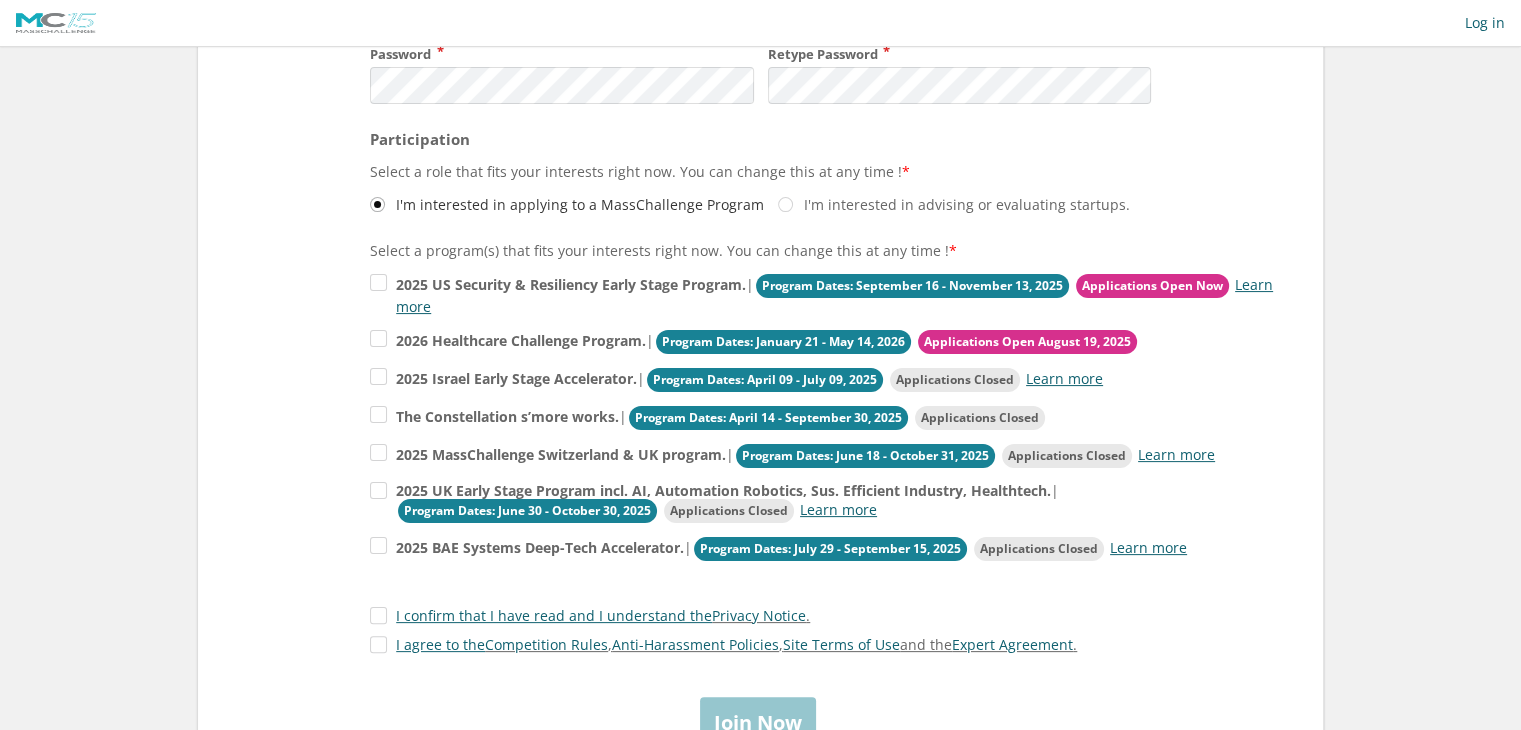 scroll, scrollTop: 343, scrollLeft: 0, axis: vertical 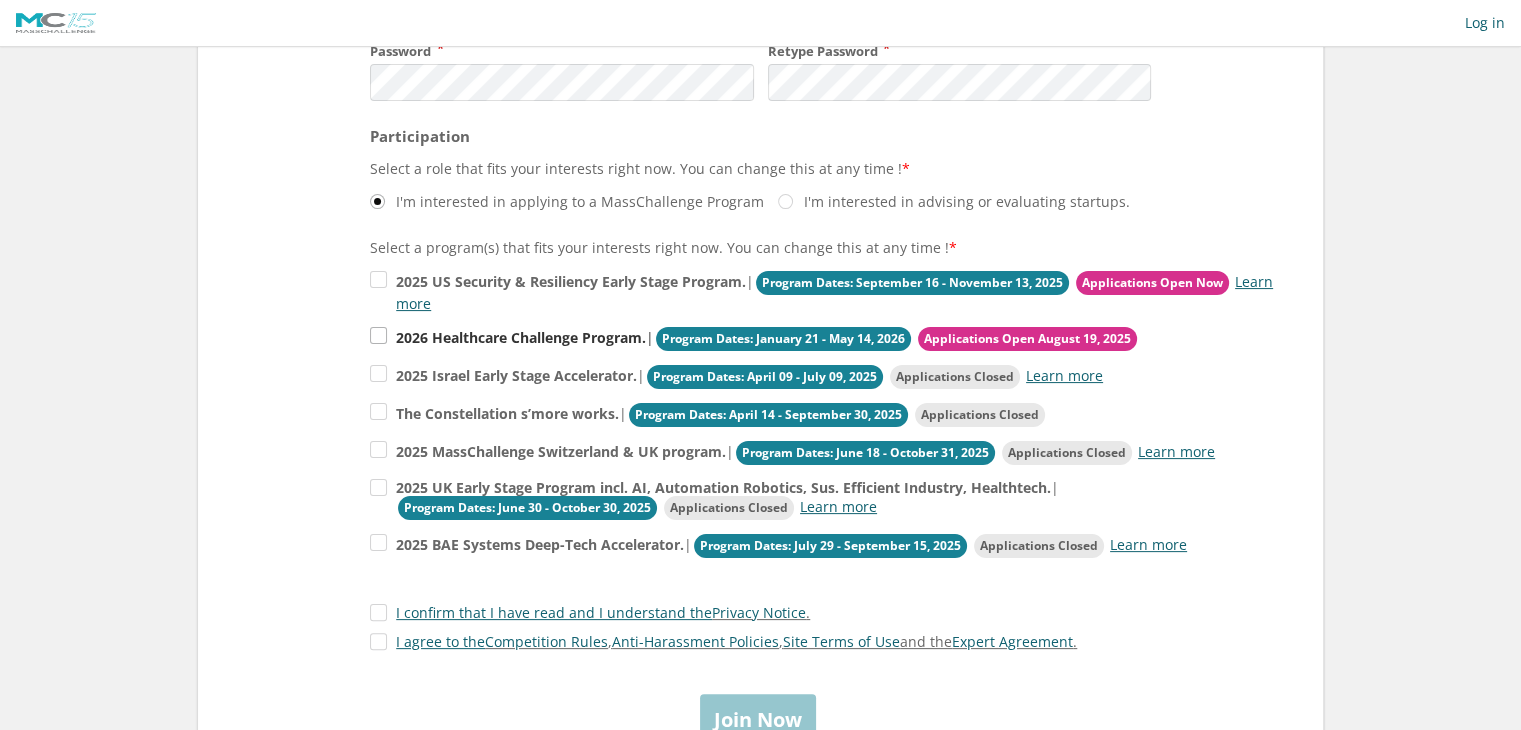 click on "2026 Healthcare Challenge Program.   |
Program Dates:
January 21 - May 14, 2026
Applications Open August 19, 2025" at bounding box center (825, 291) 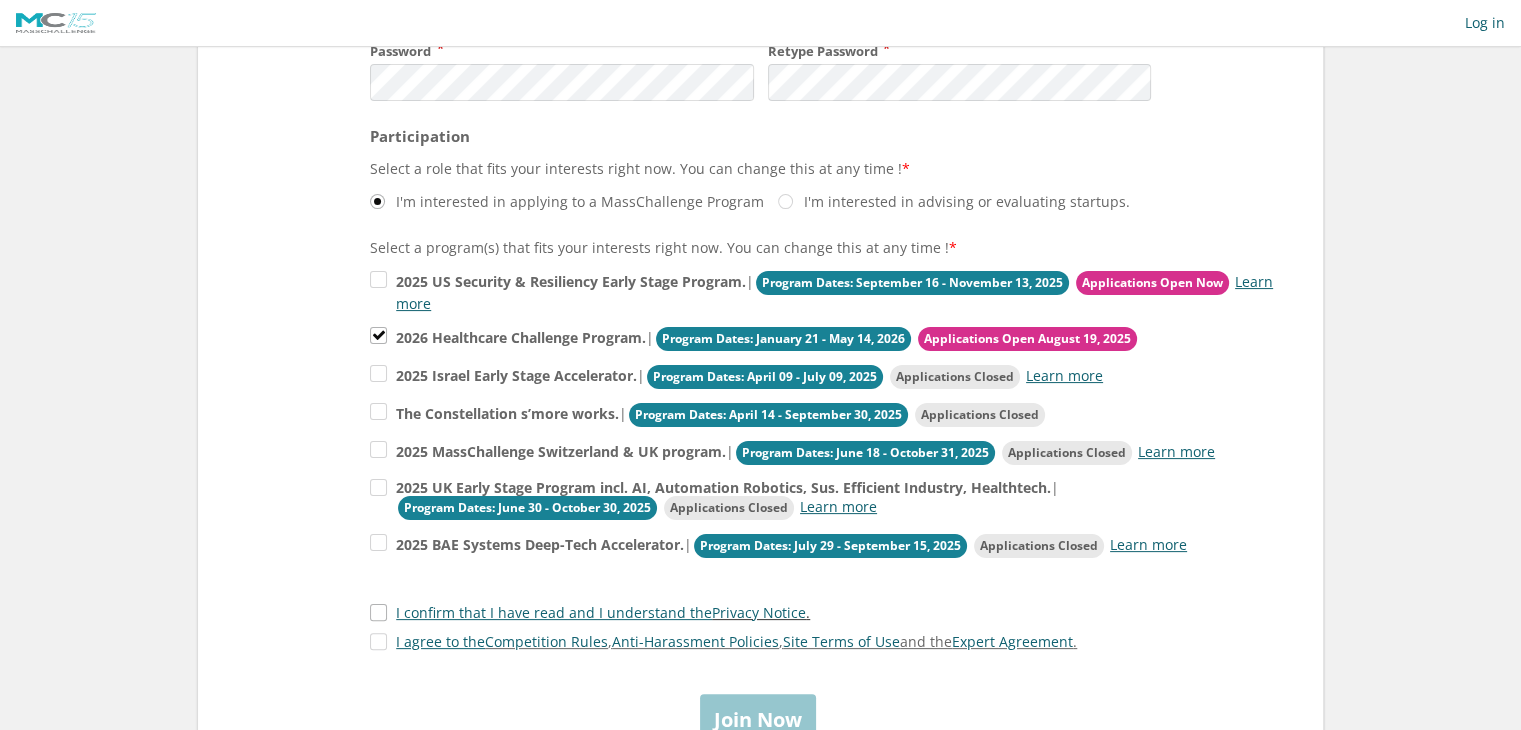 click on "I confirm that I have read and I understand the  Privacy Notice ." at bounding box center [590, 612] 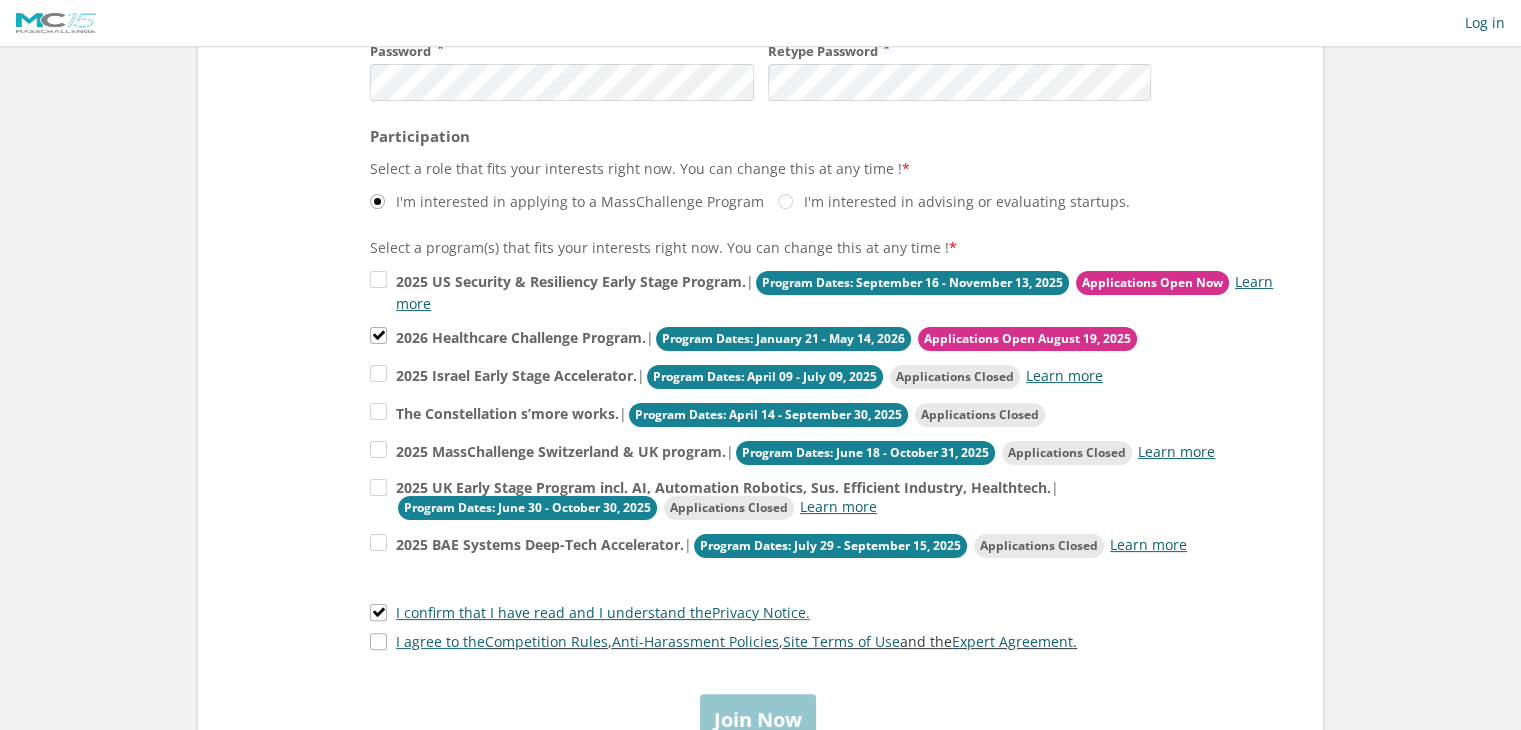 click on "I agree to the  Competition Rules ,  Anti-Harassment Policies ,  Site Terms of Use  and the  Expert Agreement ." at bounding box center (723, 641) 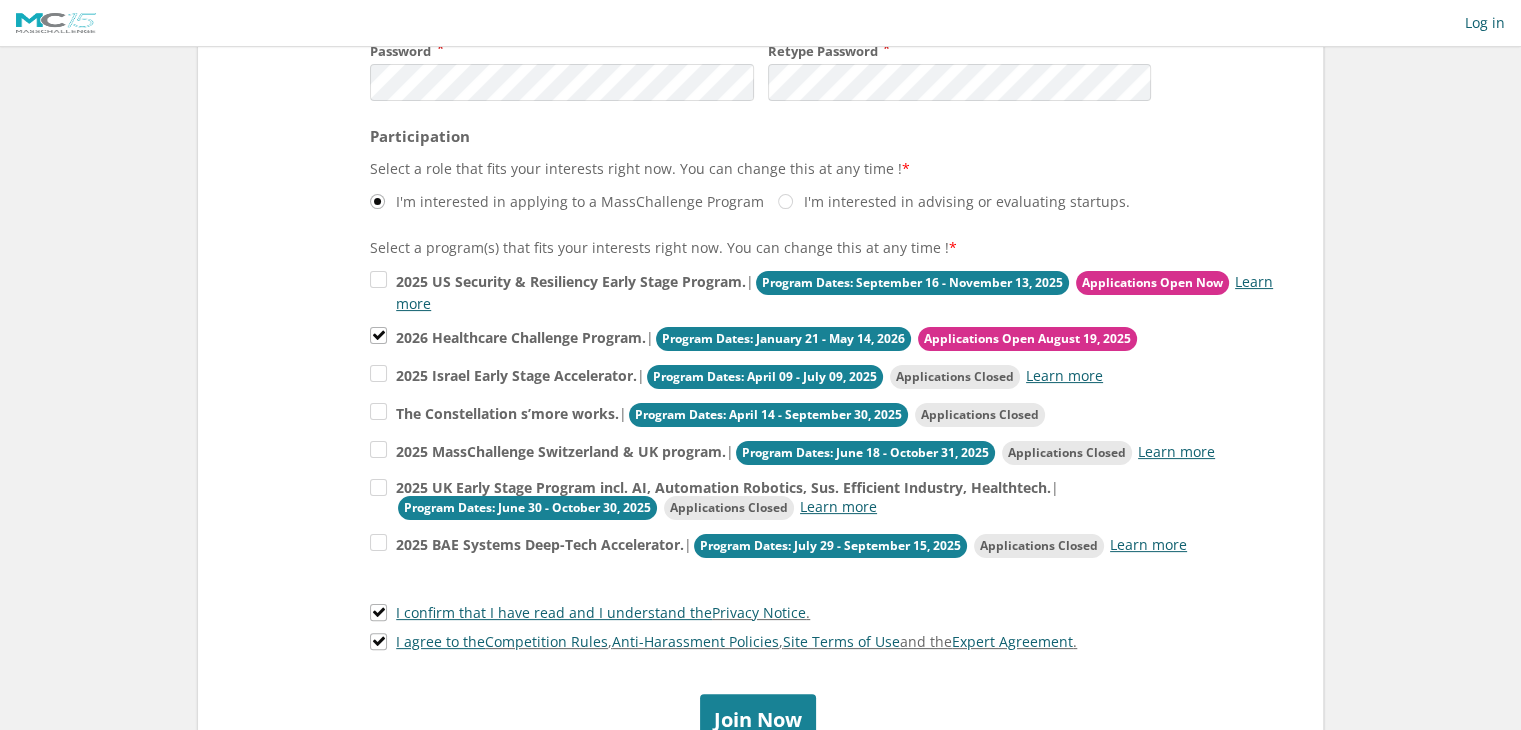 scroll, scrollTop: 520, scrollLeft: 0, axis: vertical 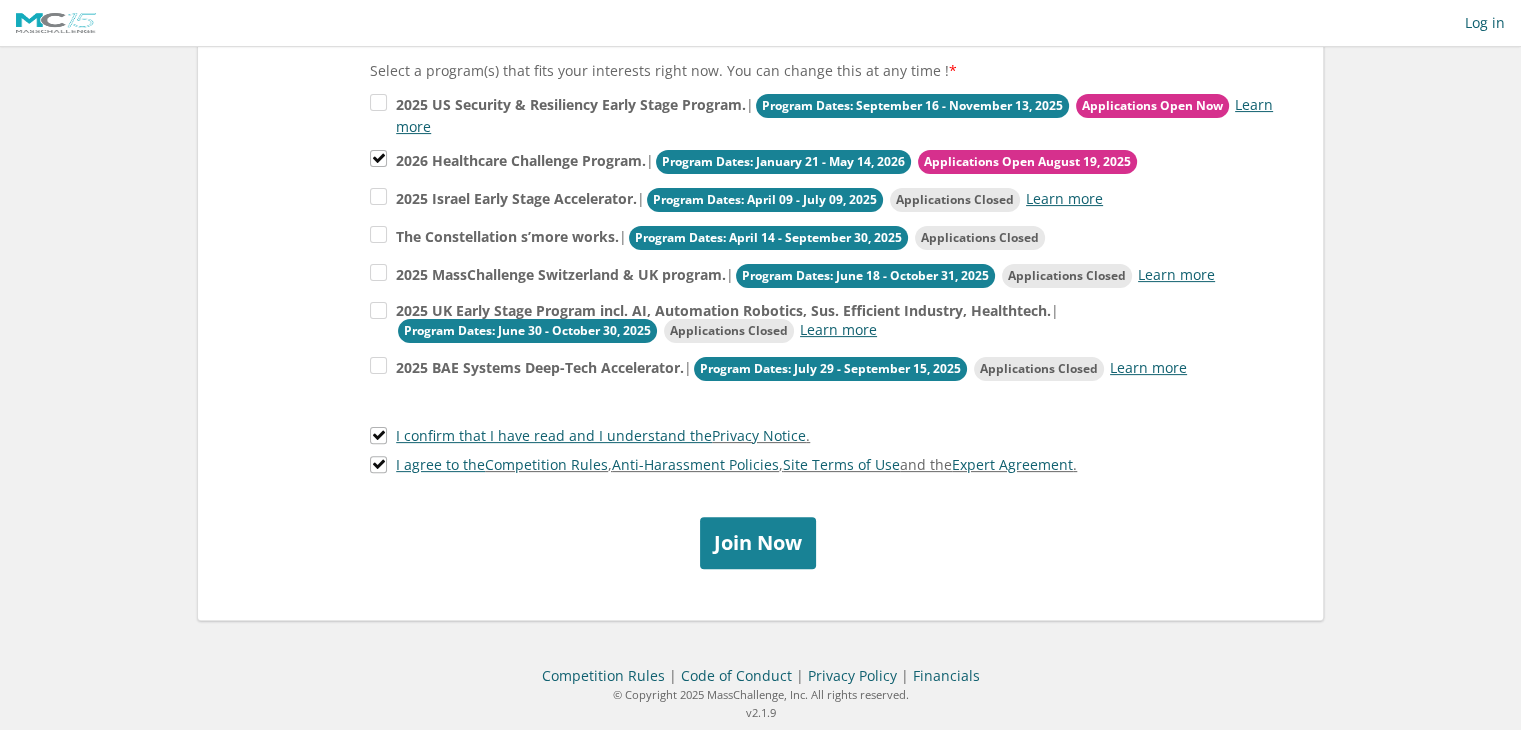 click on "Join Now" at bounding box center [758, 542] 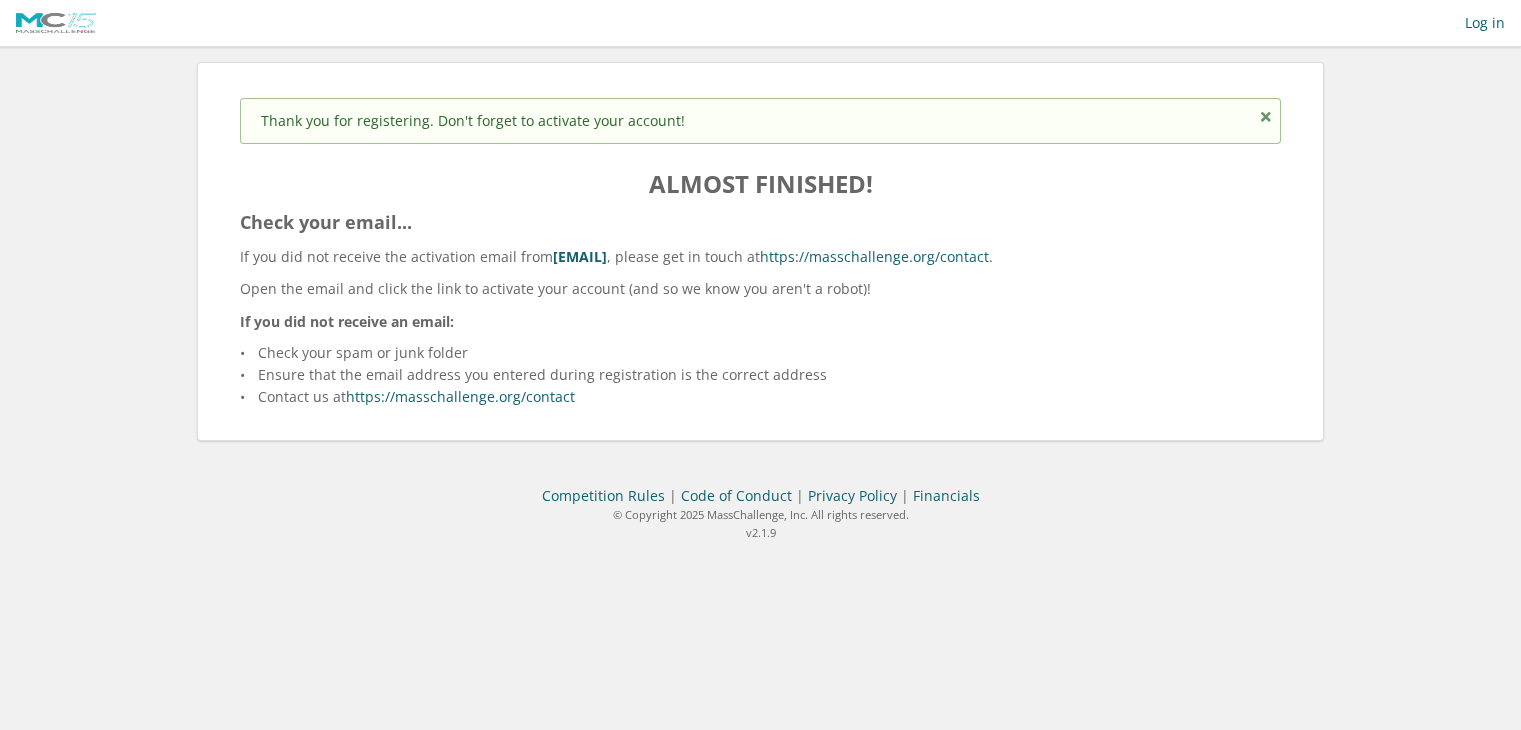 scroll, scrollTop: 0, scrollLeft: 0, axis: both 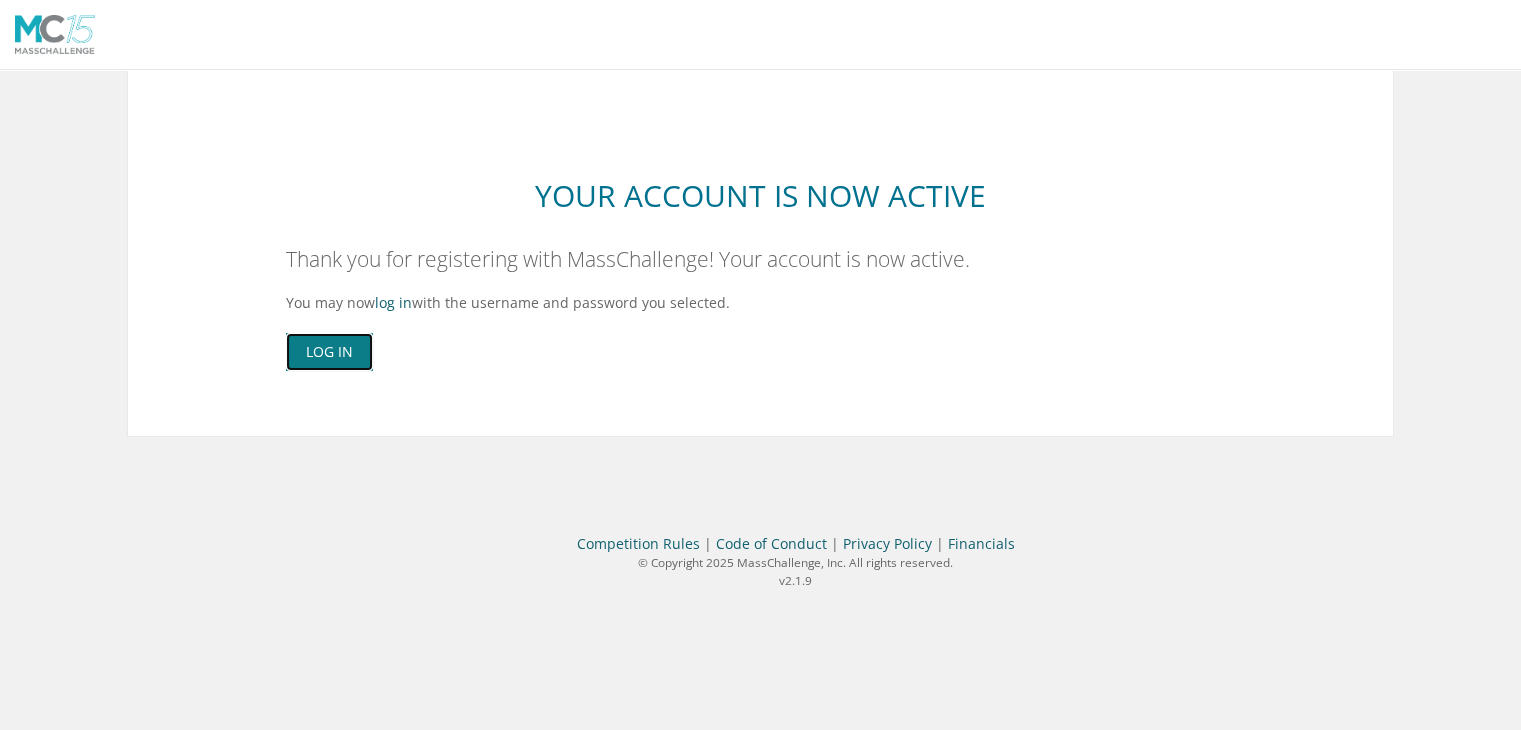 click on "Log In" at bounding box center [329, 352] 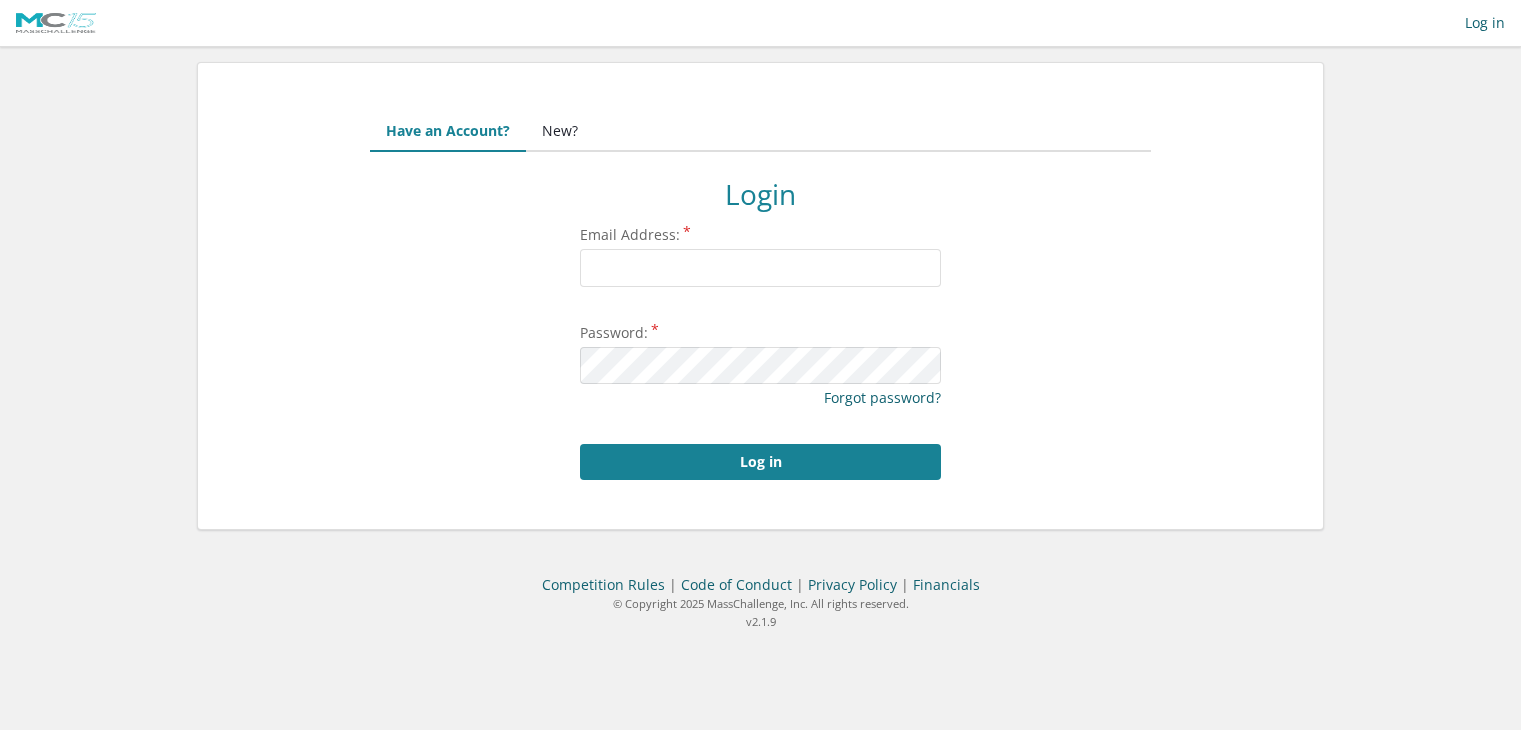 scroll, scrollTop: 0, scrollLeft: 0, axis: both 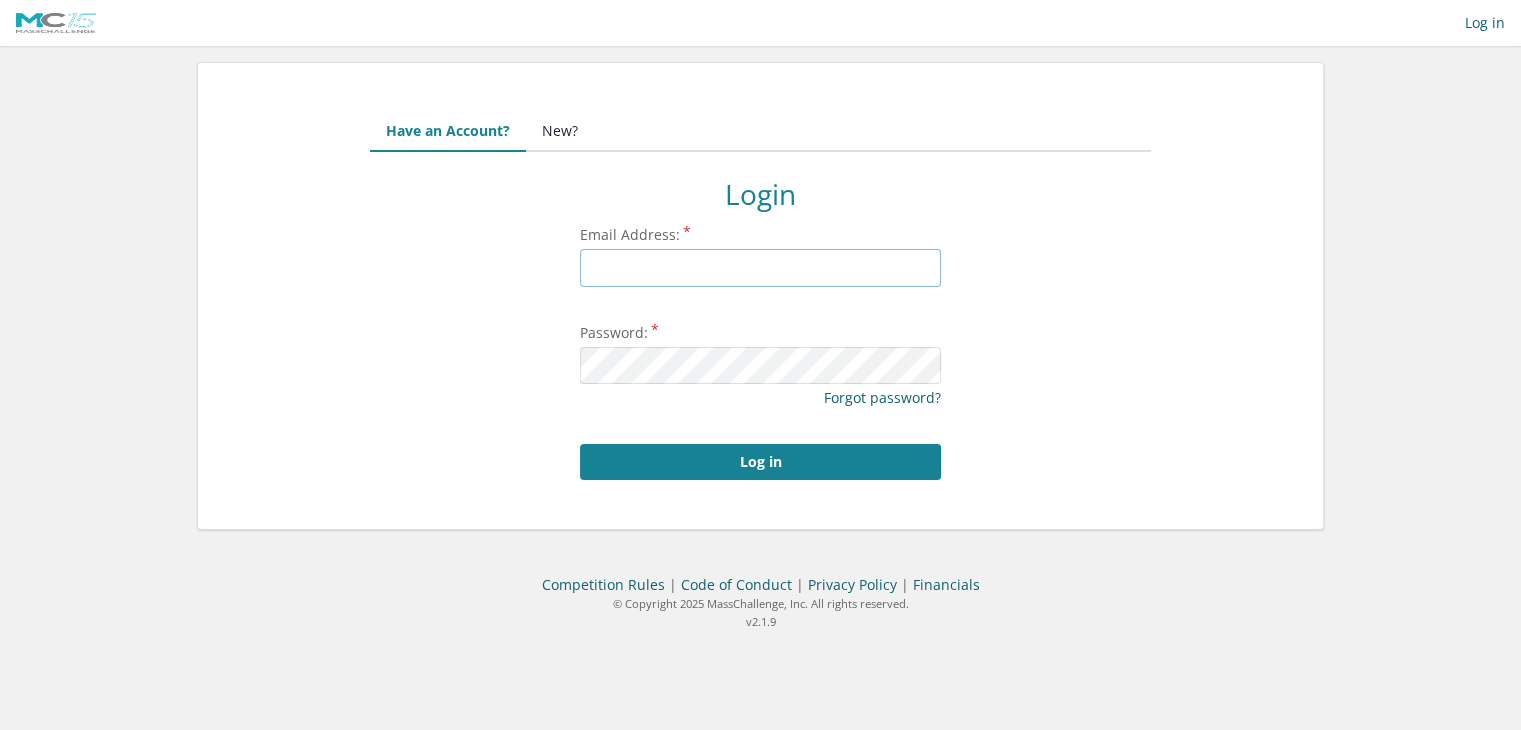 click on "Email Address:" at bounding box center (760, 268) 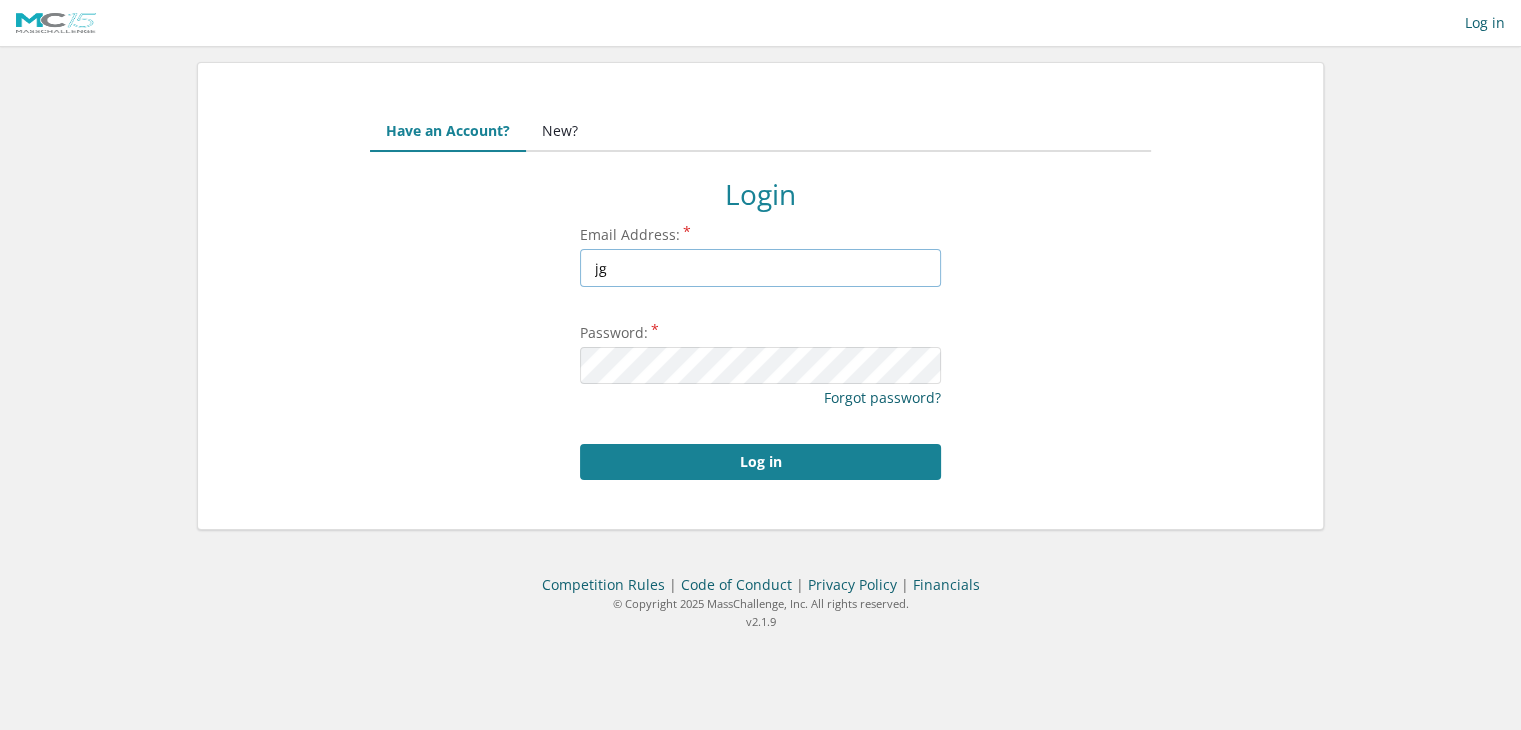 type on "[USERNAME]@[DOMAIN].com" 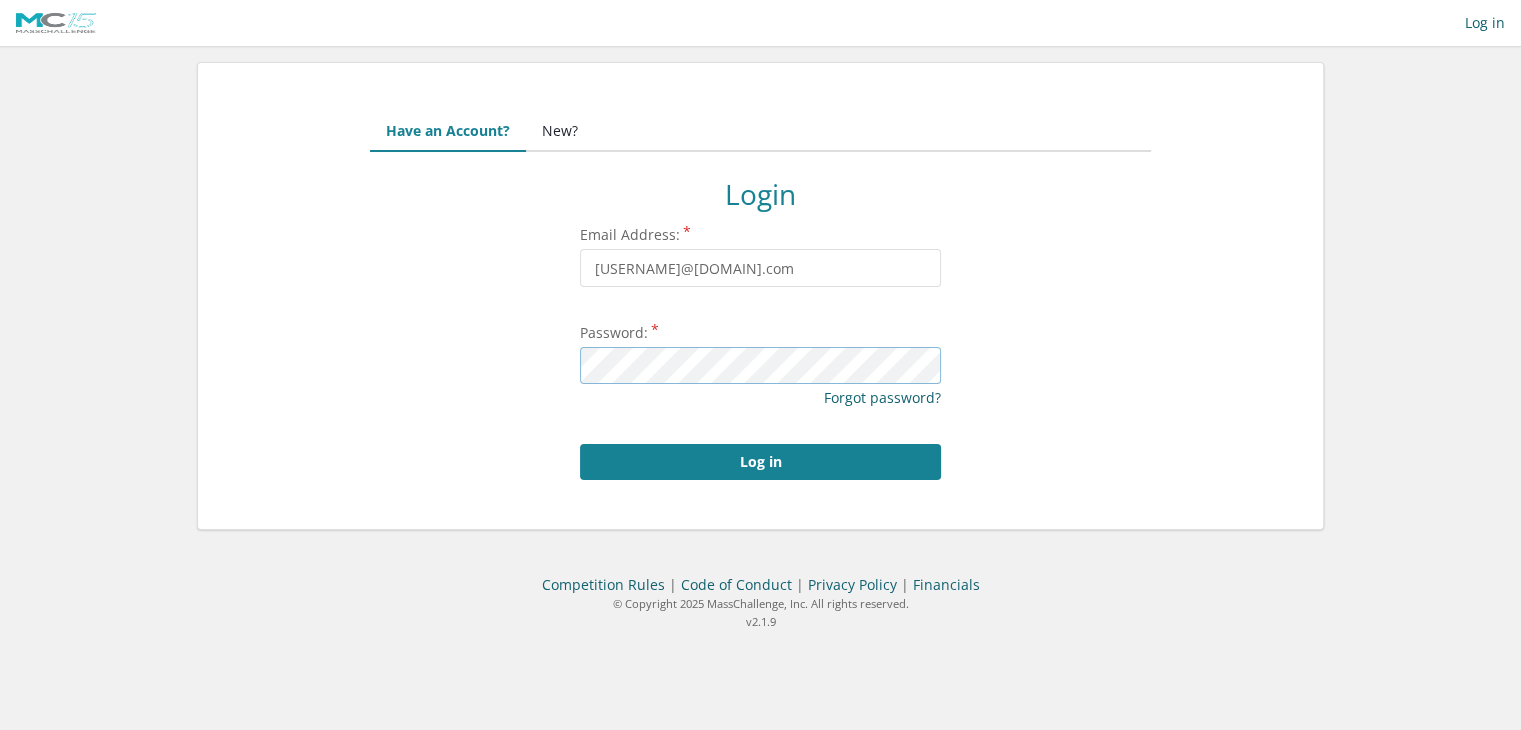 click on "Log in" at bounding box center [760, 462] 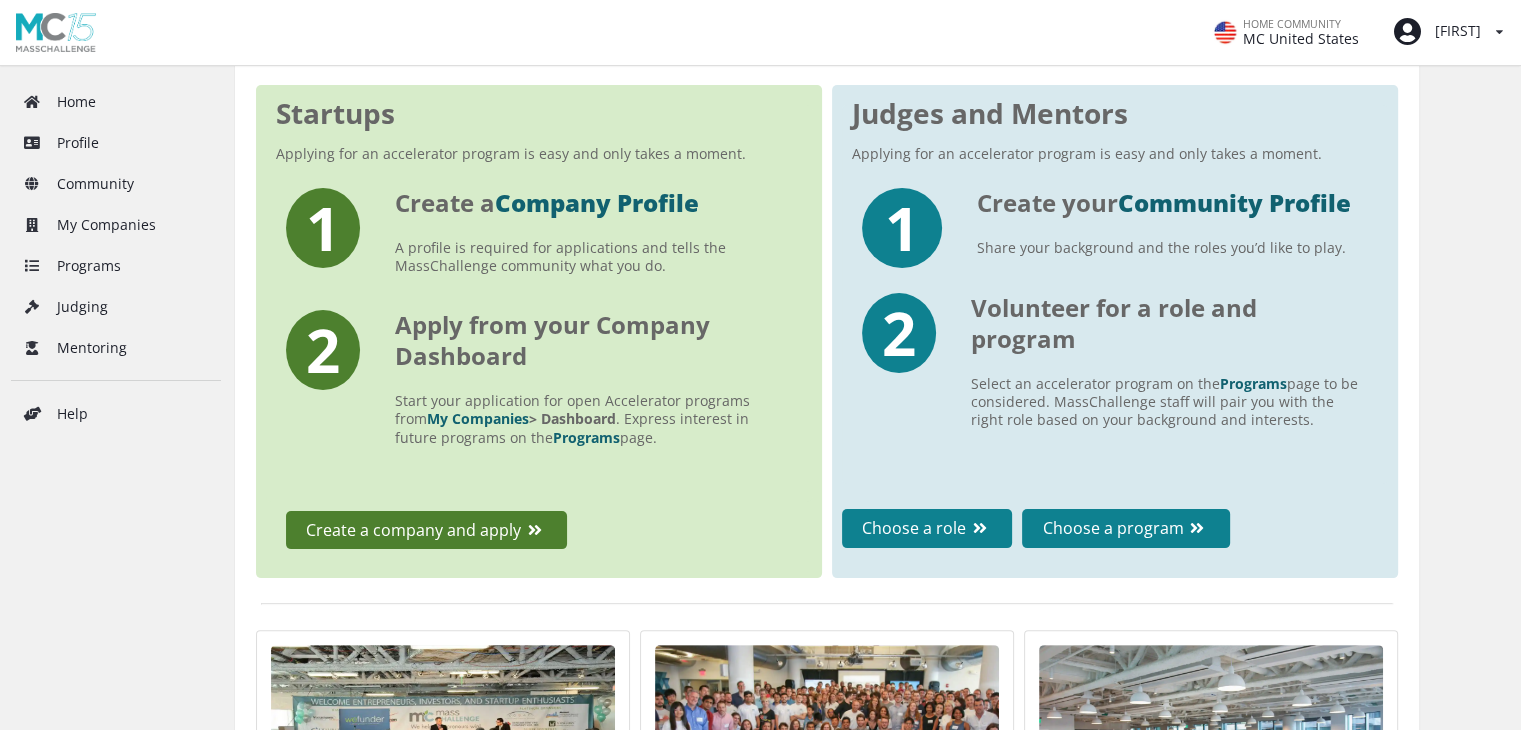 scroll, scrollTop: 344, scrollLeft: 0, axis: vertical 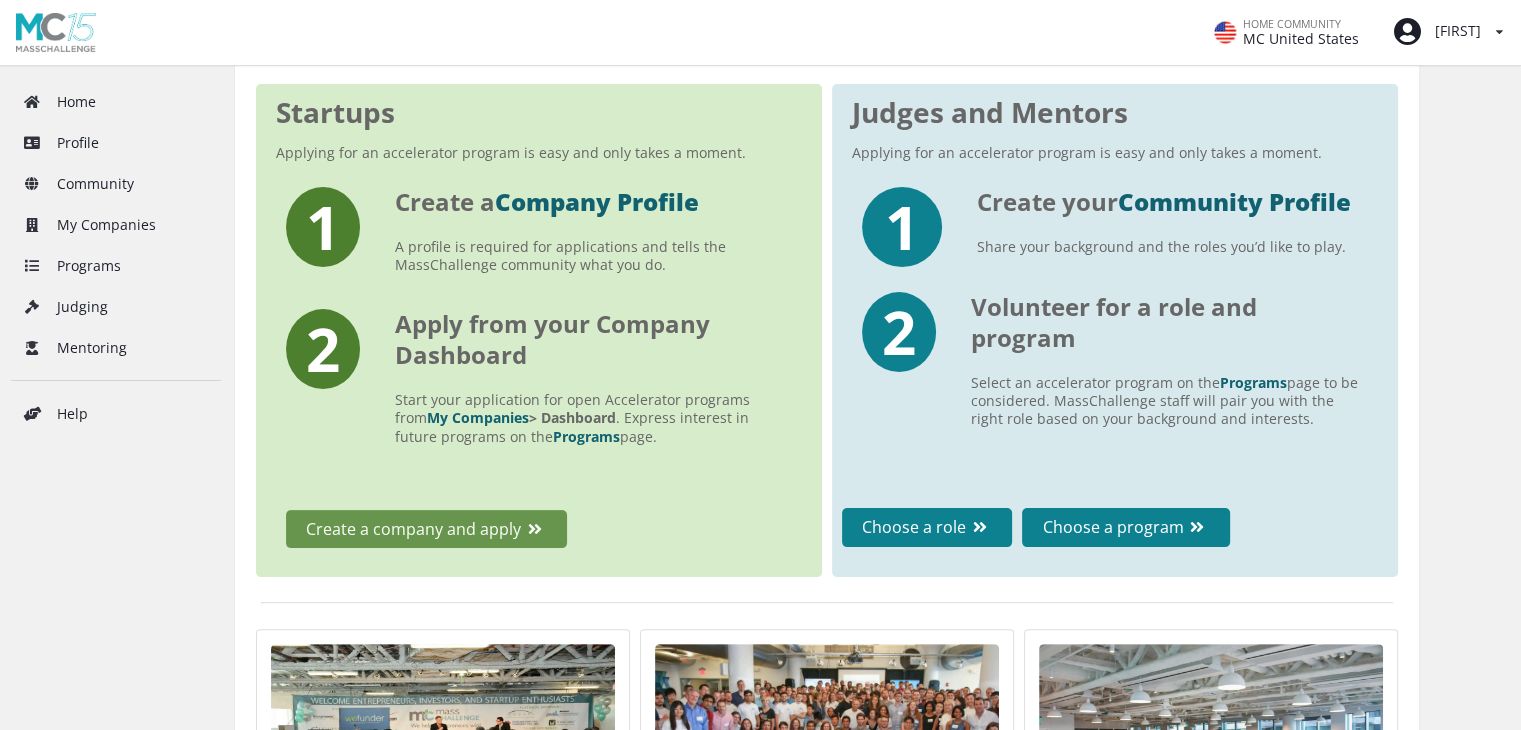 click on "Create a company and apply" at bounding box center (426, 529) 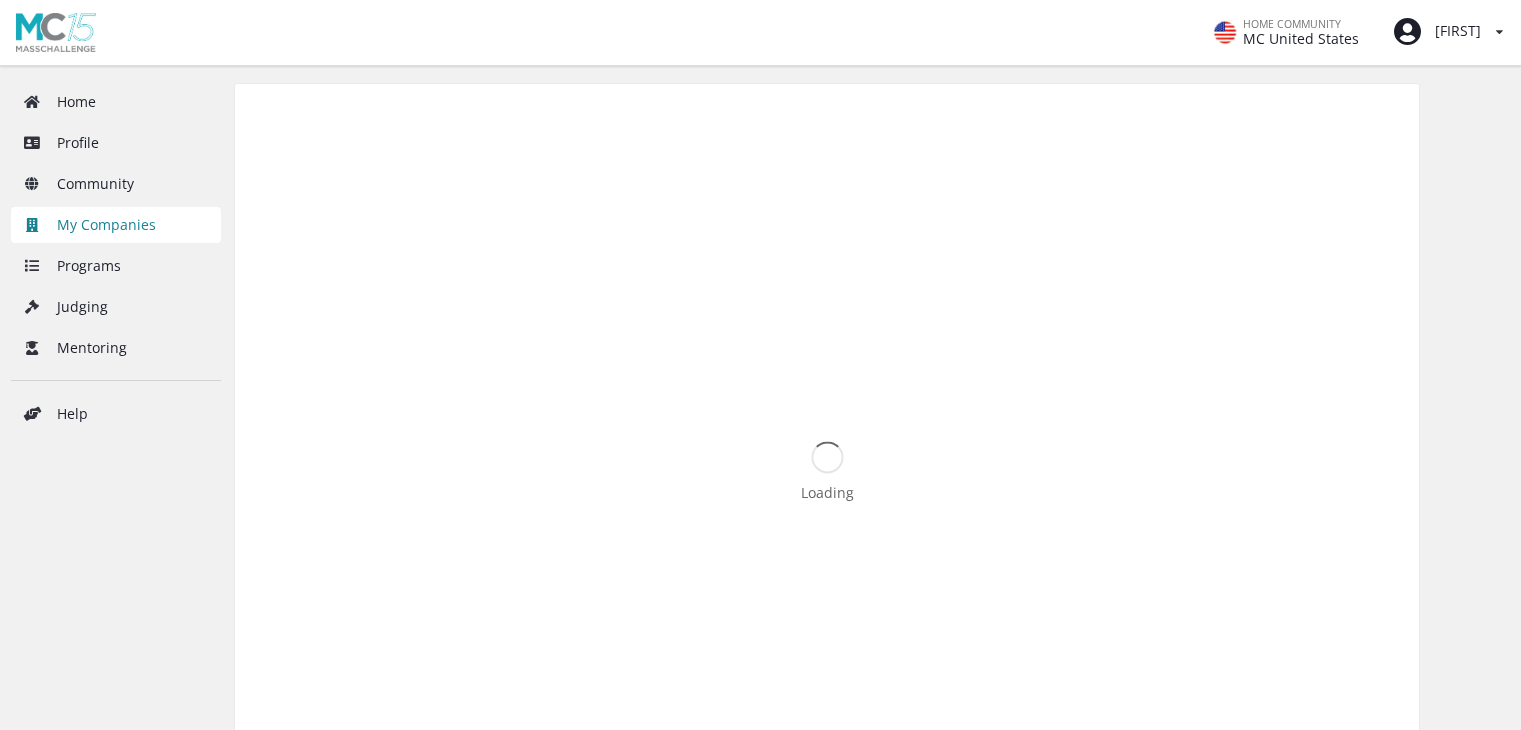scroll, scrollTop: 0, scrollLeft: 0, axis: both 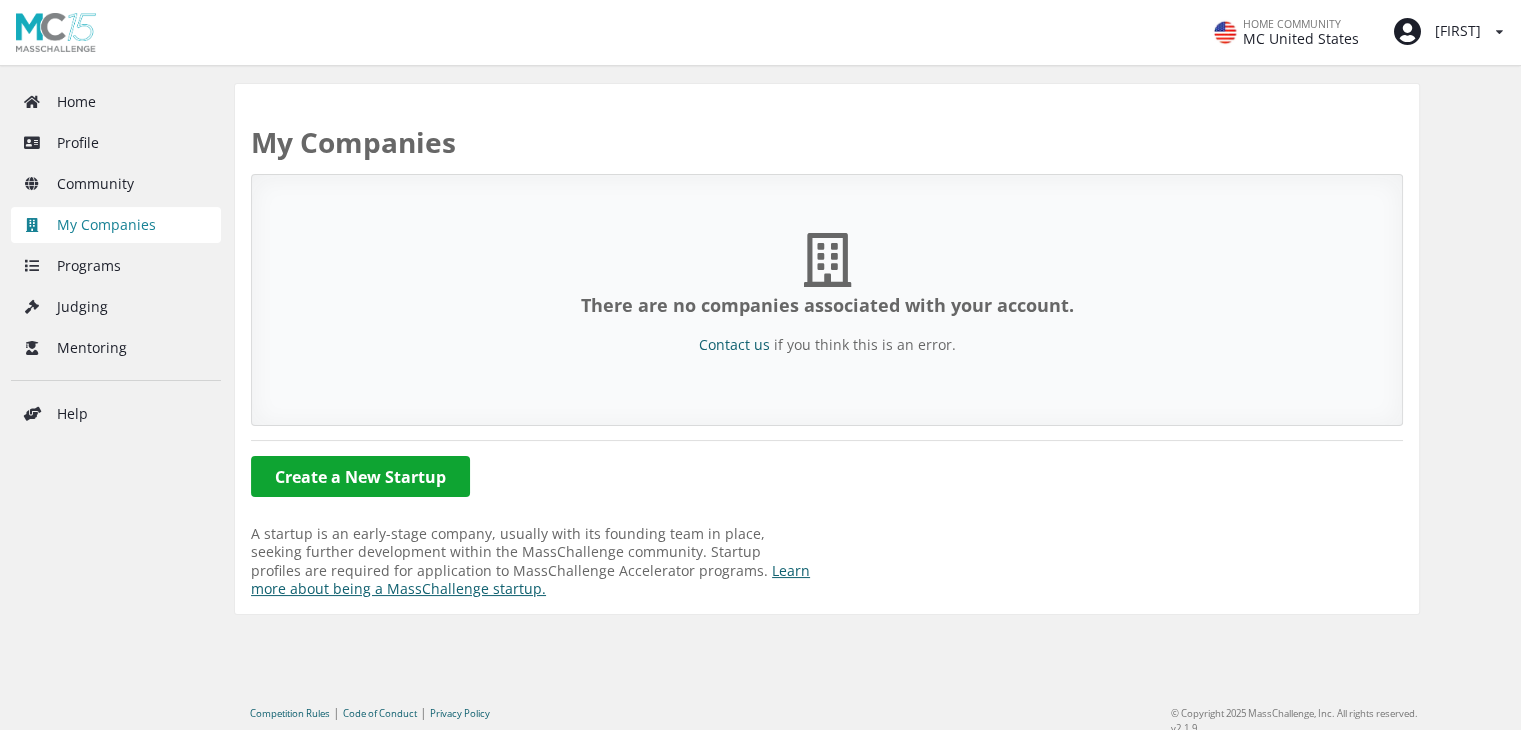 click on "Create a New Startup" at bounding box center [360, 476] 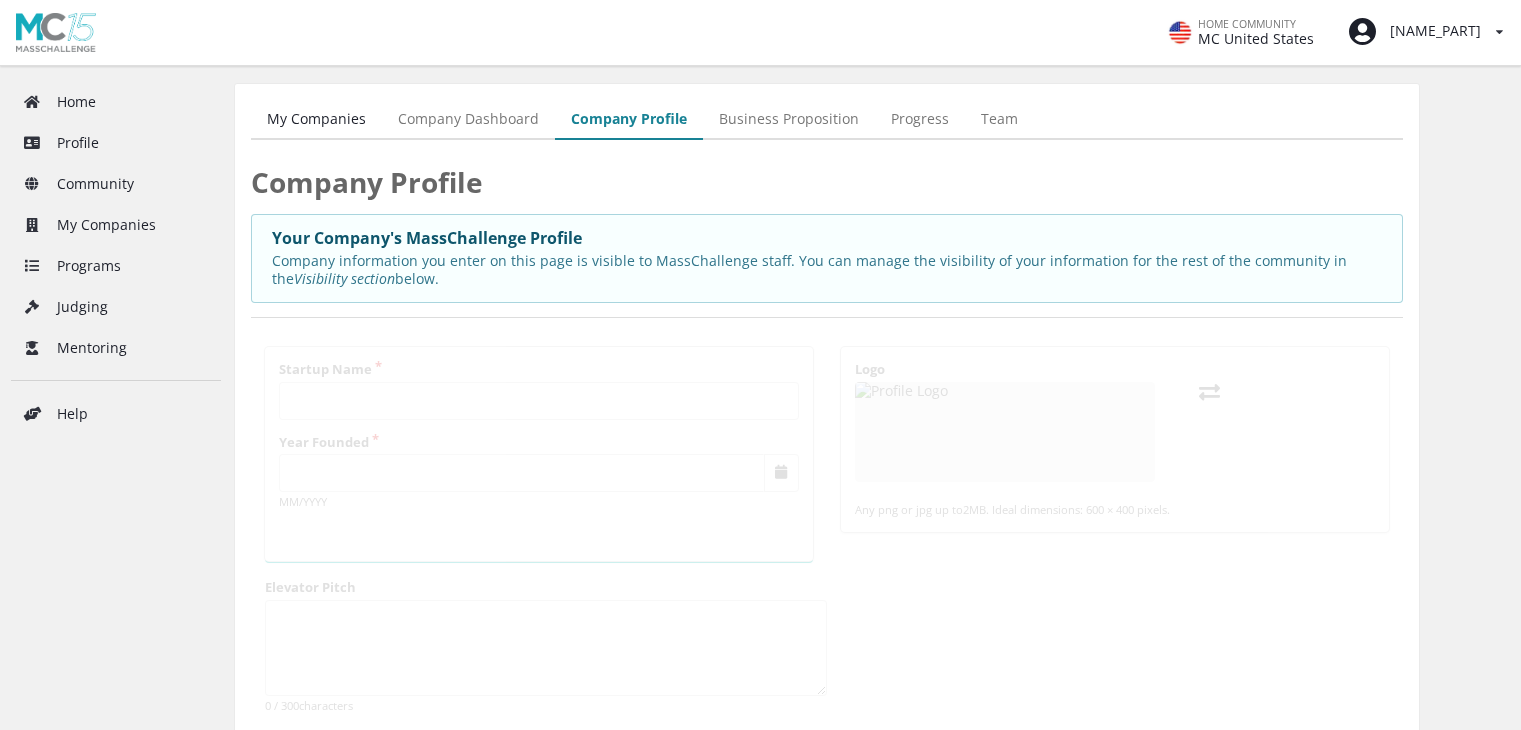 scroll, scrollTop: 0, scrollLeft: 0, axis: both 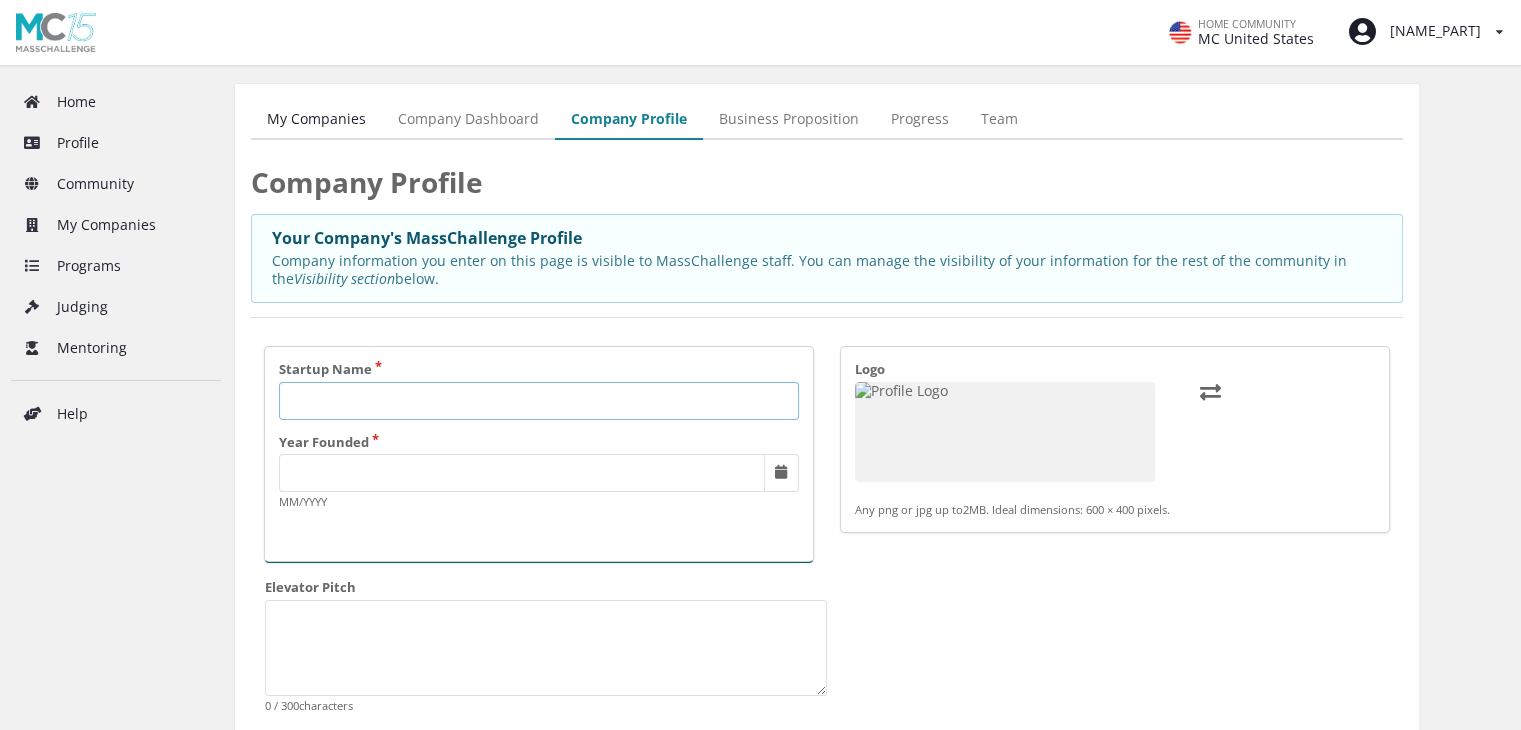click on "Startup Name" at bounding box center [539, 401] 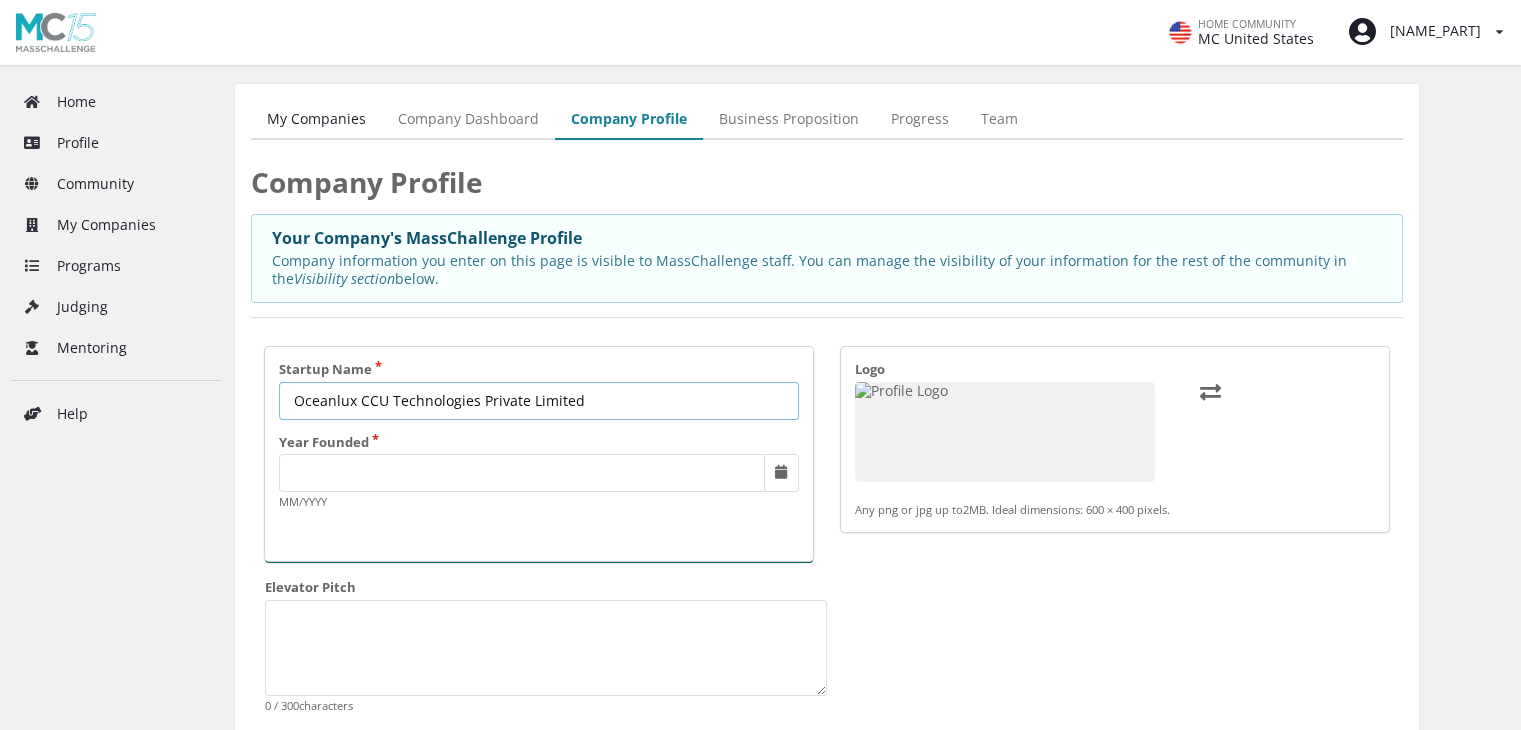 type on "Oceanlux CCU Technologies Private Limited" 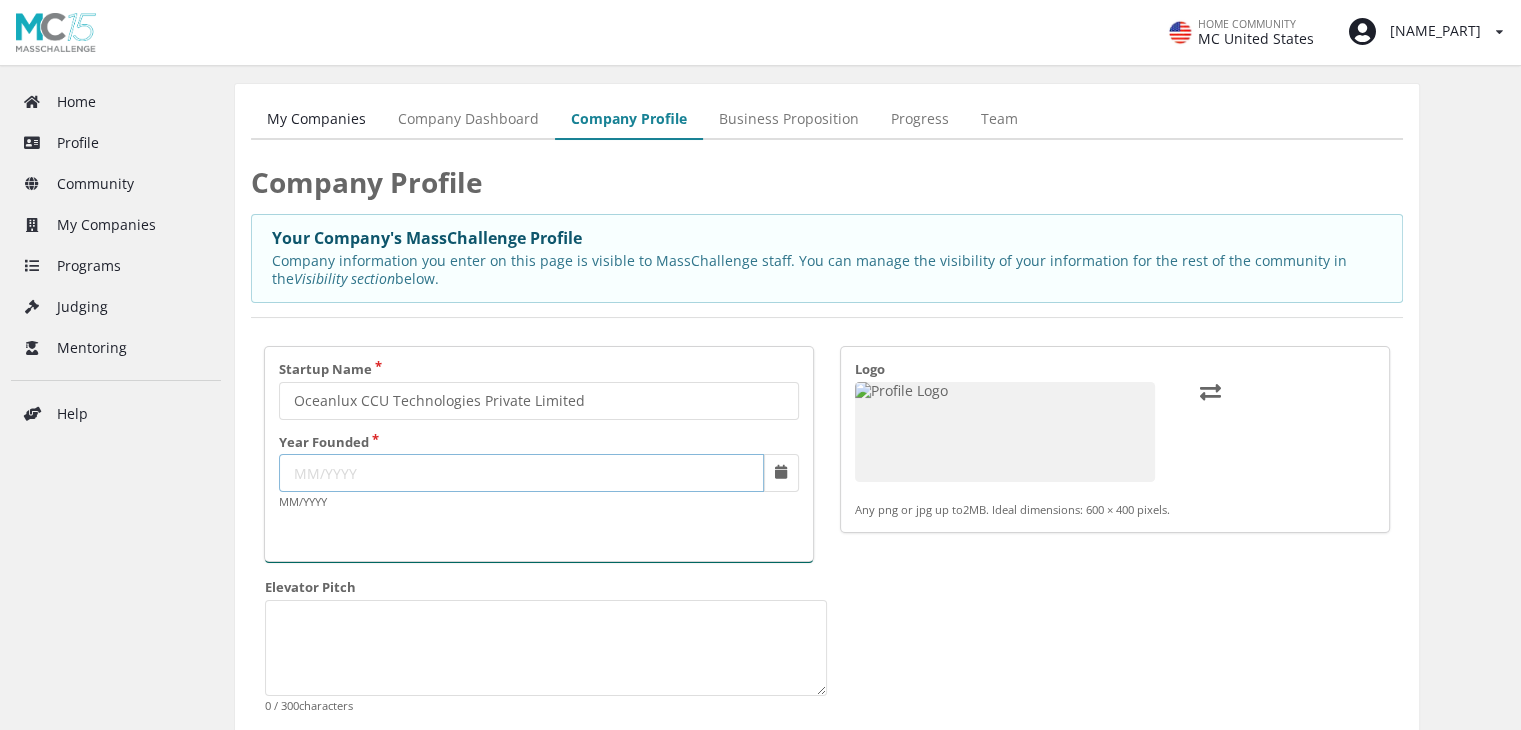 click on "Year Founded" at bounding box center [521, 473] 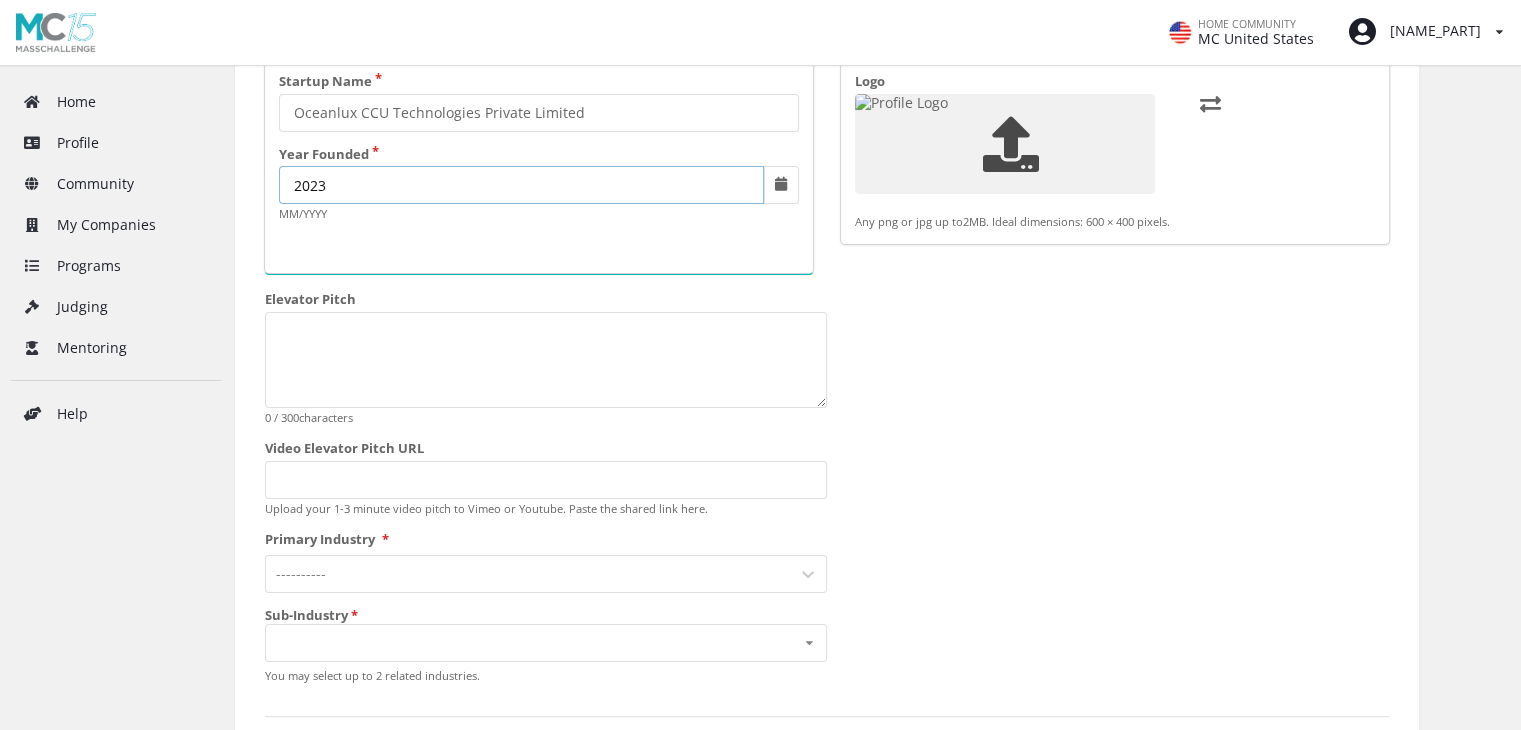scroll, scrollTop: 290, scrollLeft: 0, axis: vertical 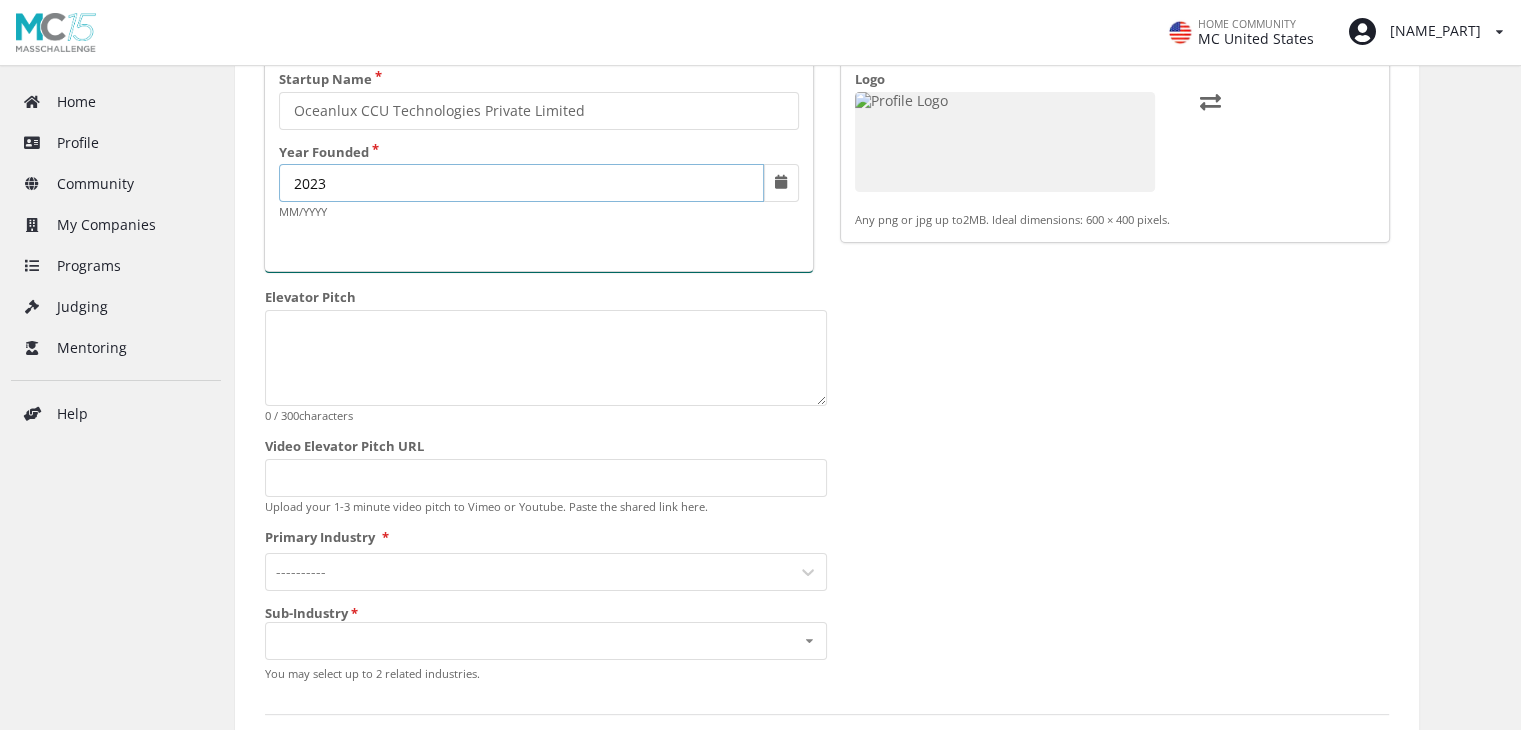 click on "2023" at bounding box center [521, 183] 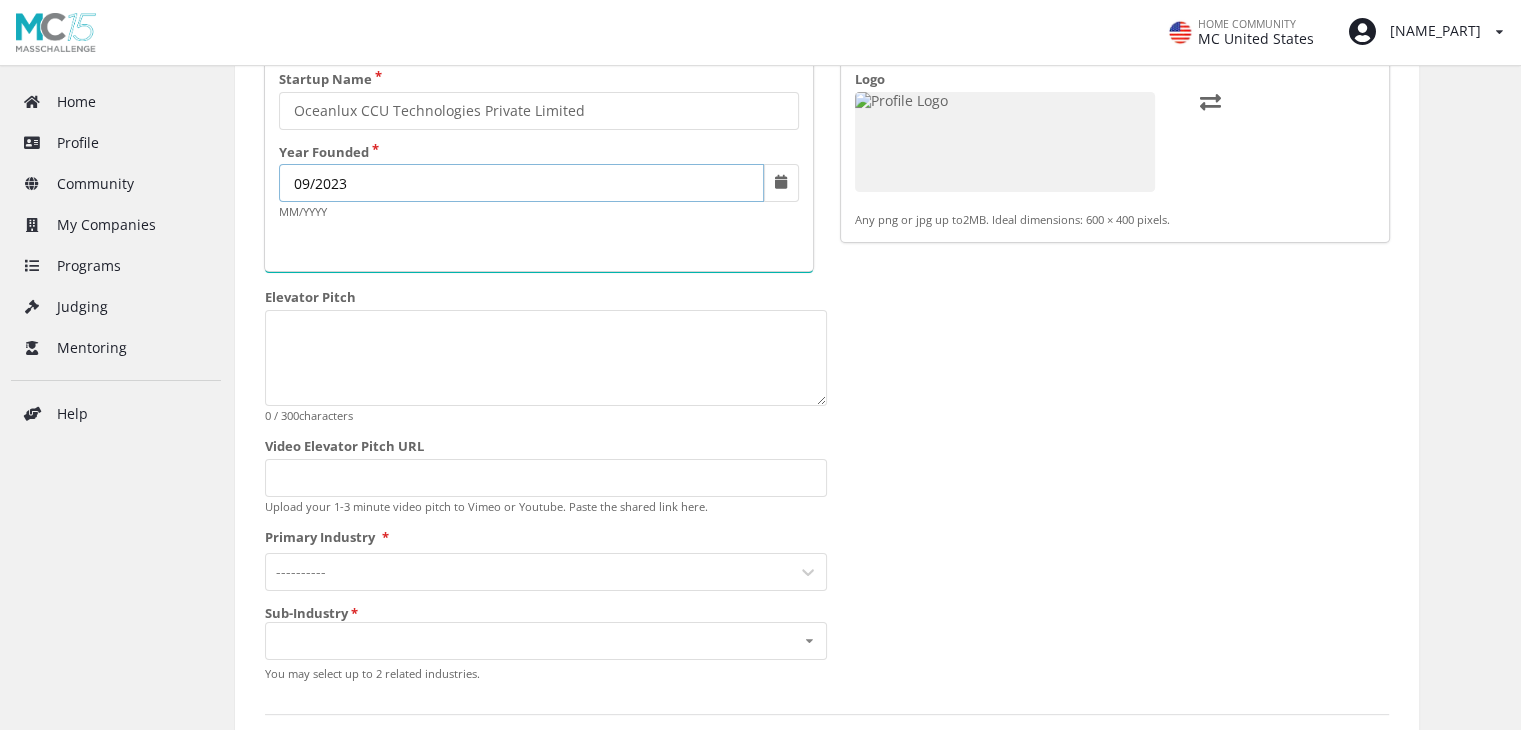 type on "09/2023" 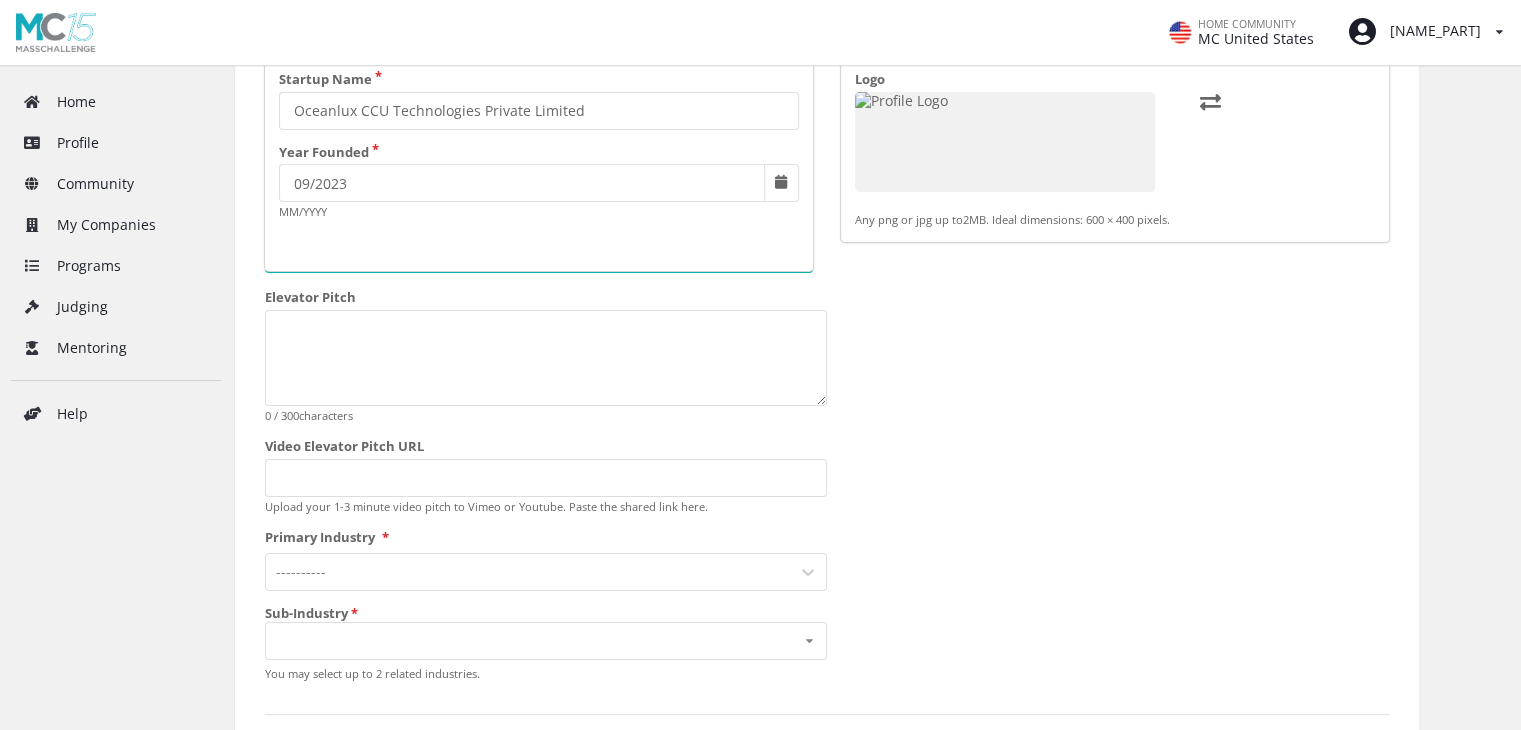click on "Startup Name [COMPANY] Year Founded [DATE] MM/YYYY Logo   Any png or jpg up to  2MB . Ideal dimensions: 600 × 400 pixels. Elevator Pitch 0   /   300  characters Video Elevator Pitch URL Upload your 1-3 minute video pitch to Vimeo or Youtube. Paste the shared link here. Primary Industry *   ---------- Sub-Industry   * No results found. You may select up to 2 related industries. Location Country Of Primary Operations:  *   Select Country from the list Street Address State/Region/Province   Select State/Region/Province from the list City   Select City from the list Postal/Zip Code VISIBILITY Public Your startup profile will be published to the entire MassChallenge community and publicly at   masschallenge.org/startups Stealth Only confirmed members of the MassChallenge community see your startup profile. It will not be published to   masschallenge.org/startups FOUNDERS   * This company has a BIPOC Founder This company has a female or transgender Founder I prefer not to say" at bounding box center [827, 1057] 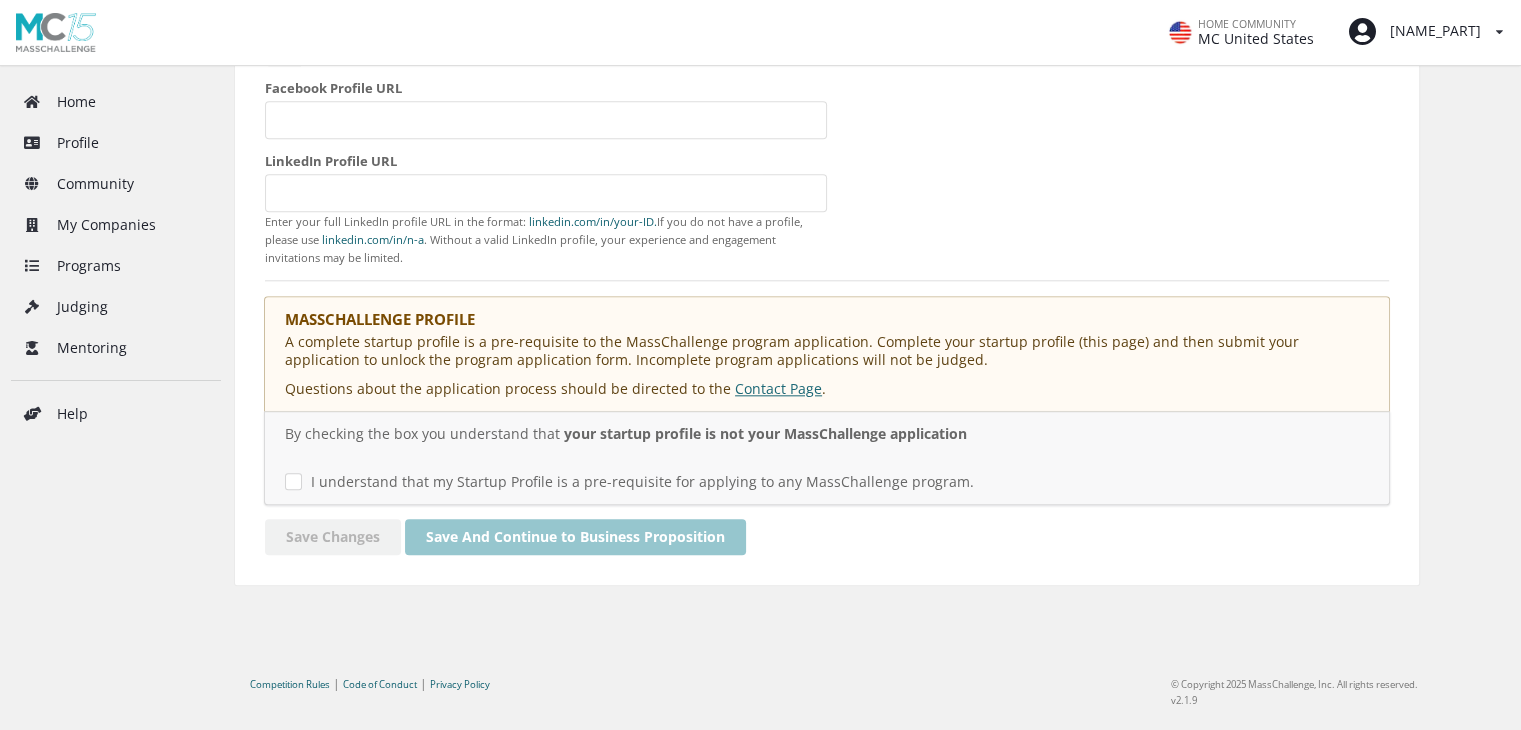 scroll, scrollTop: 2130, scrollLeft: 0, axis: vertical 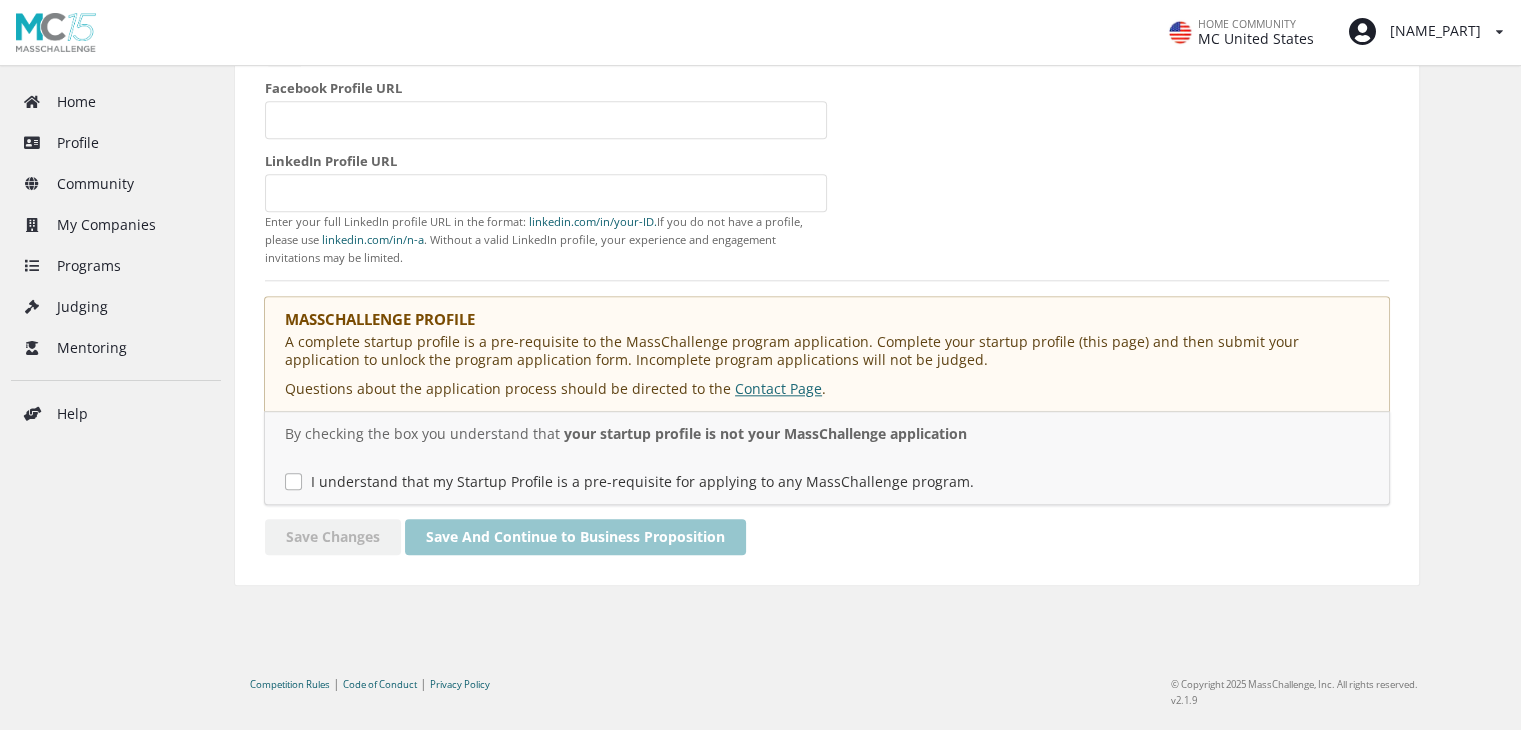 click on "I understand that my Startup Profile is a pre-requisite for applying to any MassChallenge program." at bounding box center [629, 481] 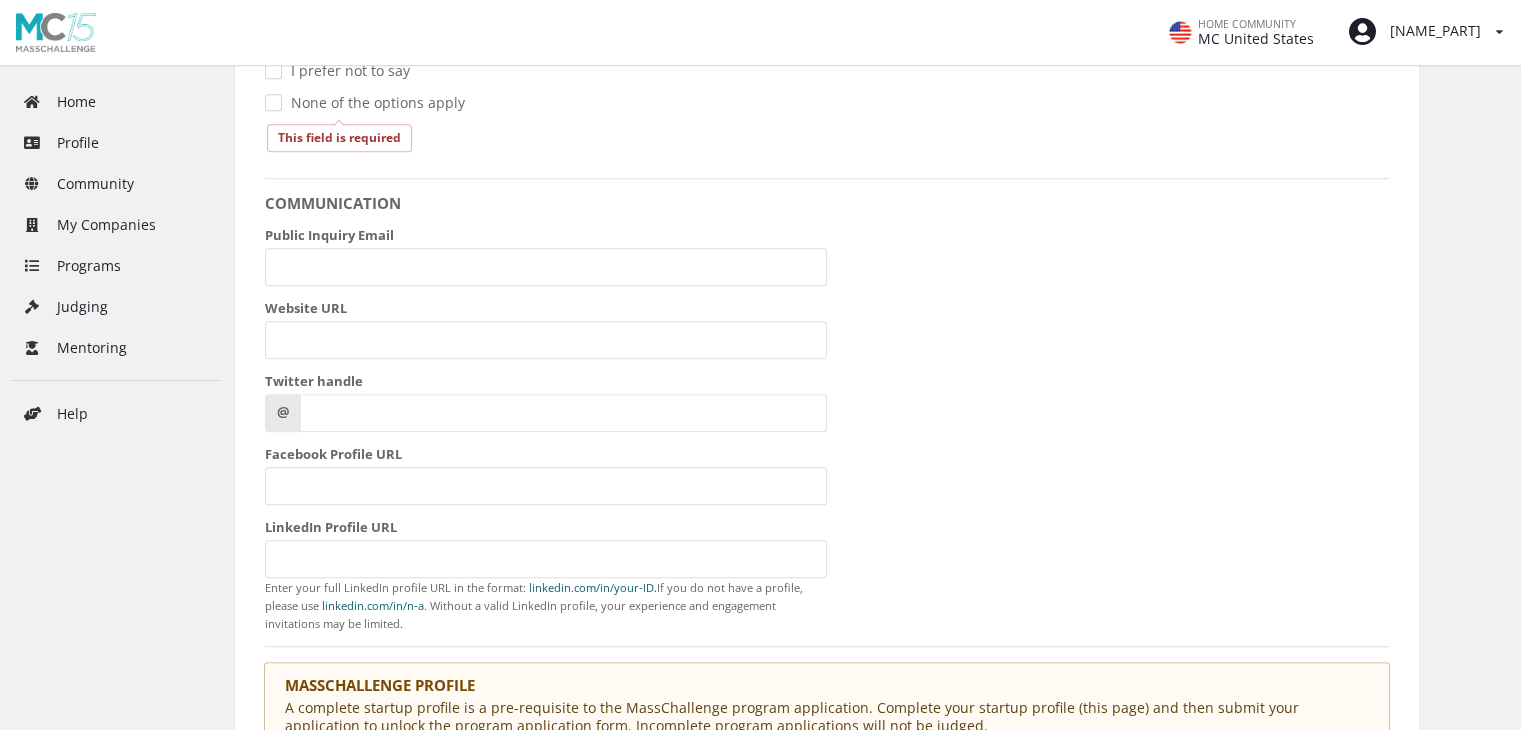 scroll, scrollTop: 1726, scrollLeft: 0, axis: vertical 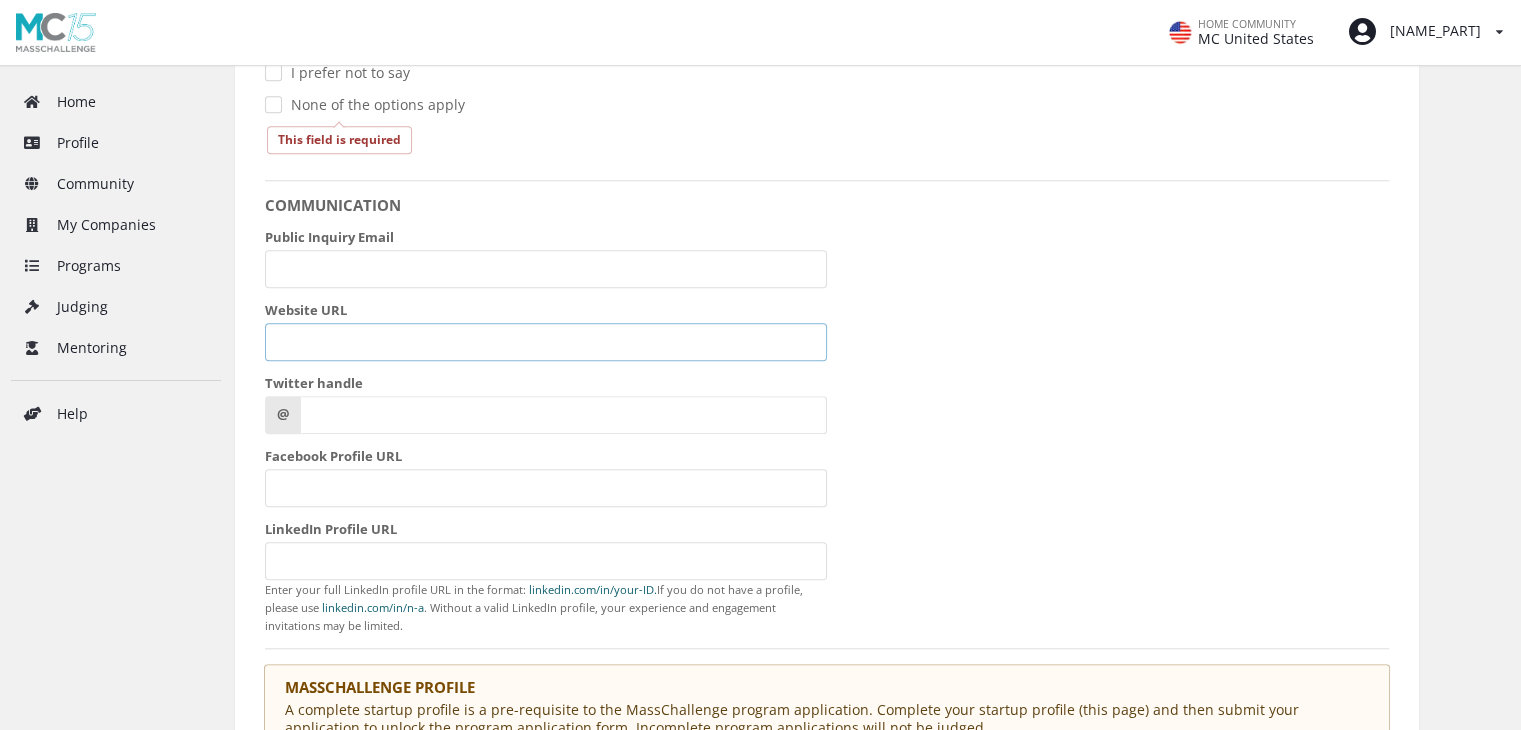 click on "Website URL" at bounding box center [546, 342] 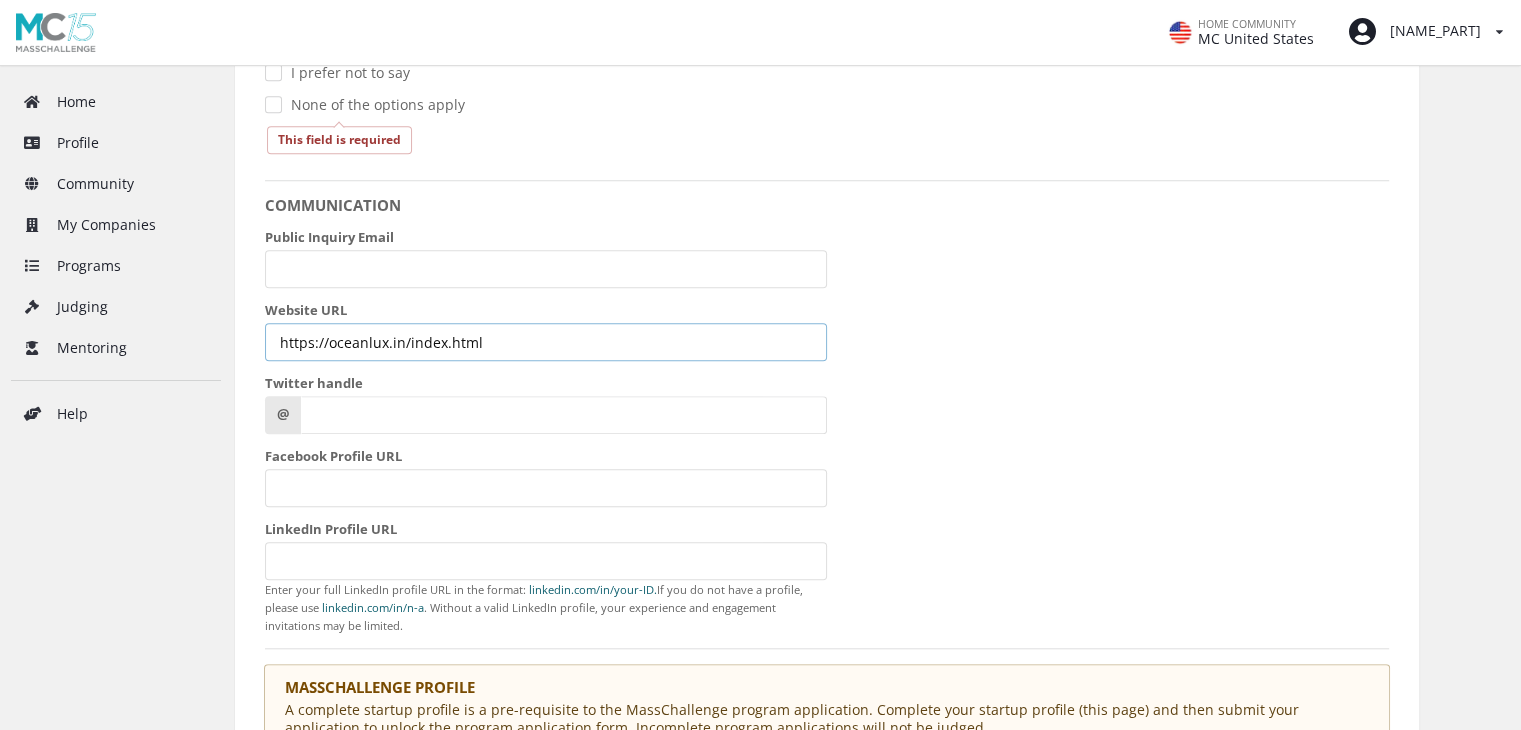 type on "https://oceanlux.in/index.html" 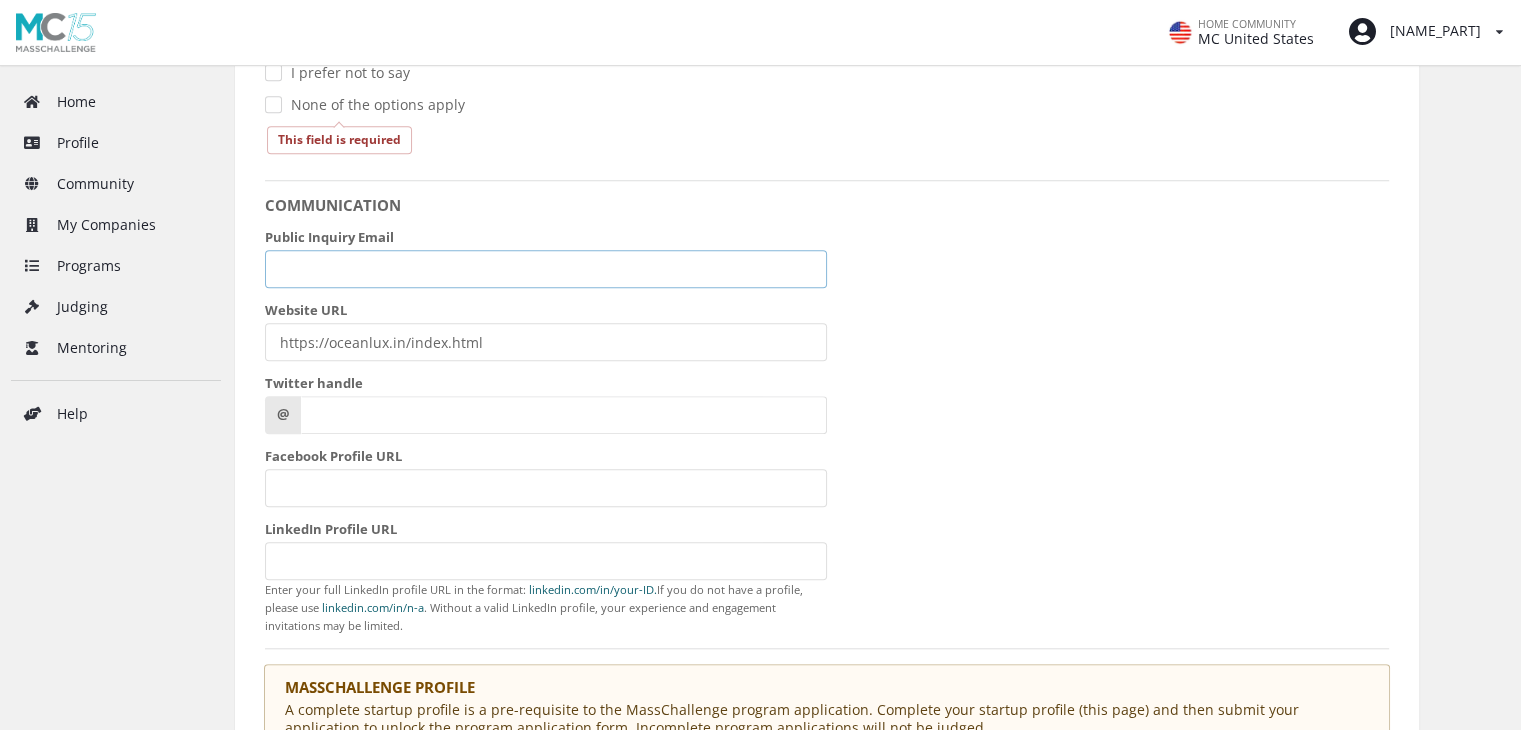click on "Public Inquiry Email" at bounding box center (546, 269) 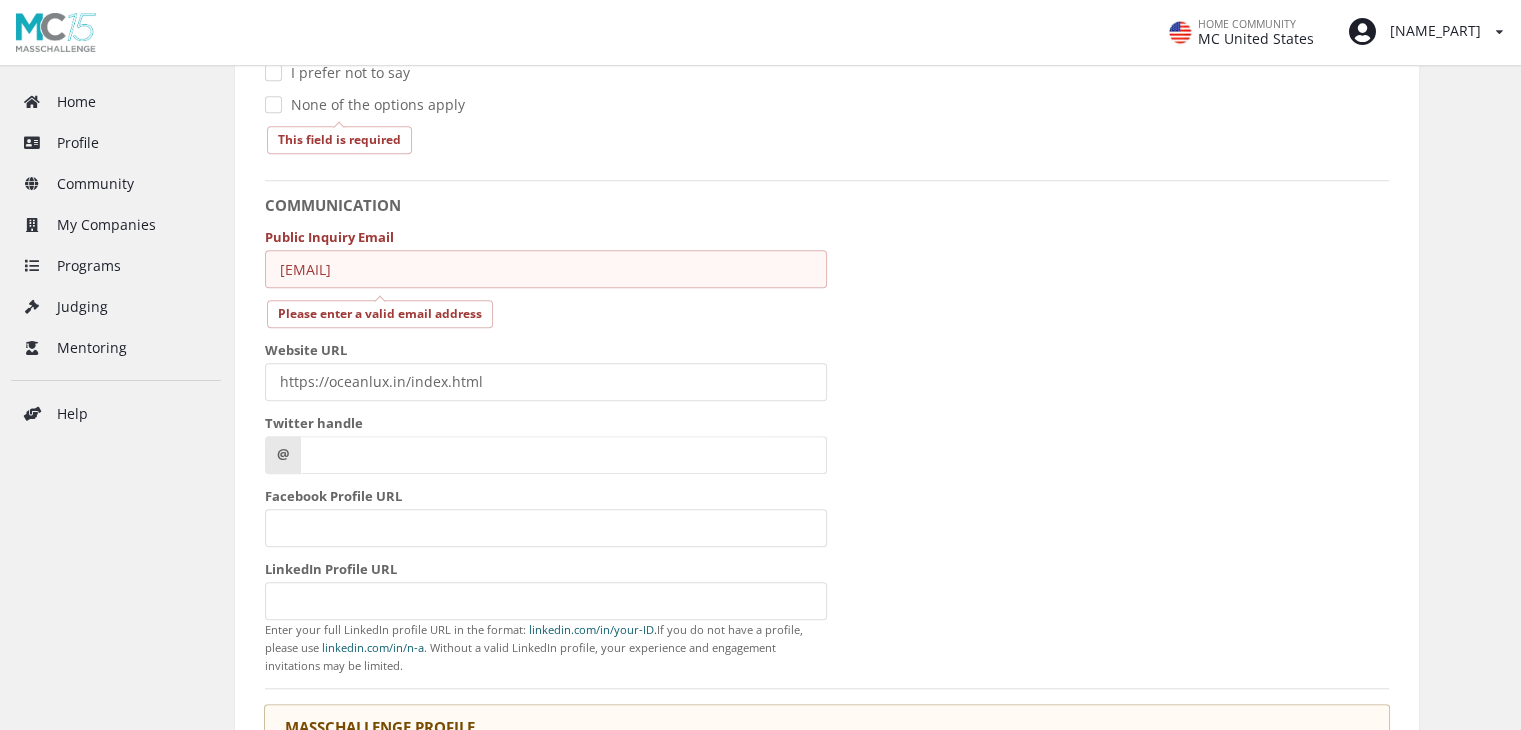 type on "[EMAIL]" 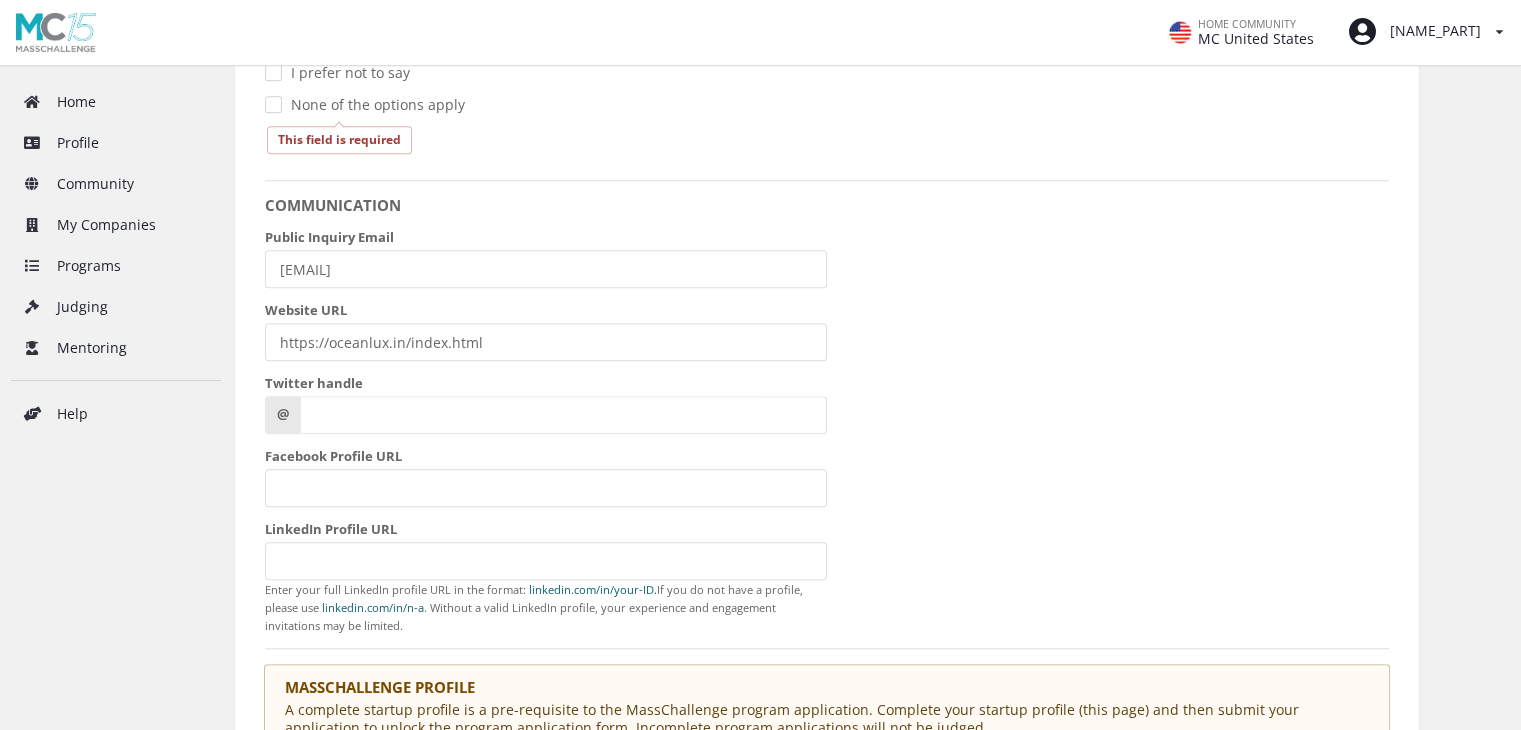 click on "Startup Name [COMPANY] Year Founded [DATE] MM/YYYY Logo   Any png or jpg up to  2MB . Ideal dimensions: 600 × 400 pixels. Elevator Pitch 0   /   300  characters Video Elevator Pitch URL Upload your 1-3 minute video pitch to Vimeo or Youtube. Paste the shared link here. Primary Industry *   ---------- Sub-Industry   * No results found. You may select up to 2 related industries. Location Country Of Primary Operations:  *   Select Country from the list Street Address State/Region/Province   Select State/Region/Province from the list City   Select City from the list Postal/Zip Code VISIBILITY Public Your startup profile will be published to the entire MassChallenge community and publicly at   masschallenge.org/startups Stealth Only confirmed members of the MassChallenge community see your startup profile. It will not be published to   masschallenge.org/startups FOUNDERS   * This company has a BIPOC Founder This company has a female or transgender Founder I prefer not to say" at bounding box center [827, -379] 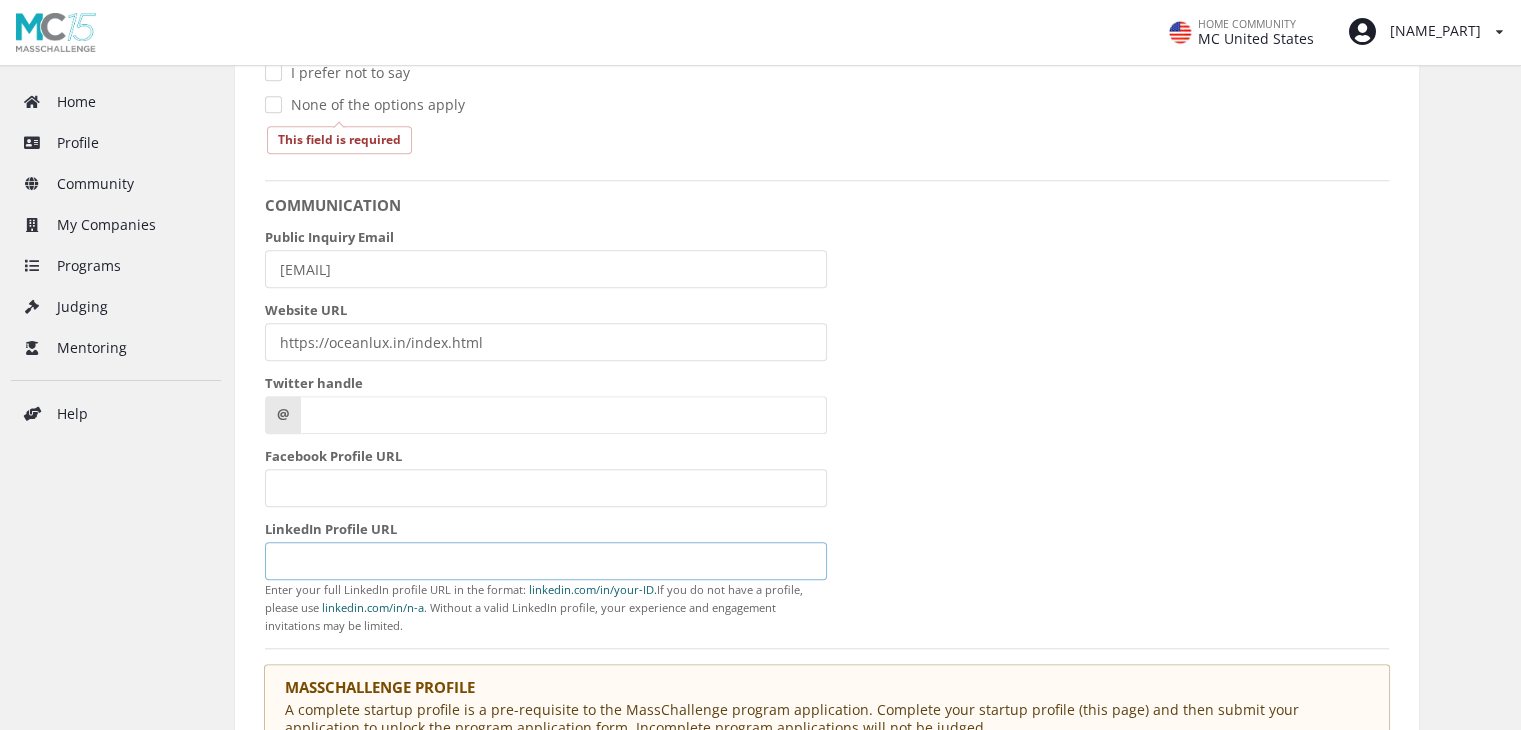 click on "LinkedIn Profile URL" at bounding box center (546, 561) 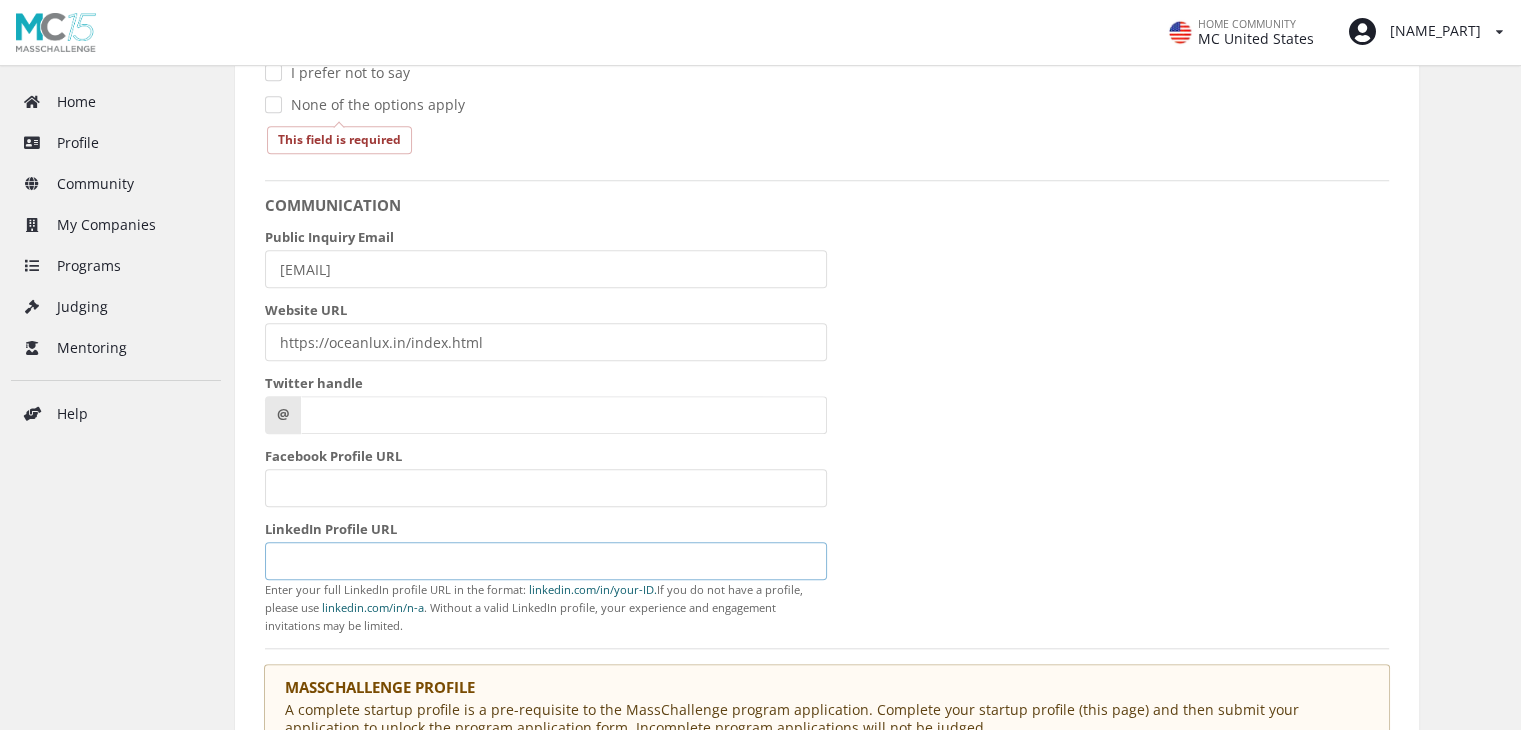 paste on "https://www.linkedin.com/company/oceanlux/posts/?feedView=all" 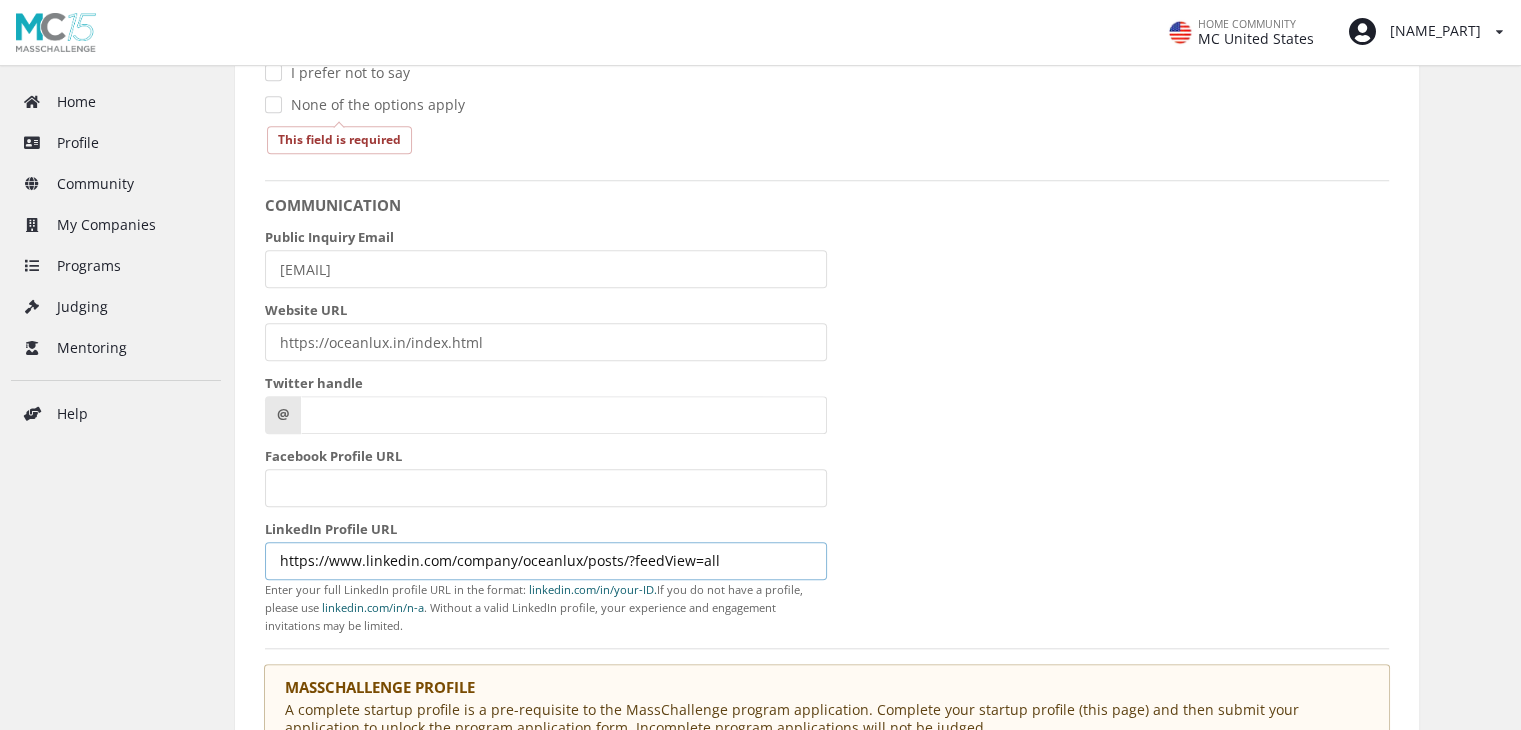 type on "https://www.linkedin.com/company/oceanlux/posts/?feedView=all" 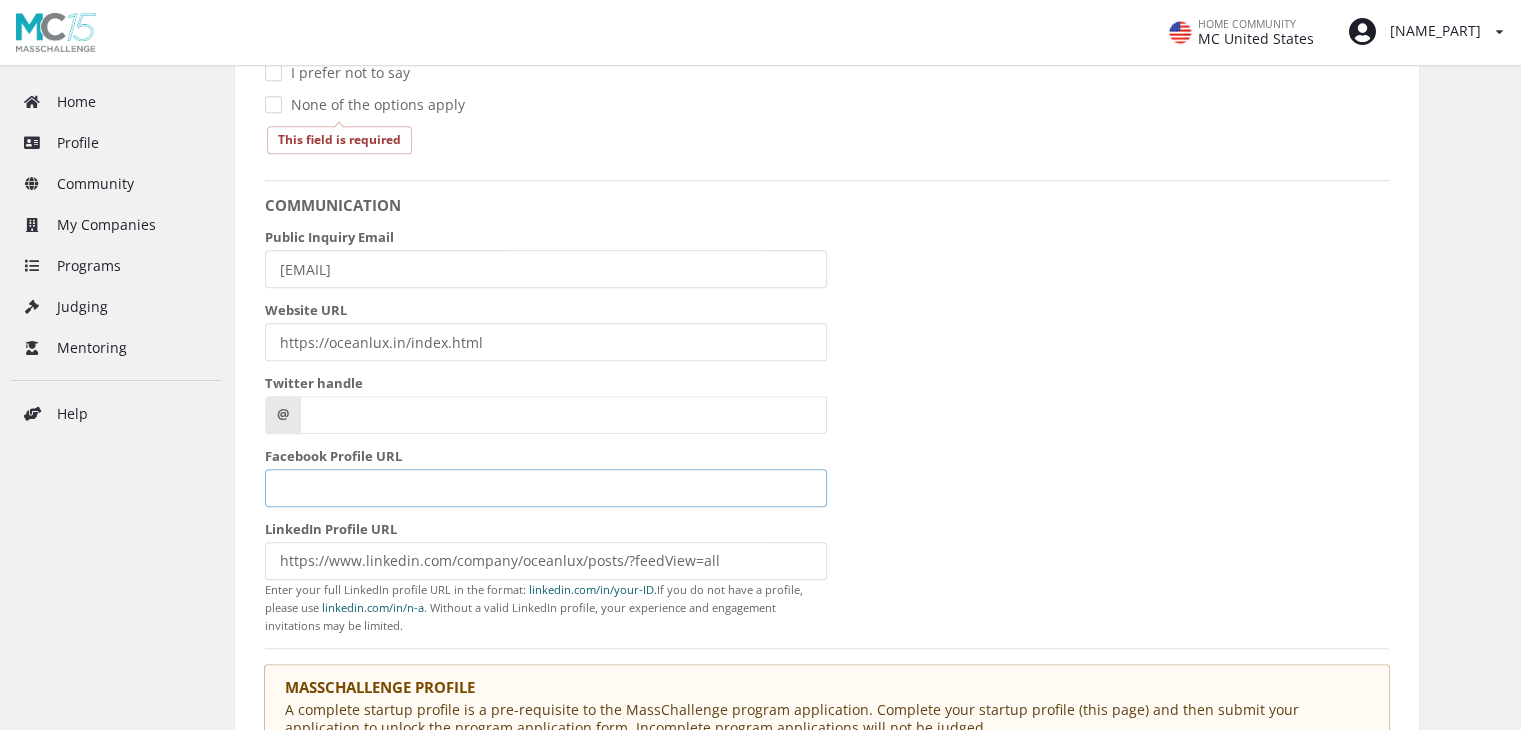 click on "Facebook Profile URL" at bounding box center [546, 488] 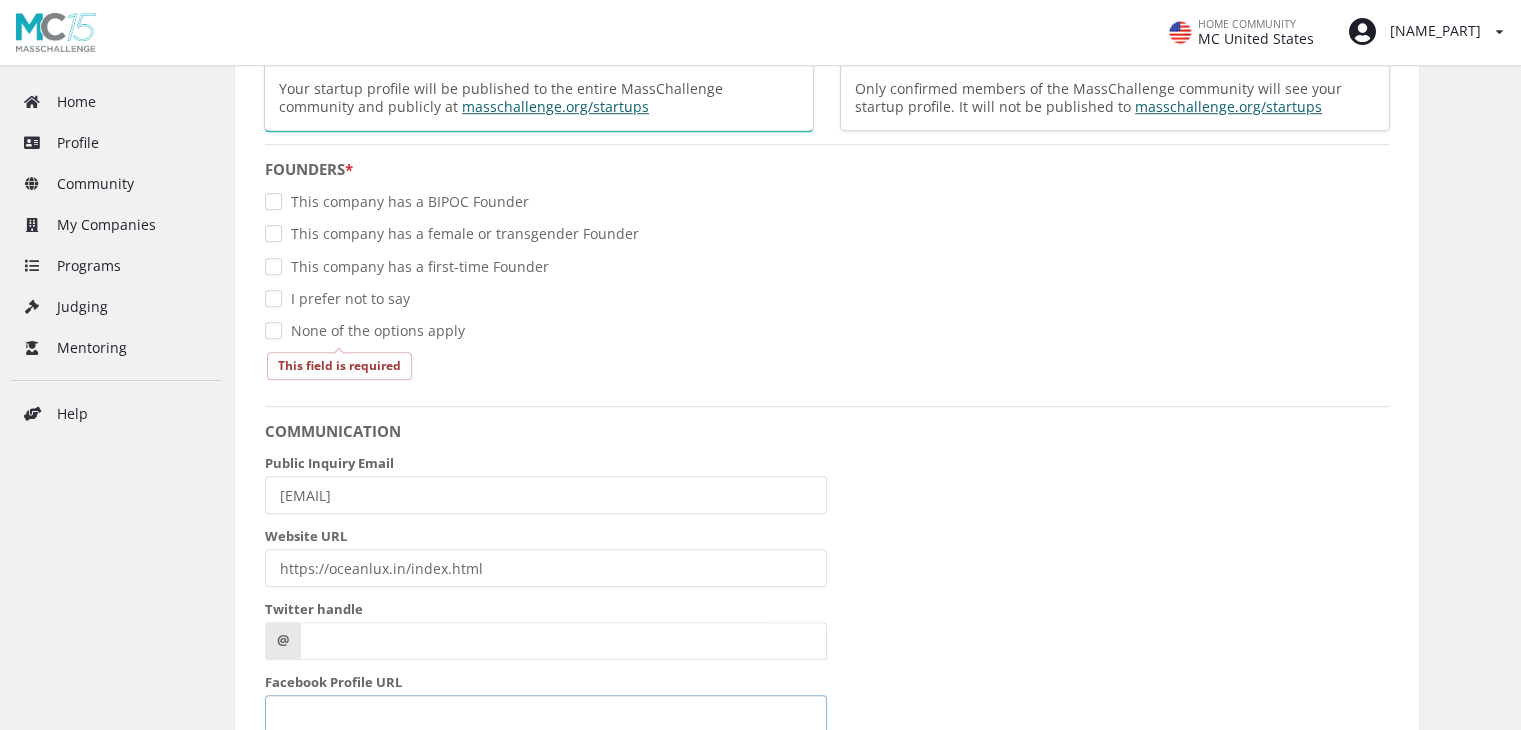 scroll, scrollTop: 1499, scrollLeft: 0, axis: vertical 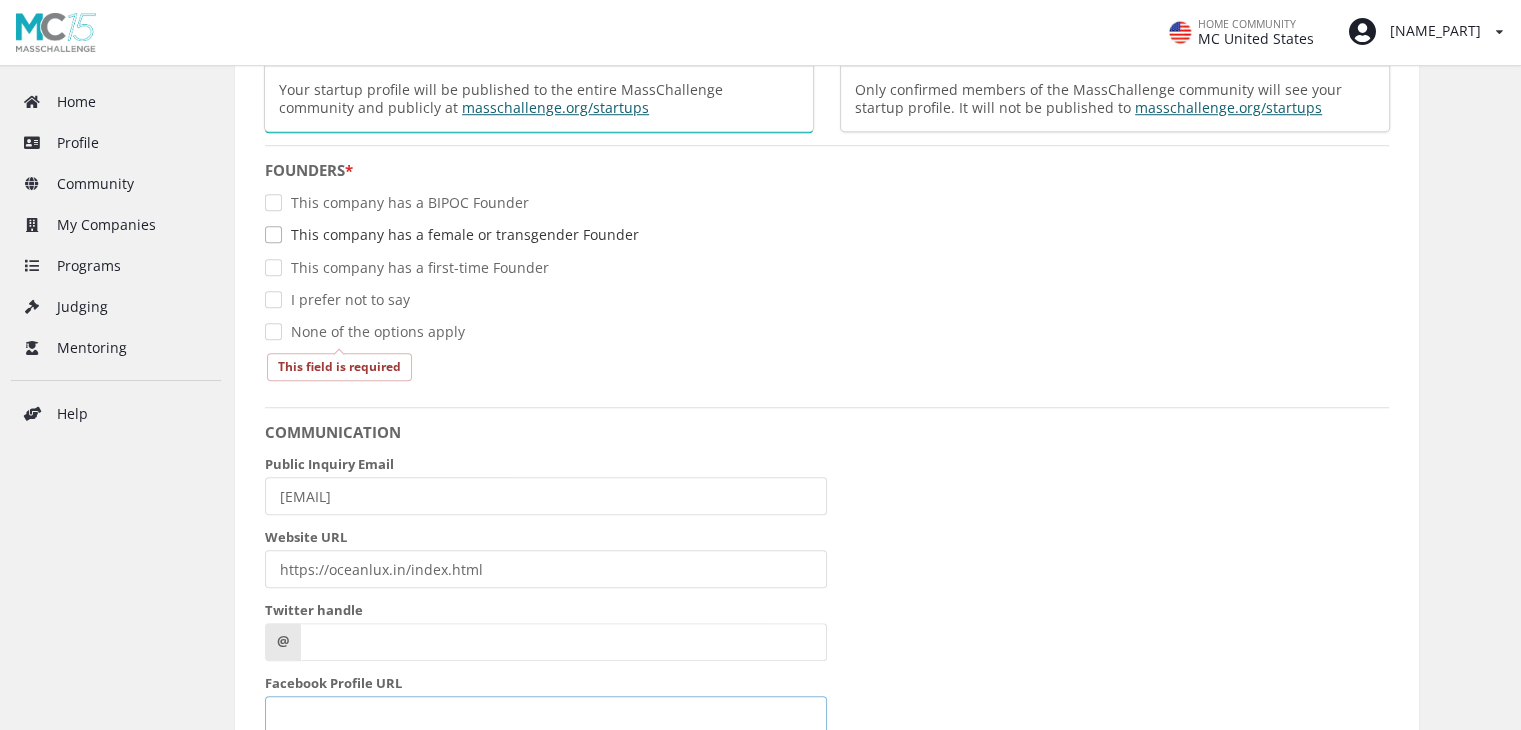click on "This company has a female or transgender Founder" at bounding box center [452, 234] 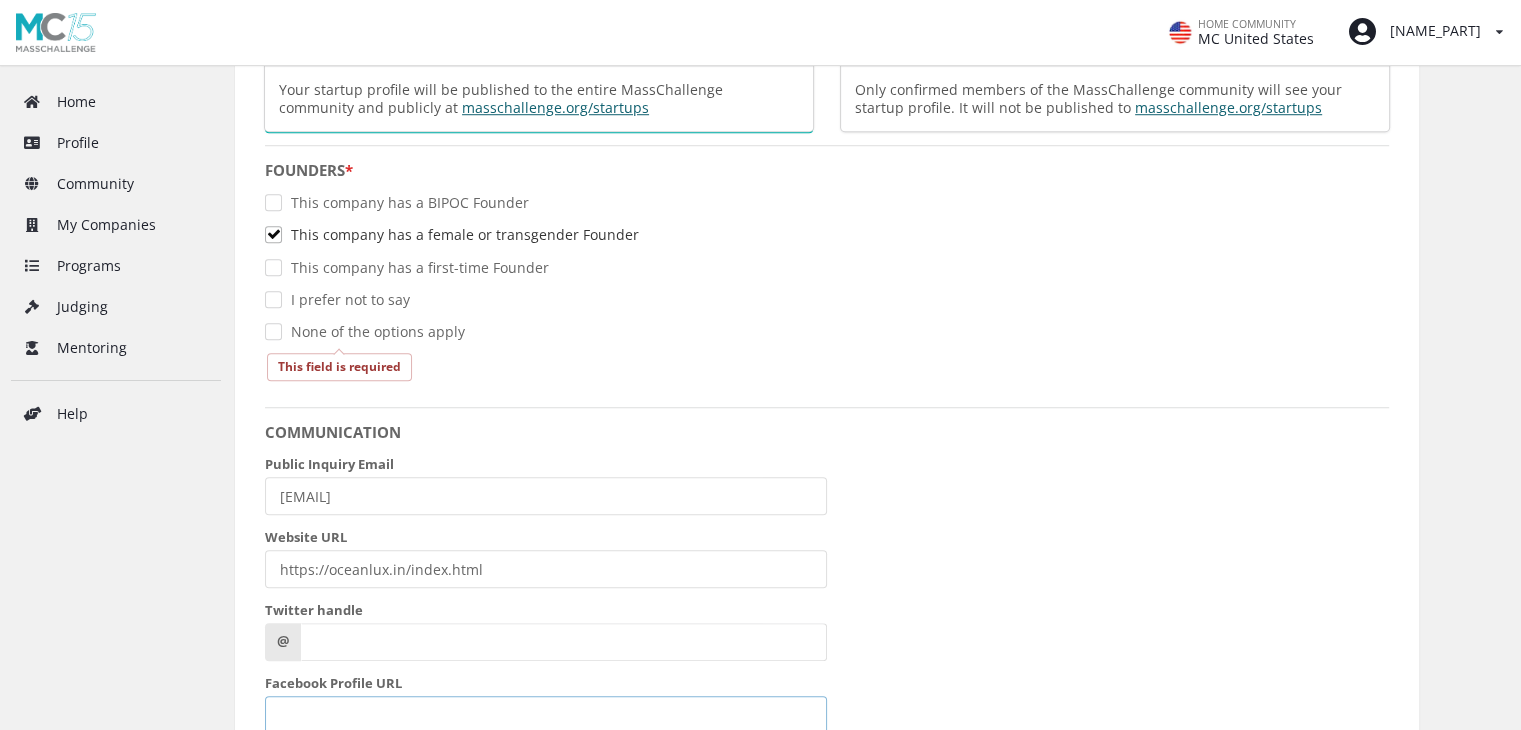 checkbox on "true" 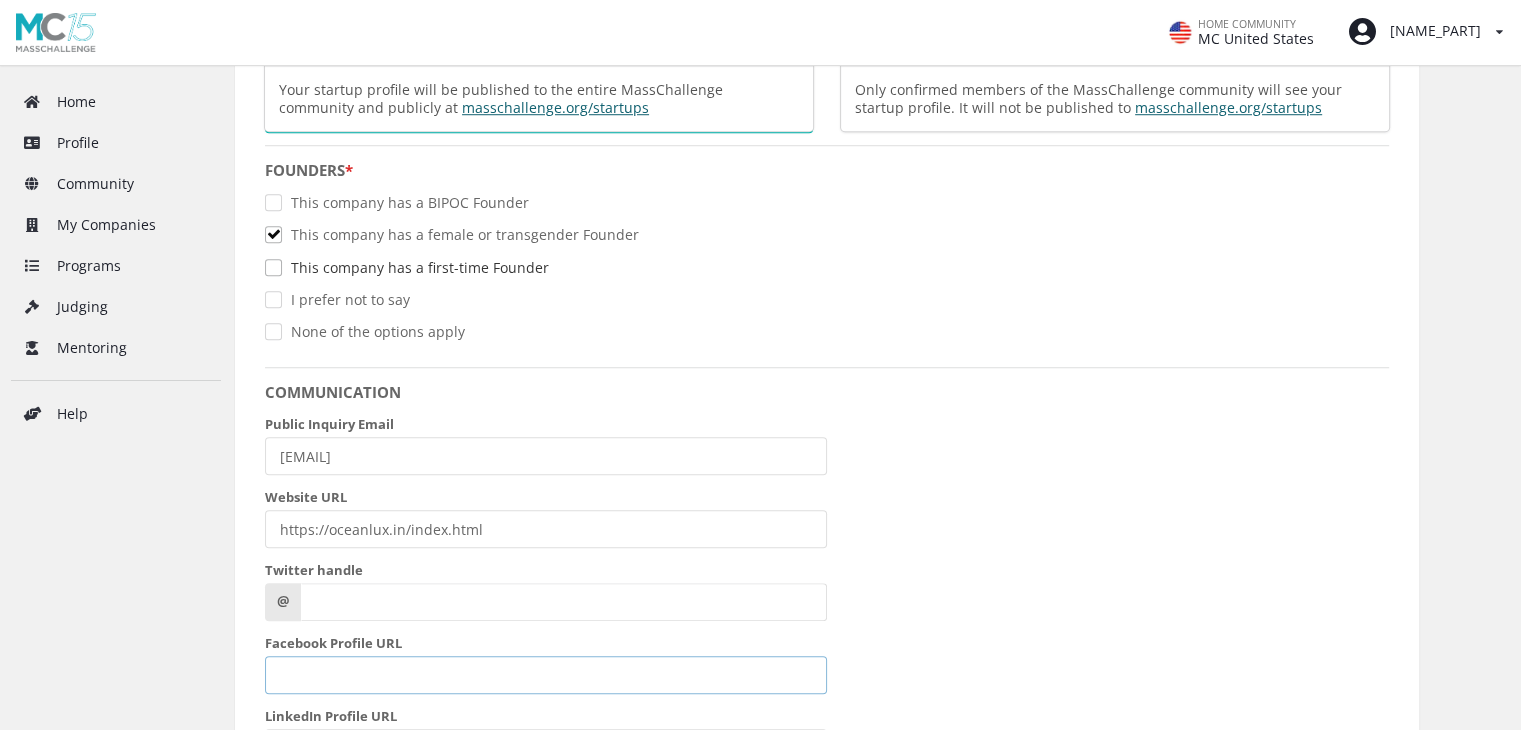 click on "This company has a first-time Founder" at bounding box center (407, 267) 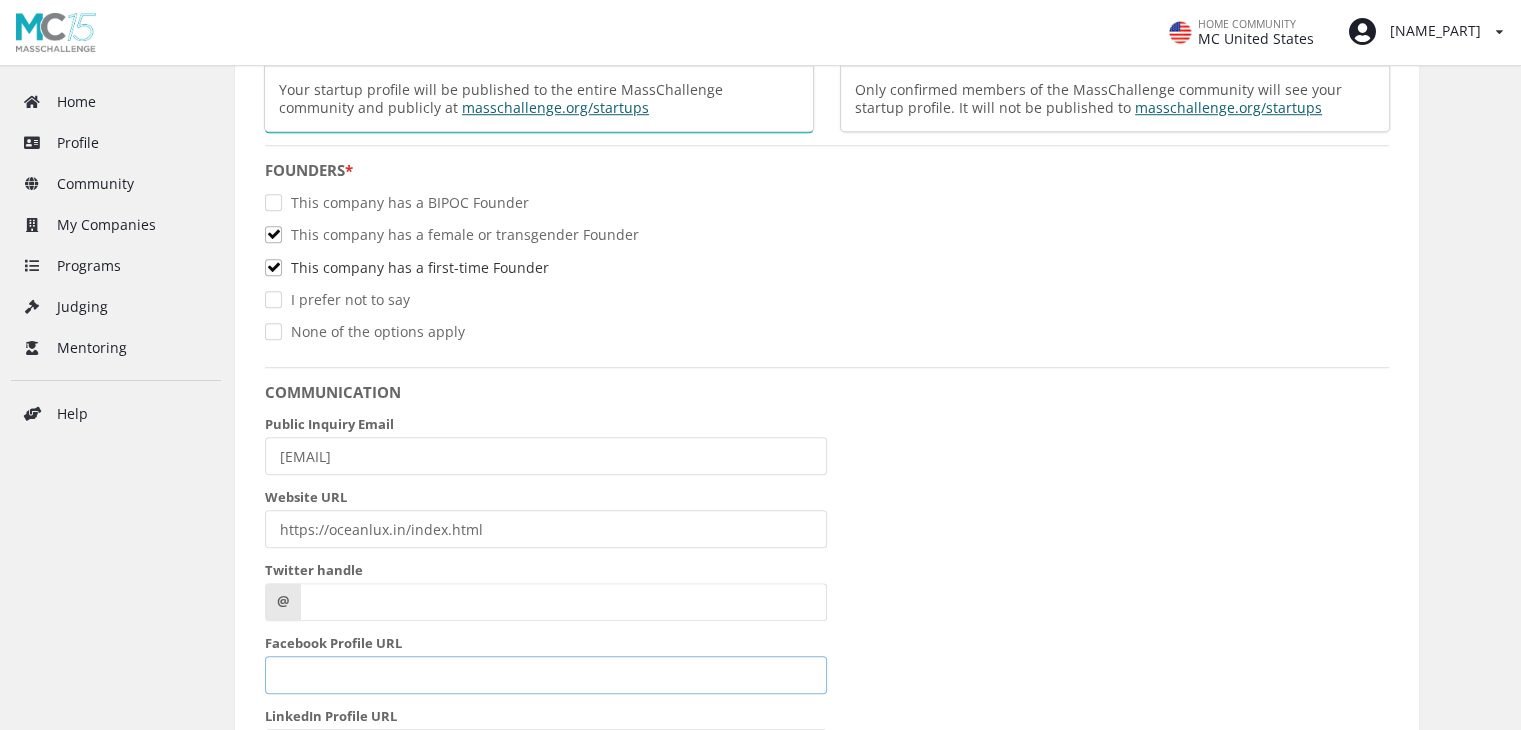 checkbox on "true" 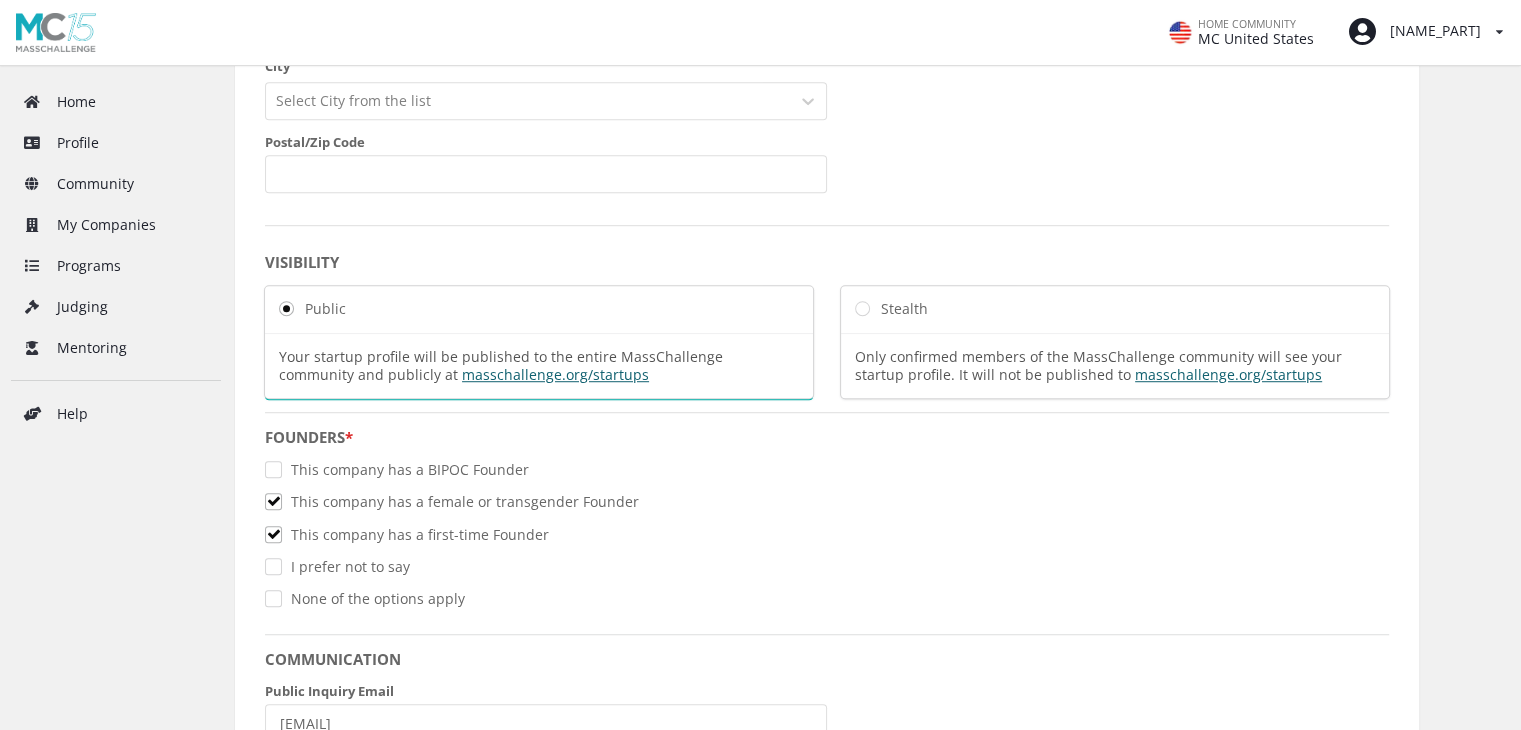 scroll, scrollTop: 1230, scrollLeft: 0, axis: vertical 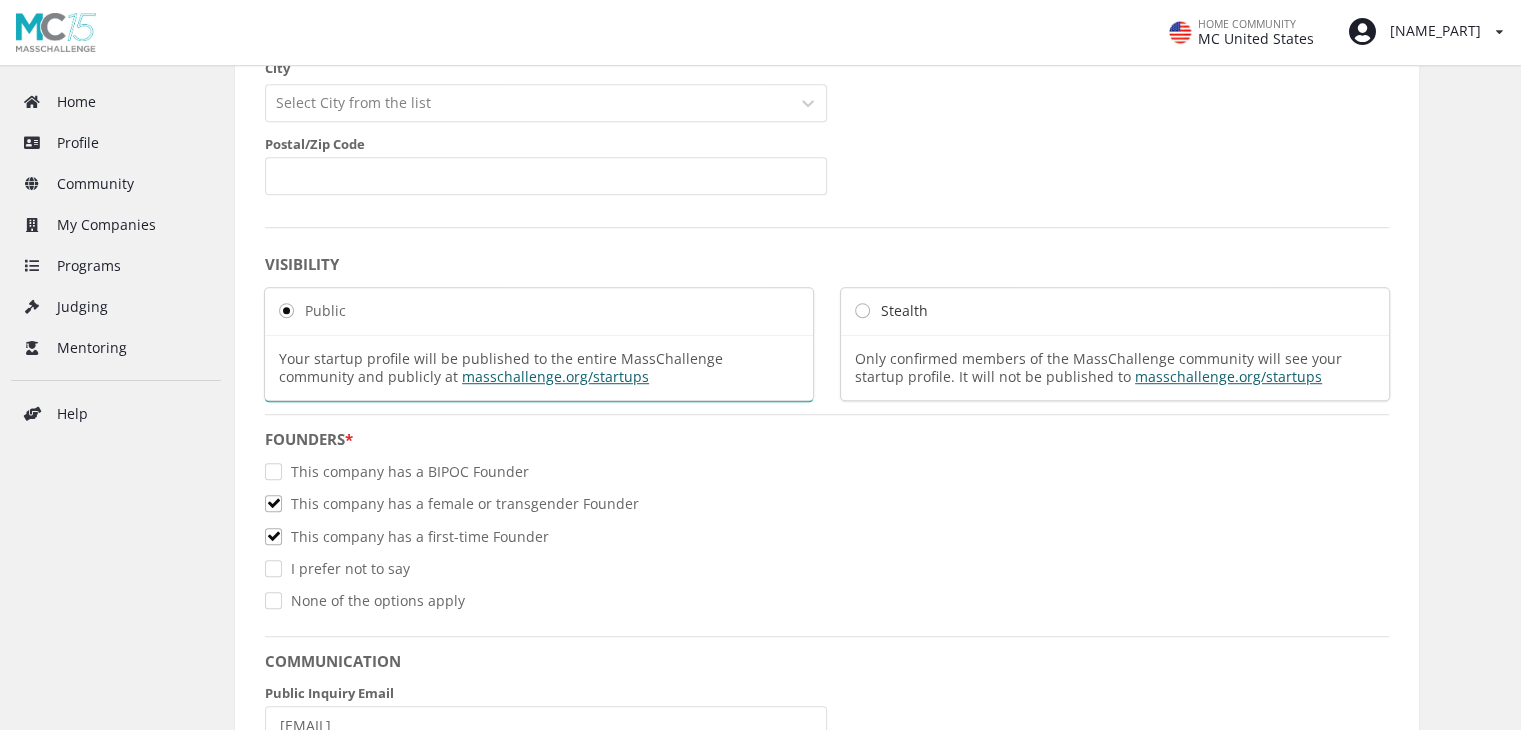 click on "Stealth" at bounding box center [891, 310] 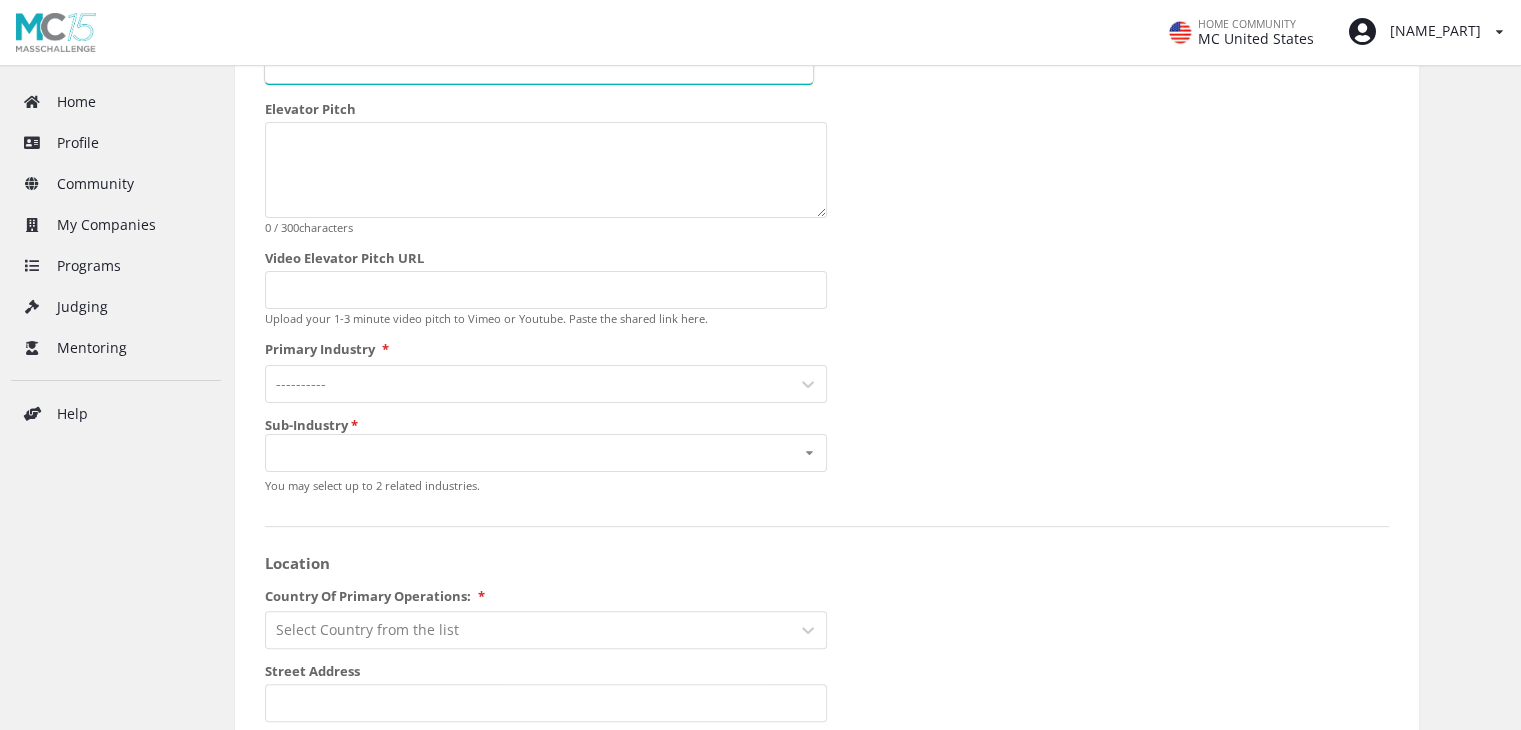 scroll, scrollTop: 477, scrollLeft: 0, axis: vertical 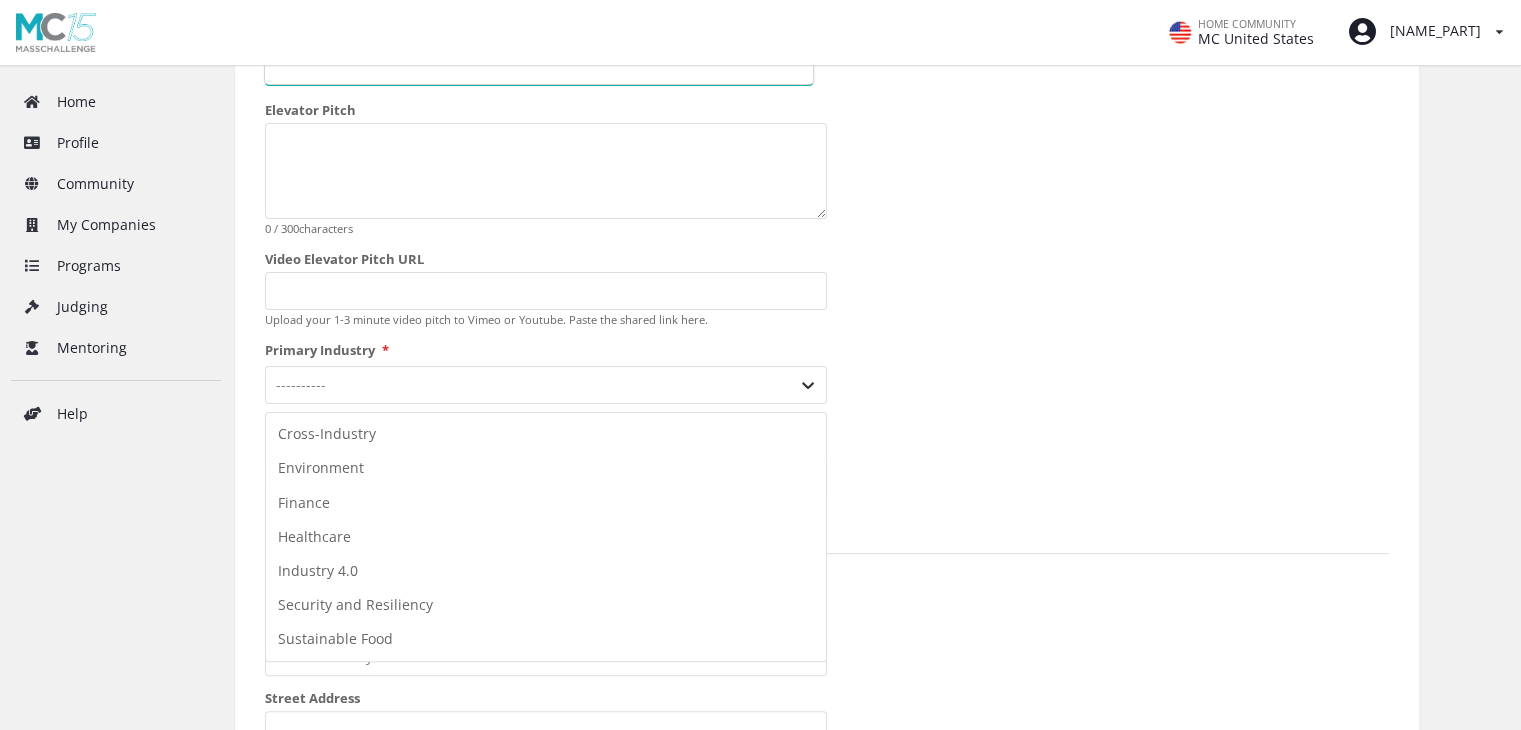 click at bounding box center (808, 385) 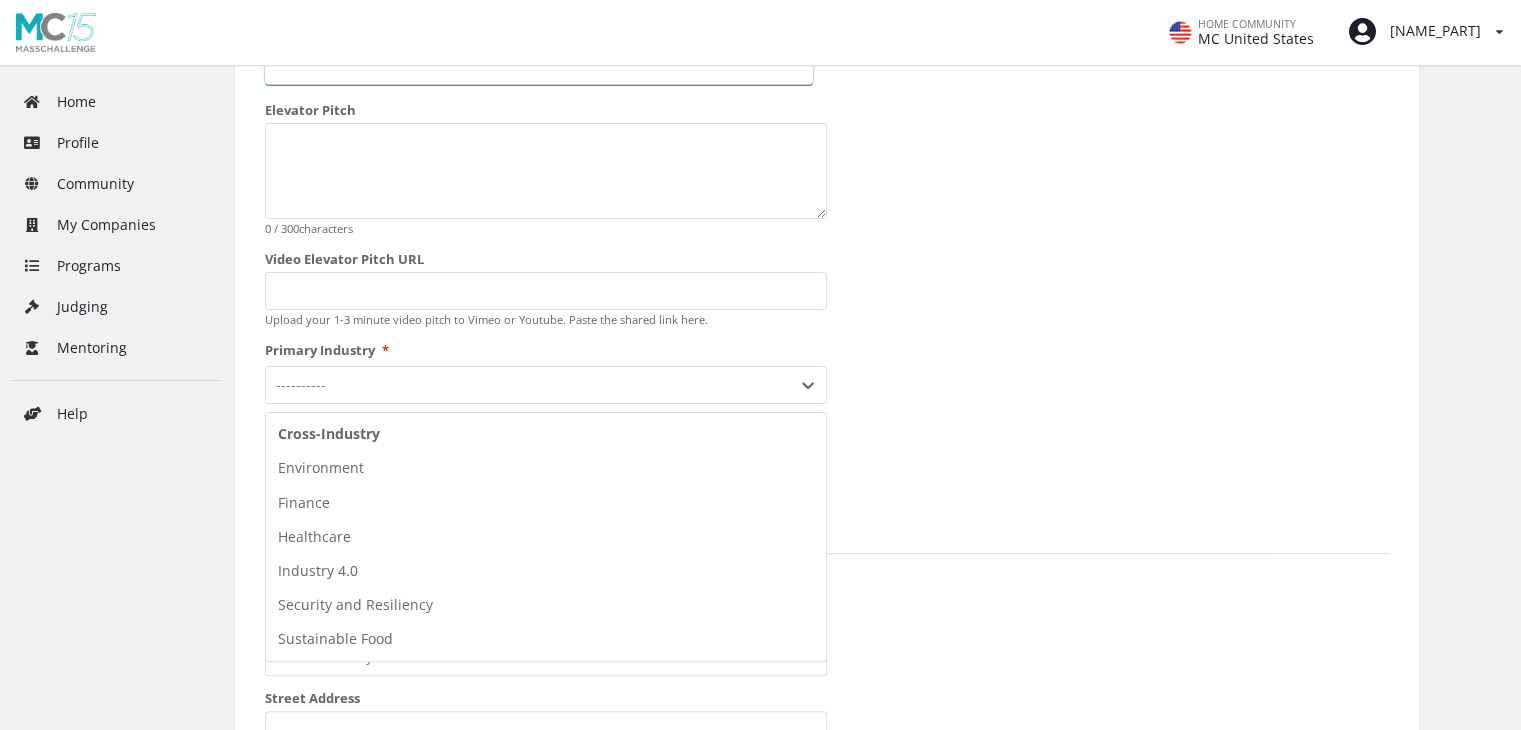 click on "Cross-Industry" at bounding box center (546, 434) 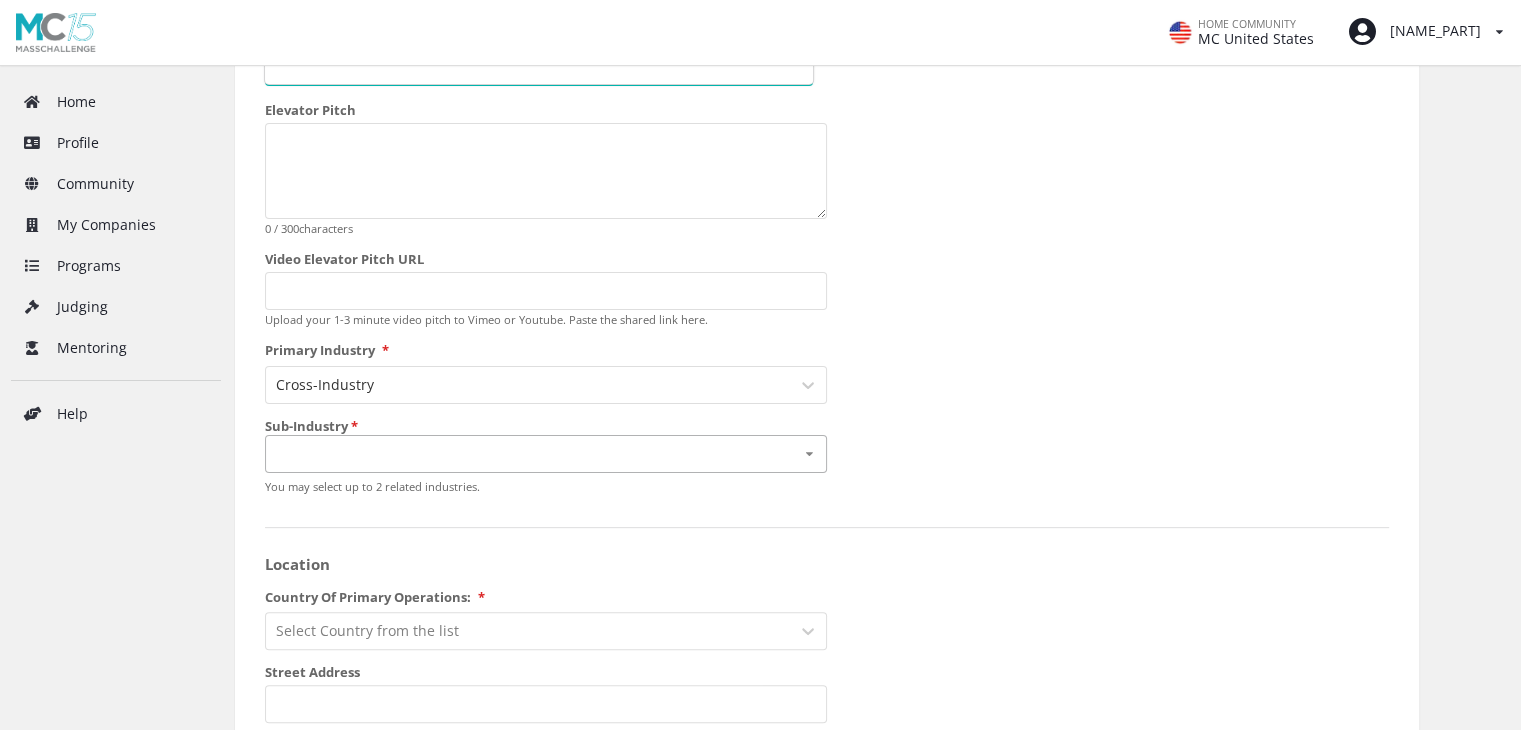 click at bounding box center (808, 454) 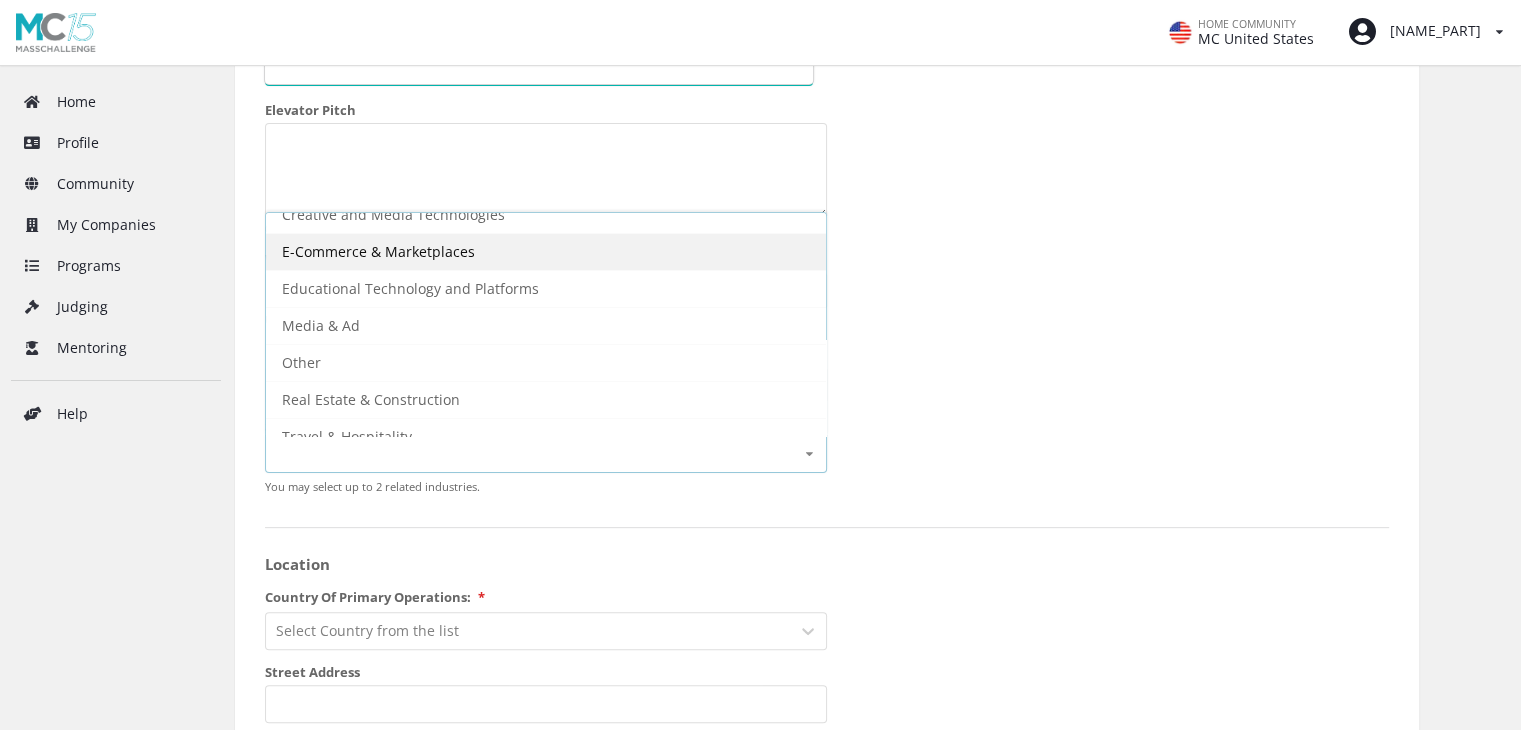 scroll, scrollTop: 144, scrollLeft: 0, axis: vertical 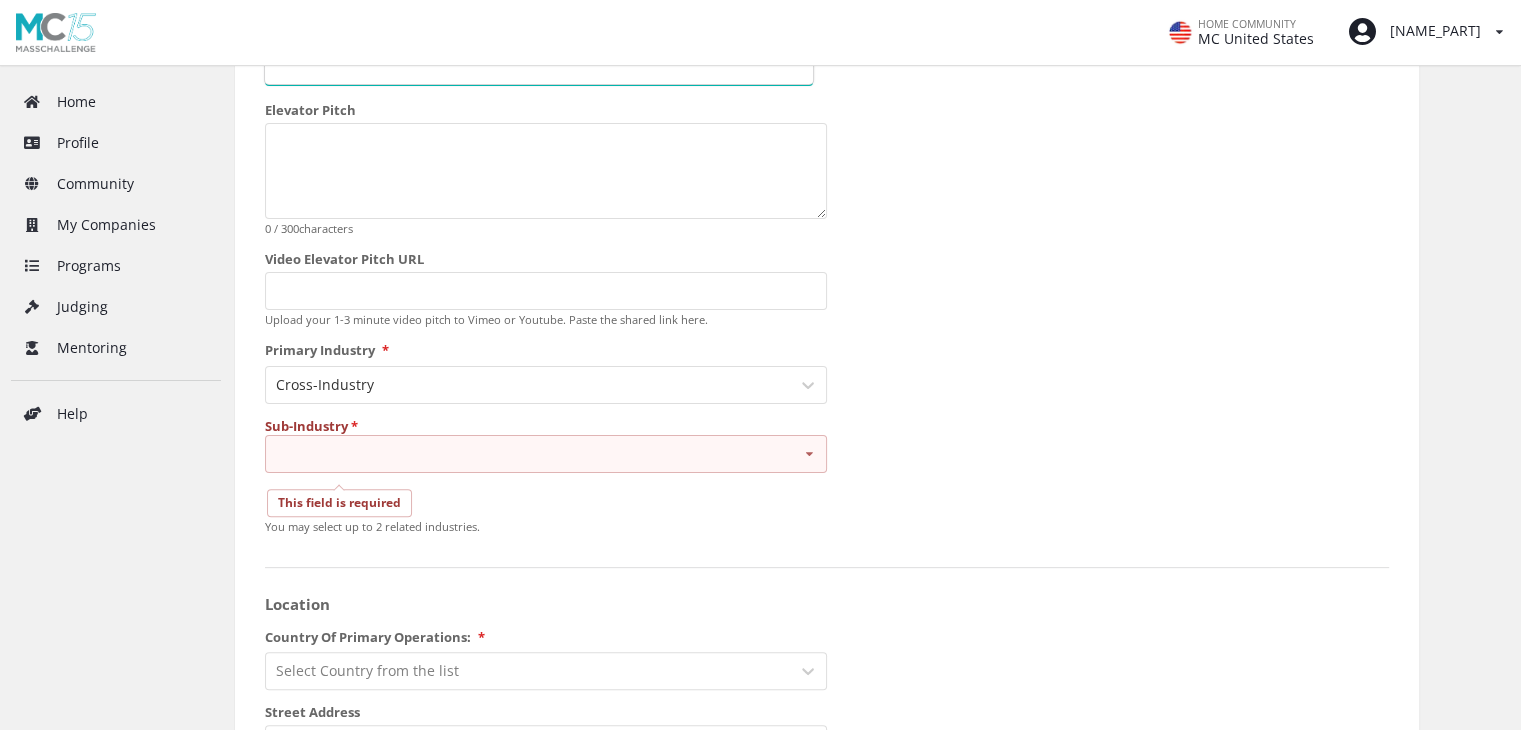 click on "Startup Name [COMPANY] Year Founded [DATE] MM/YYYY Logo   Any png or jpg up to  2MB . Ideal dimensions: 600 × 400 pixels. Elevator Pitch 0   /   300  characters Video Elevator Pitch URL Upload your 1-3 minute video pitch to Vimeo or Youtube. Paste the shared link here. Primary Industry *   Cross-Industry Sub-Industry   * AI/Machine Learning Brand & Retail Consumer Goods and Services Creative and Media Technologies E-Commerce & Marketplaces Educational Technology and Platforms Media & Ad Other Real Estate & Construction Travel & Hospitality This field is required   You may select up to 2 related industries. Location Country Of Primary Operations:  *   Select Country from the list Street Address State/Region/Province   Select State/Region/Province from the list City   Select City from the list Postal/Zip Code VISIBILITY Public Your startup profile will be published to the entire MassChallenge community and publicly at   masschallenge.org/startups Stealth   FOUNDERS   * @" at bounding box center [827, 870] 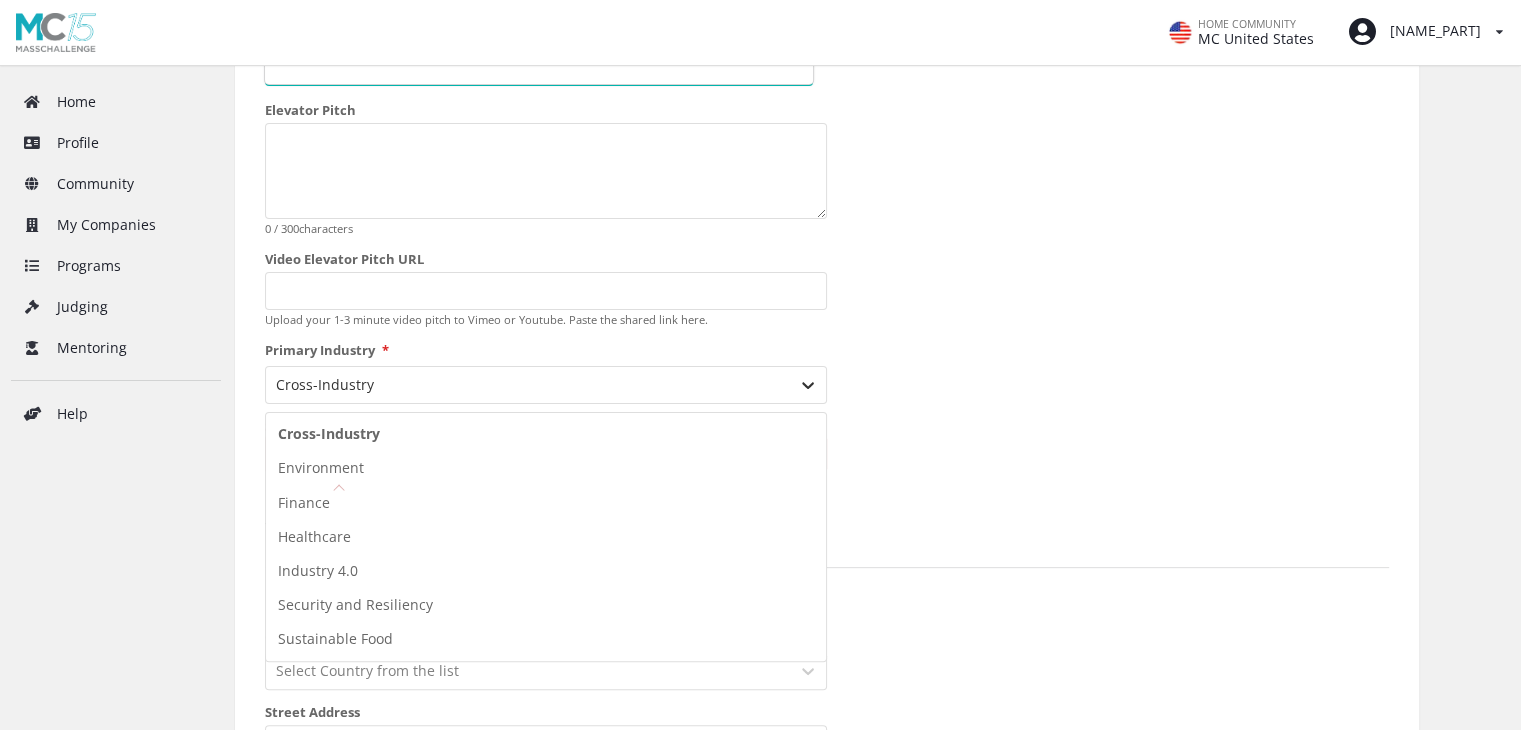click at bounding box center [808, 385] 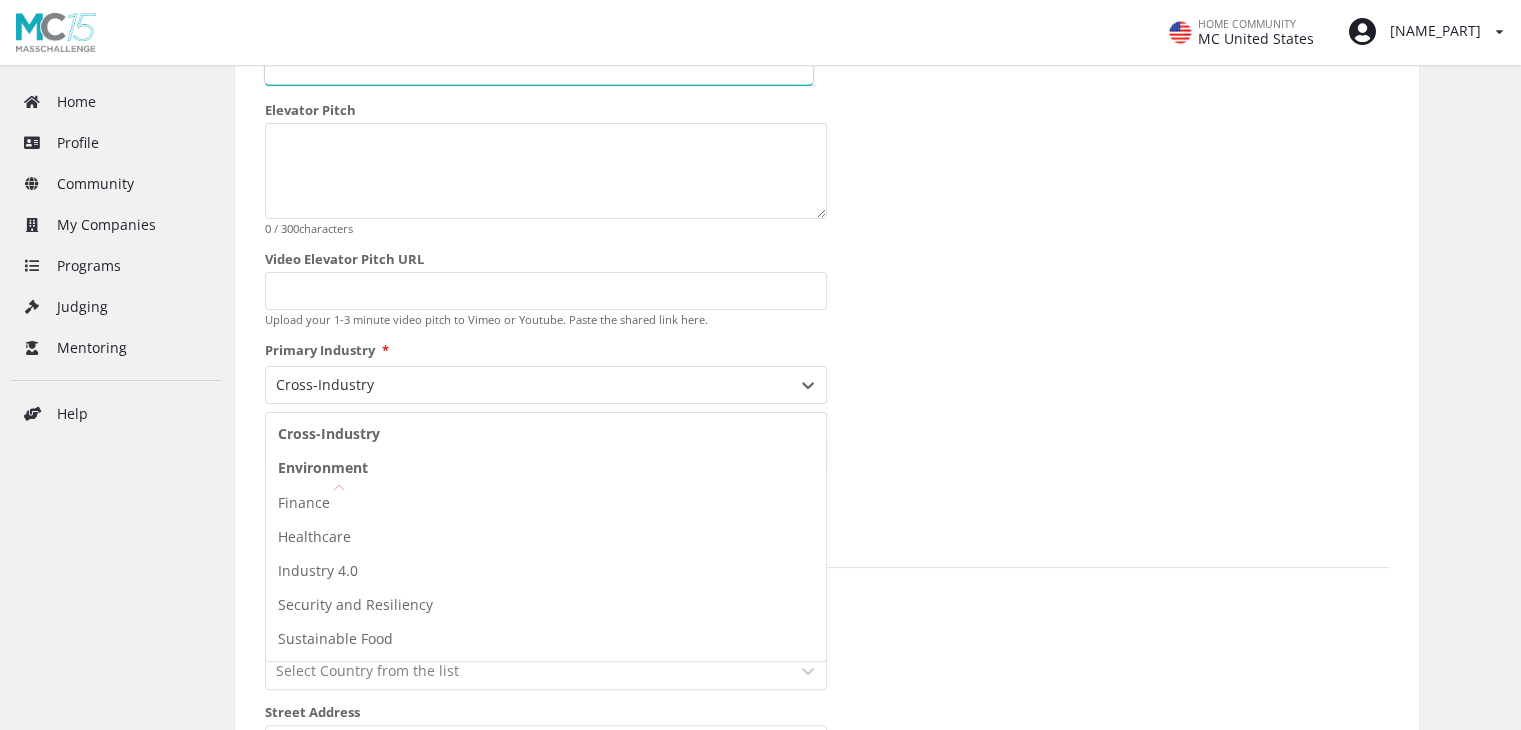 click on "Environment" at bounding box center [546, 468] 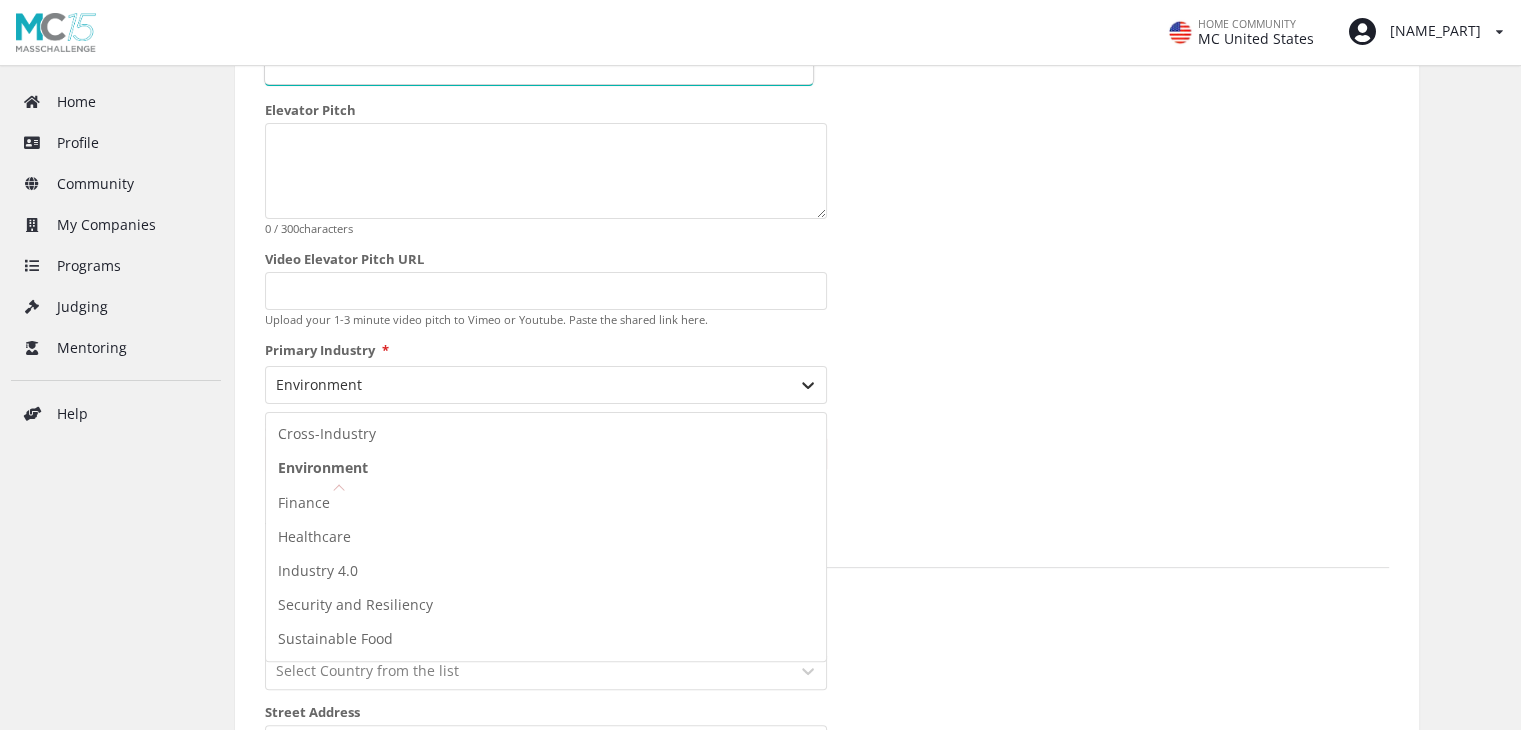 click at bounding box center [808, 385] 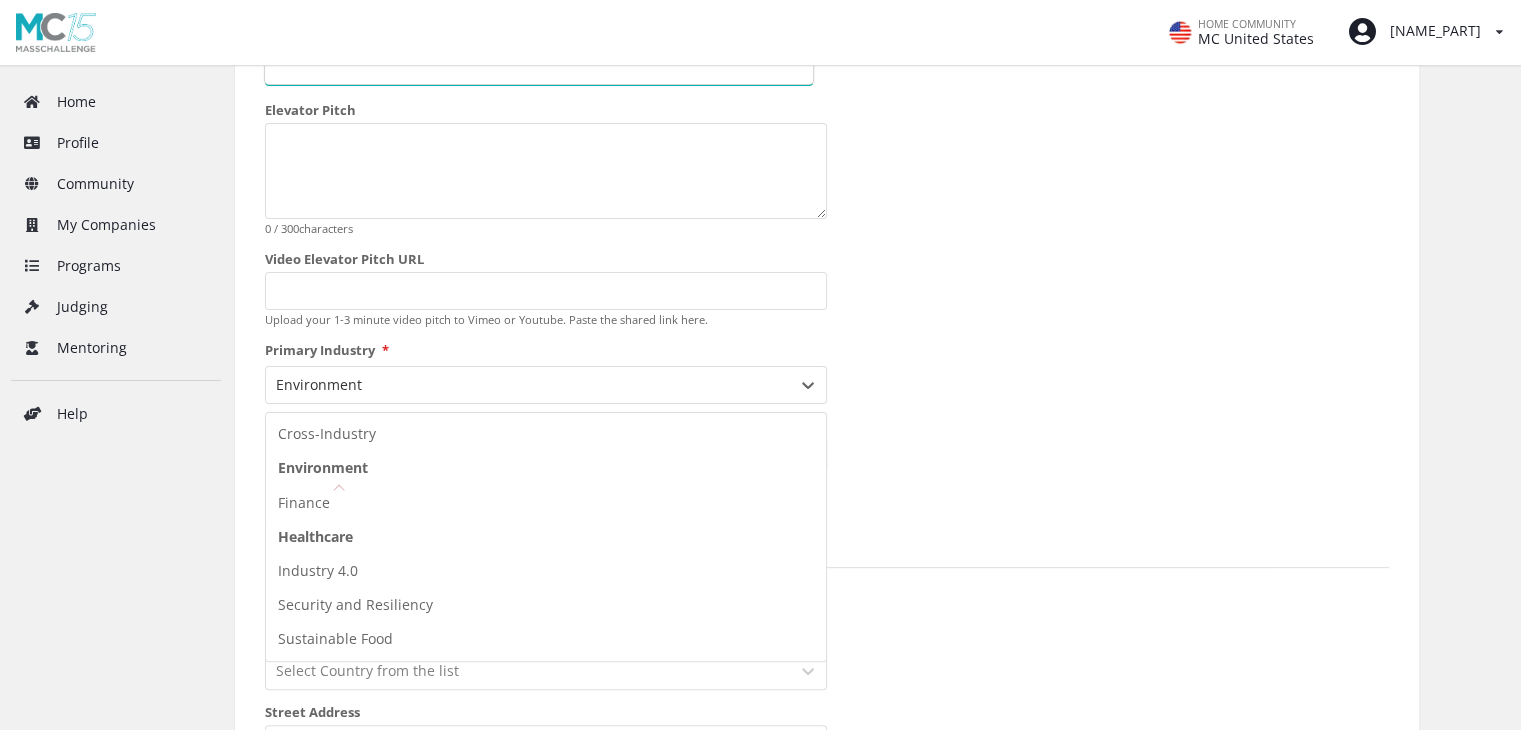 click on "Healthcare" at bounding box center (546, 537) 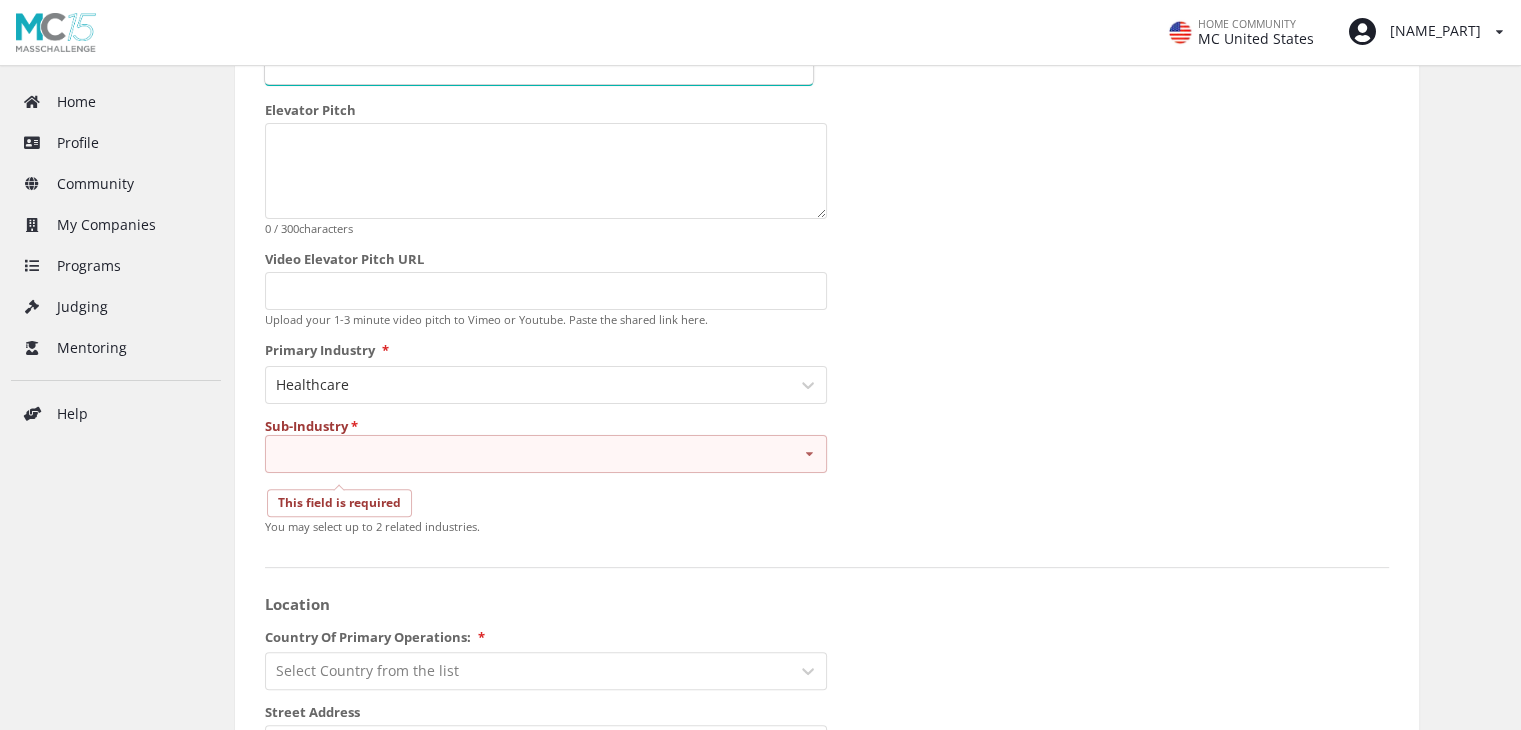 click on "Advanced Therapeutic Platforms Consumer Health and Wellness Platforms Digital Health and Imaging Technologies Integrated Health Systems and Care Delivery Medical Devices and Future of Surgery Mental Health Care Precision and Personalized Medicine" at bounding box center (546, 454) 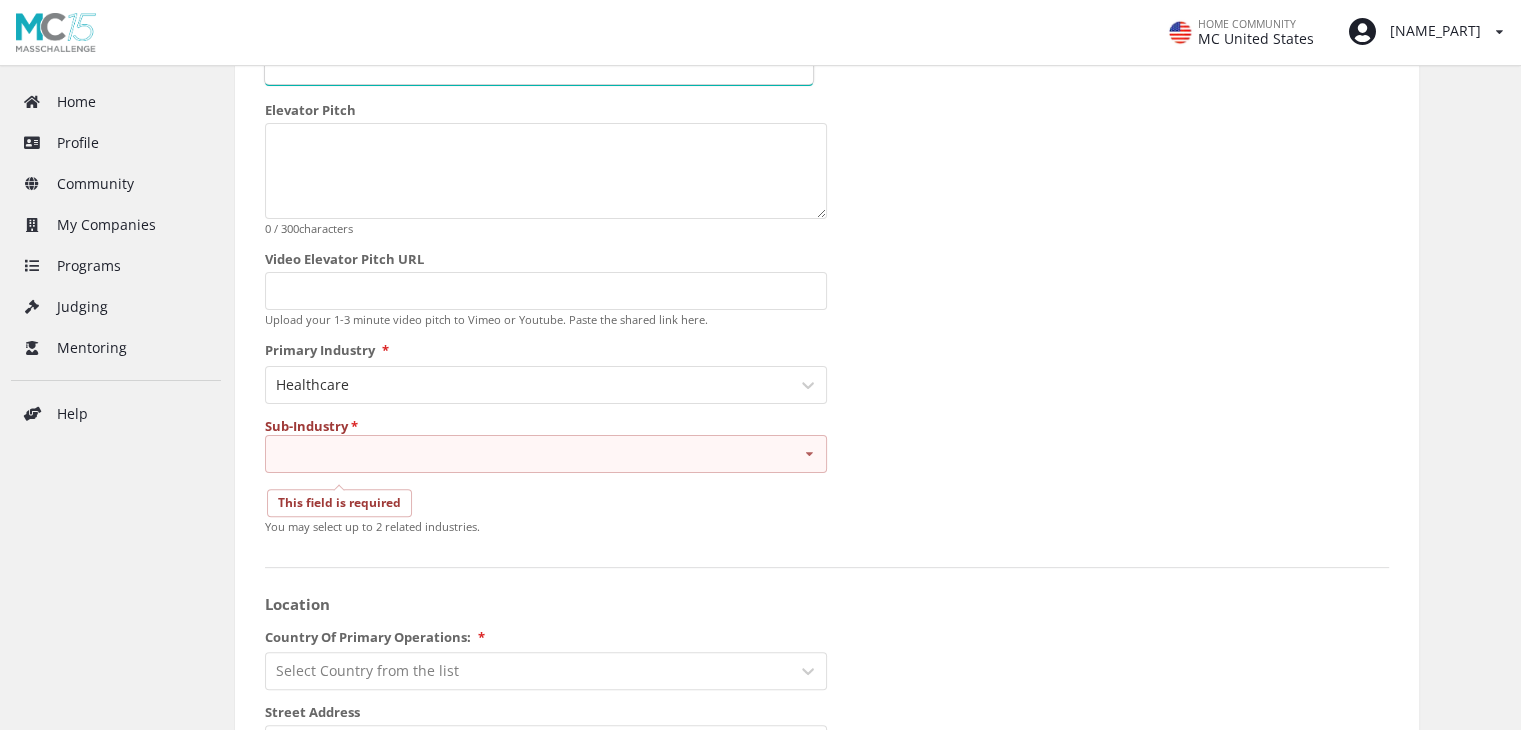 click on "Startup Name Oceanlux CCU Technologies Private Limited Year Founded 09/2023 MM/YYYY Logo   Any png or jpg up to  2MB . Ideal dimensions: 600 × 400 pixels. Elevator Pitch 0   /   300  characters Video Elevator Pitch URL Upload your 1-3 minute video pitch to Vimeo or Youtube. Paste the shared link here. Primary Industry *   Healthcare Sub-Industry   * Advanced Therapeutic Platforms Consumer Health and Wellness Platforms Digital Health and Imaging Technologies Integrated Health Systems and Care Delivery Medical Devices and Future of Surgery Mental Health Care Precision and Personalized Medicine This field is required   You may select up to 2 related industries. Location Country Of Primary Operations:  *   Select Country from the list Street Address State/Region/Province   Select State/Region/Province from the list City   Select City from the list Postal/Zip Code VISIBILITY Public Your startup profile will be published to the entire MassChallenge community and publicly at   masschallenge.org/startups Stealth   @" at bounding box center (827, 870) 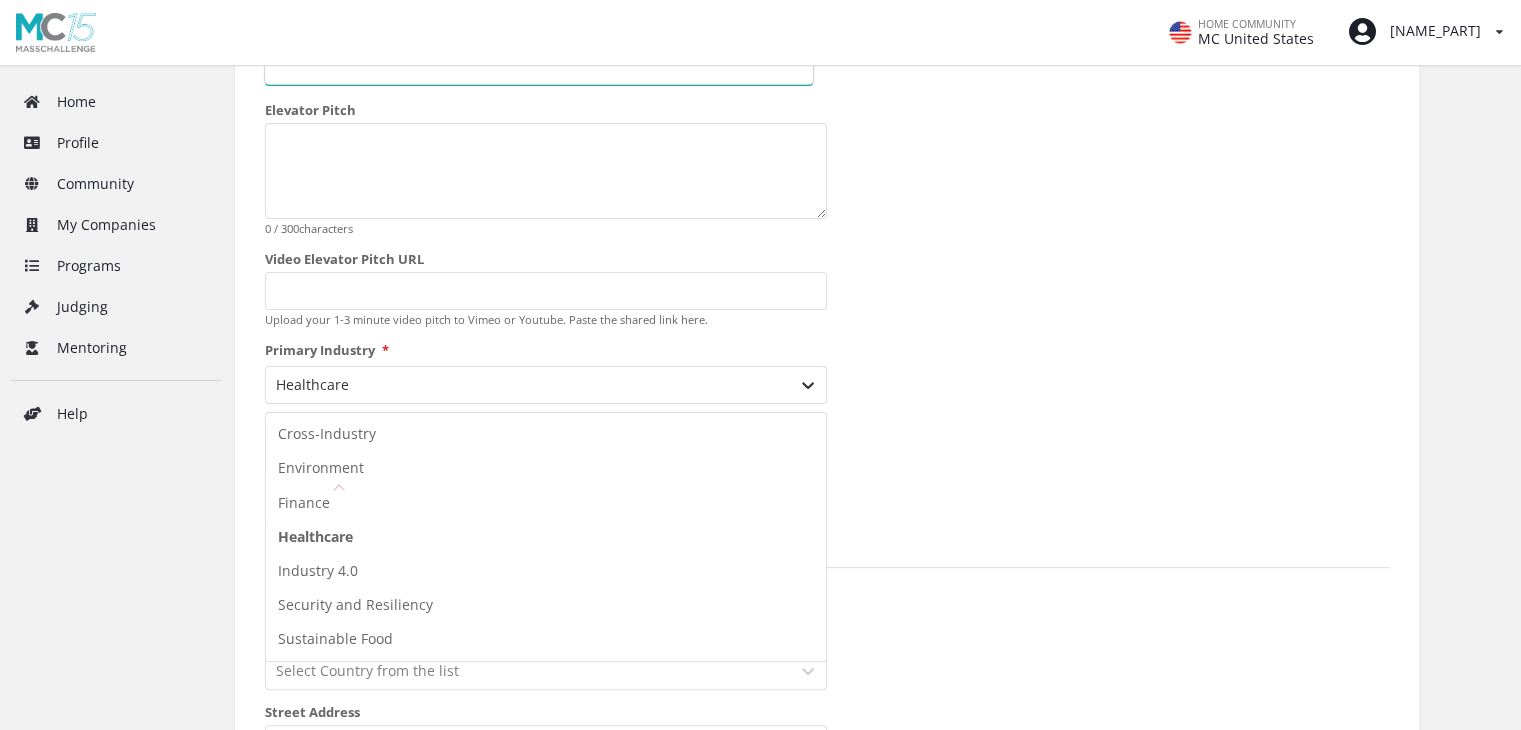 click at bounding box center (808, 385) 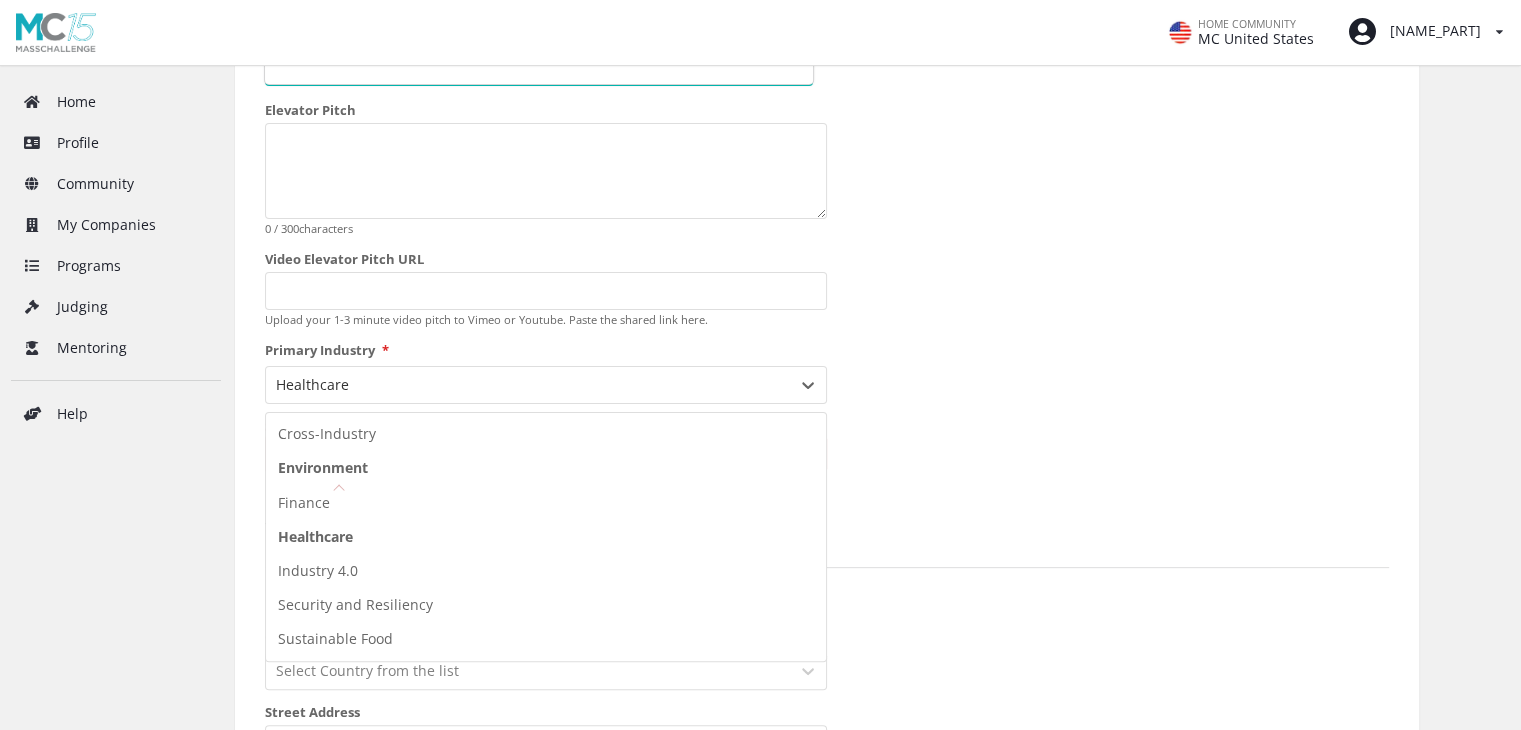 click on "Environment" at bounding box center (546, 468) 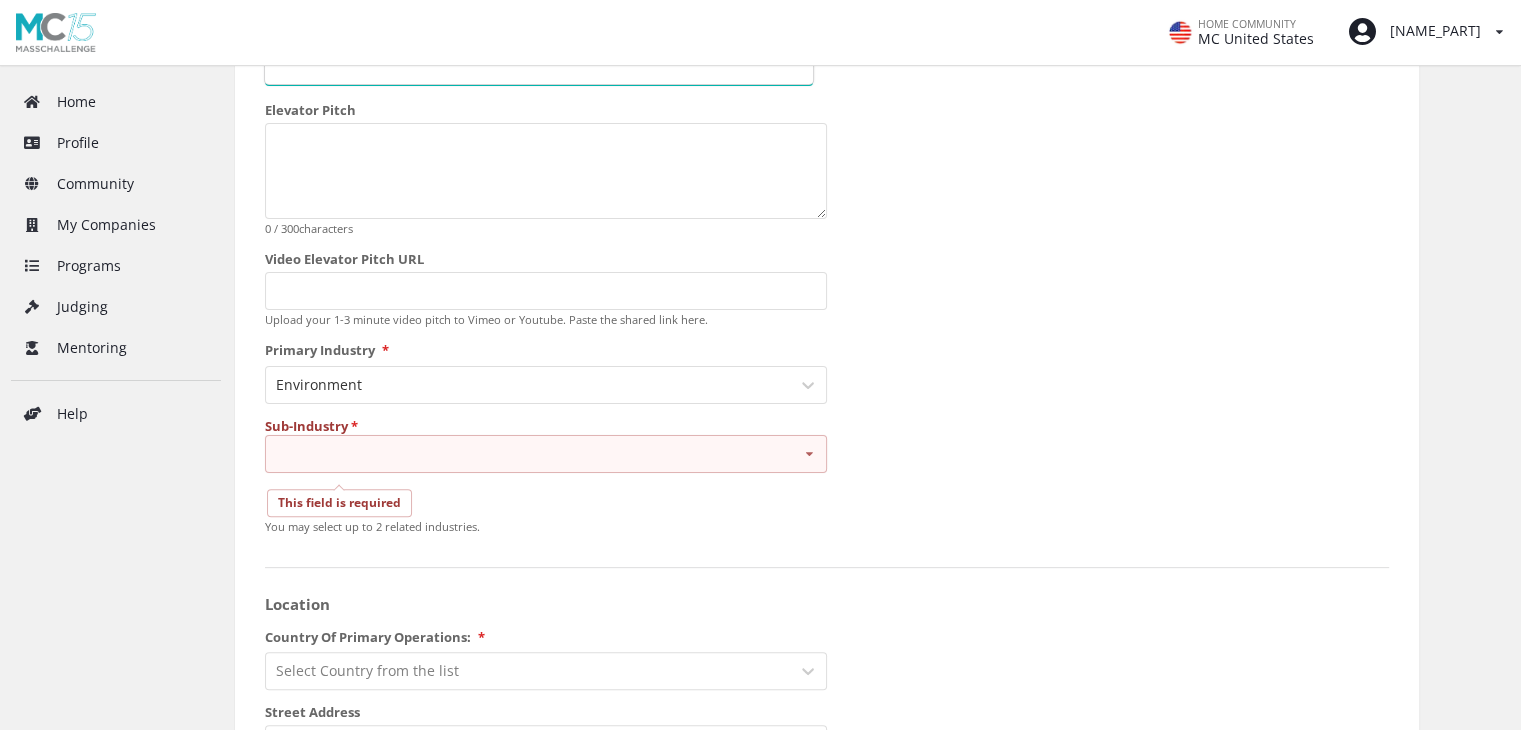 click at bounding box center [808, 454] 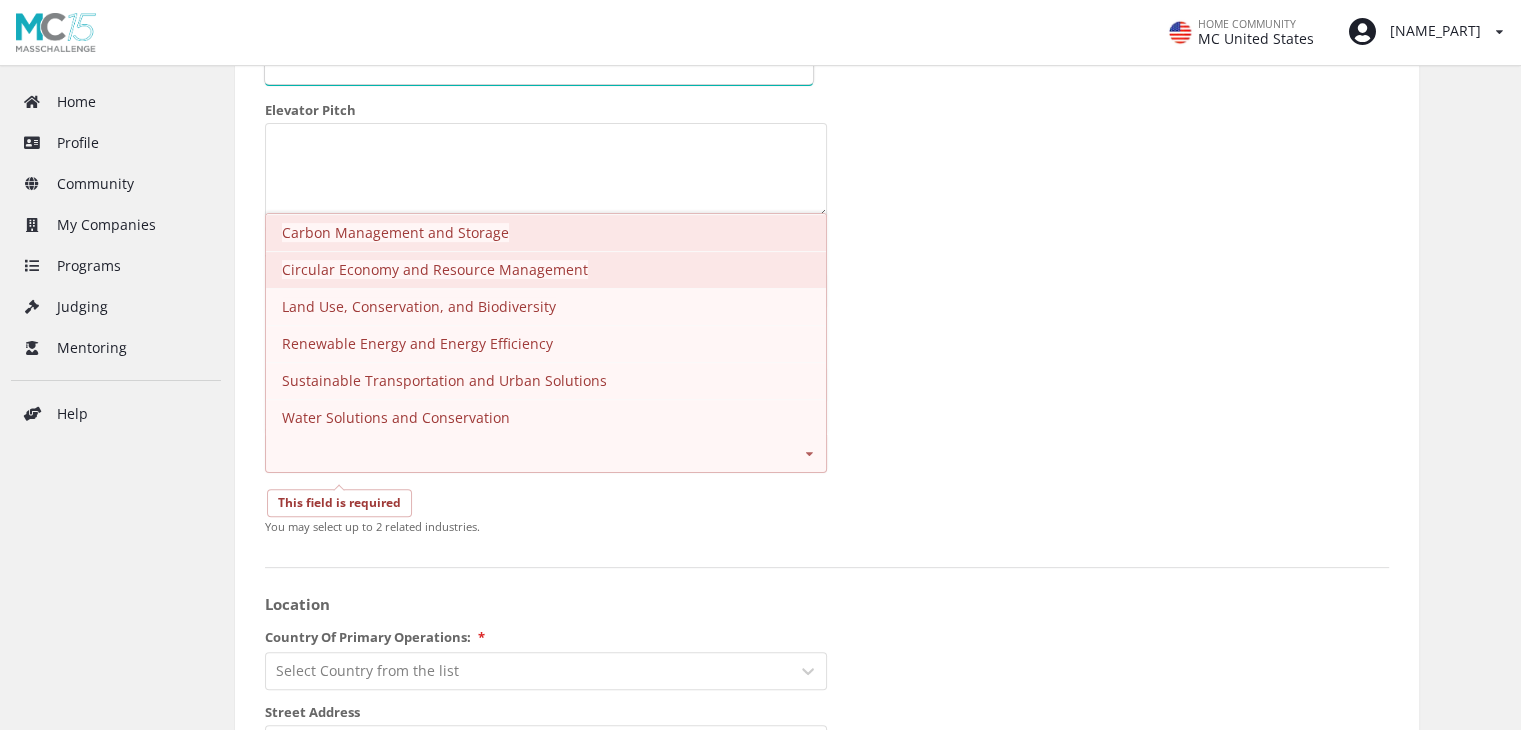 click on "Circular Economy and Resource Management" at bounding box center (395, 232) 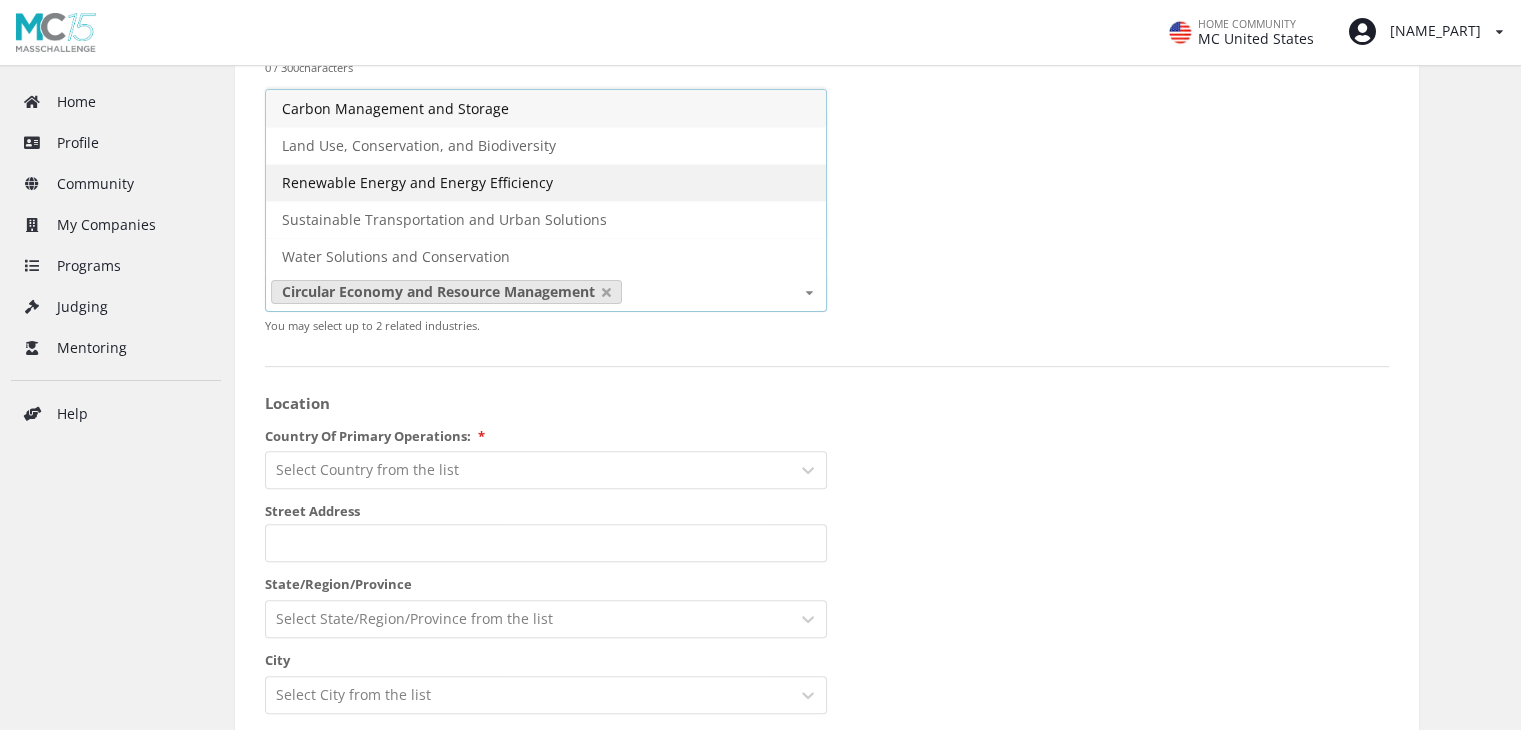 scroll, scrollTop: 637, scrollLeft: 0, axis: vertical 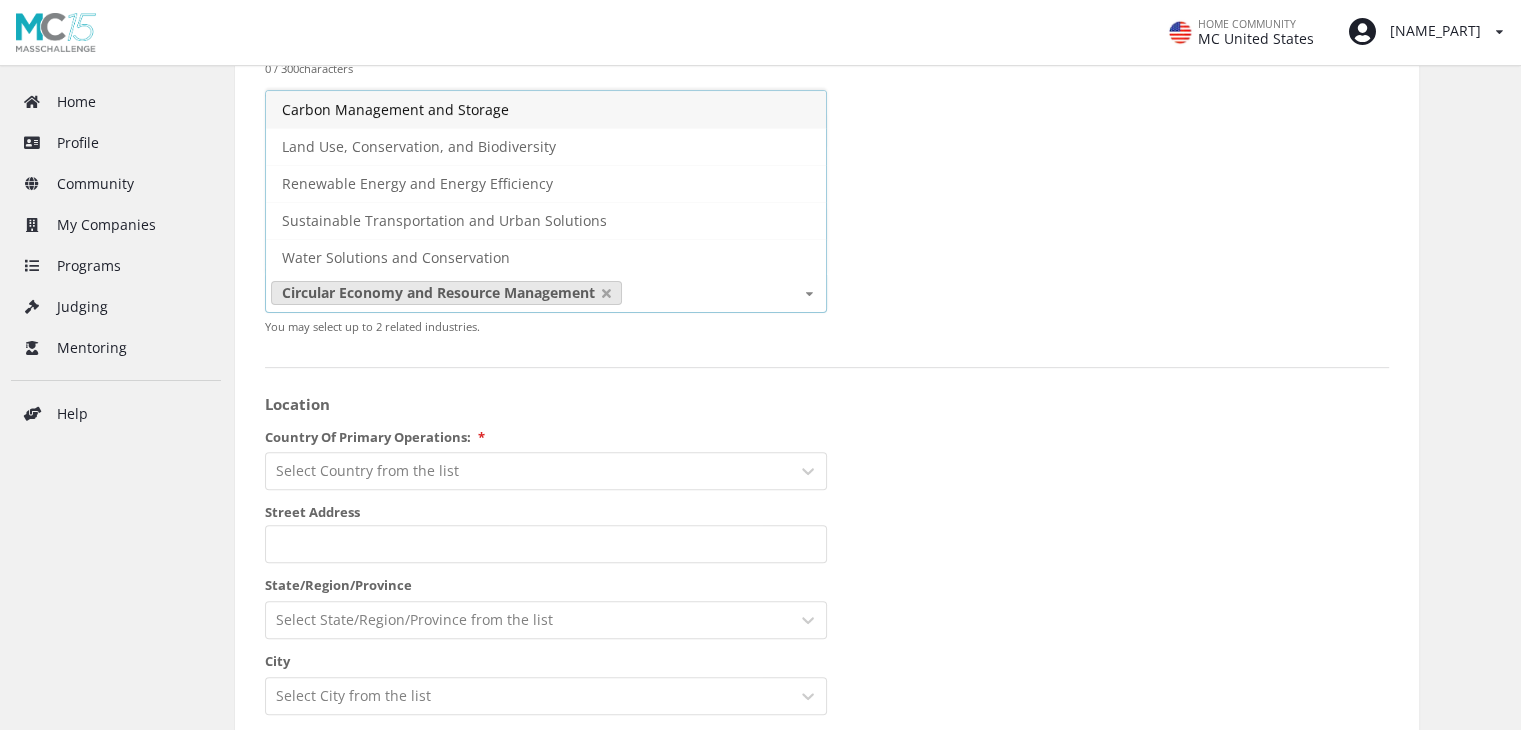 click at bounding box center [808, 294] 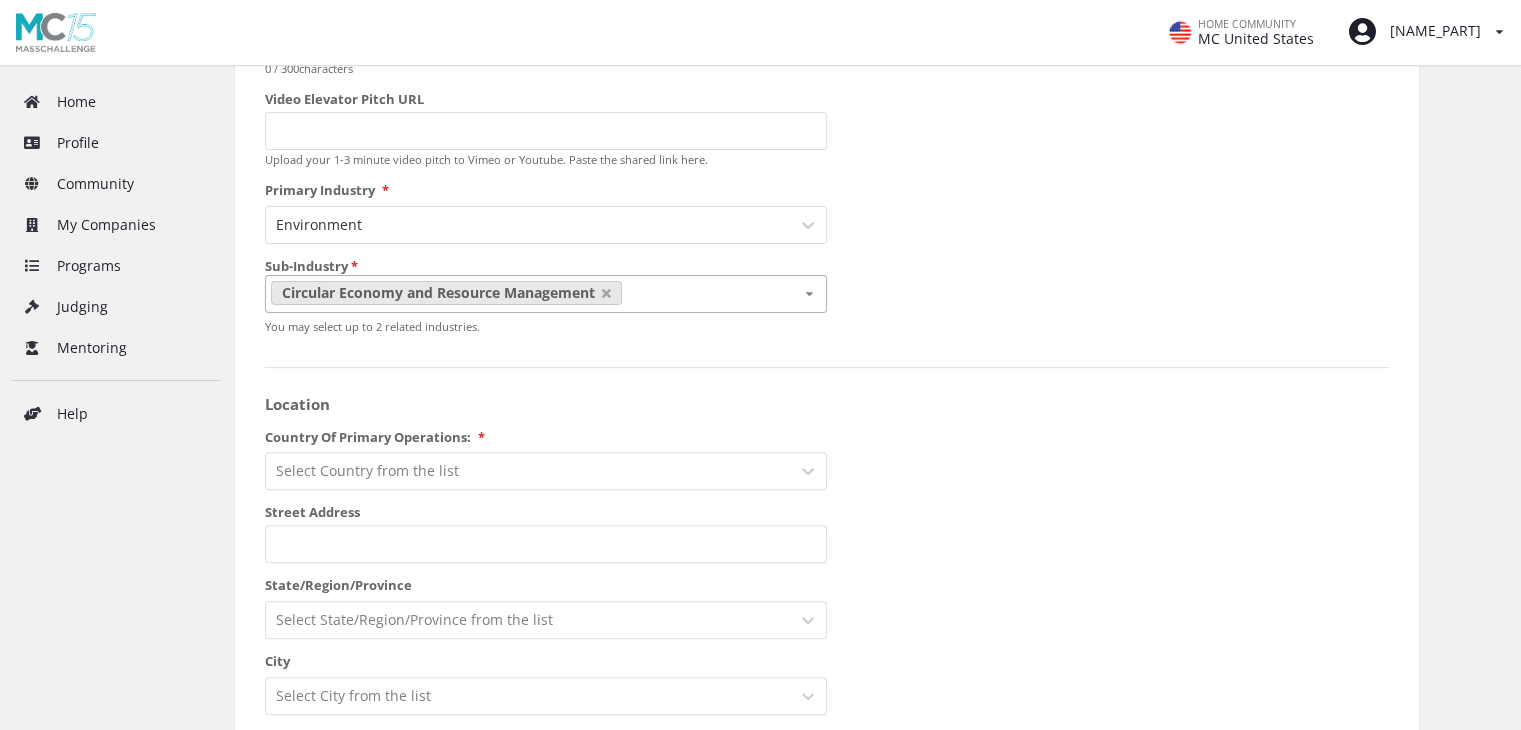 click at bounding box center [808, 294] 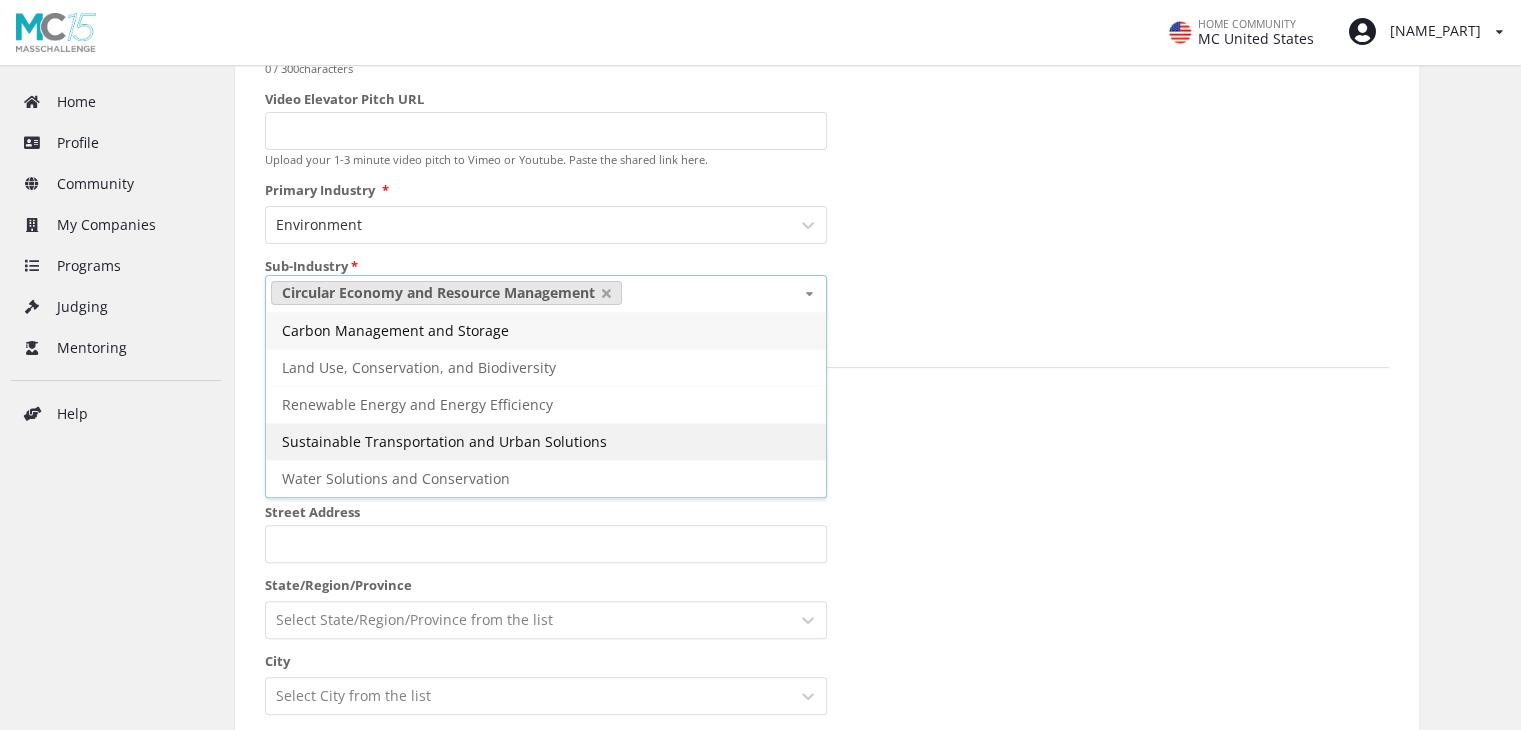 click on "Sustainable Transportation and Urban Solutions" at bounding box center [546, 441] 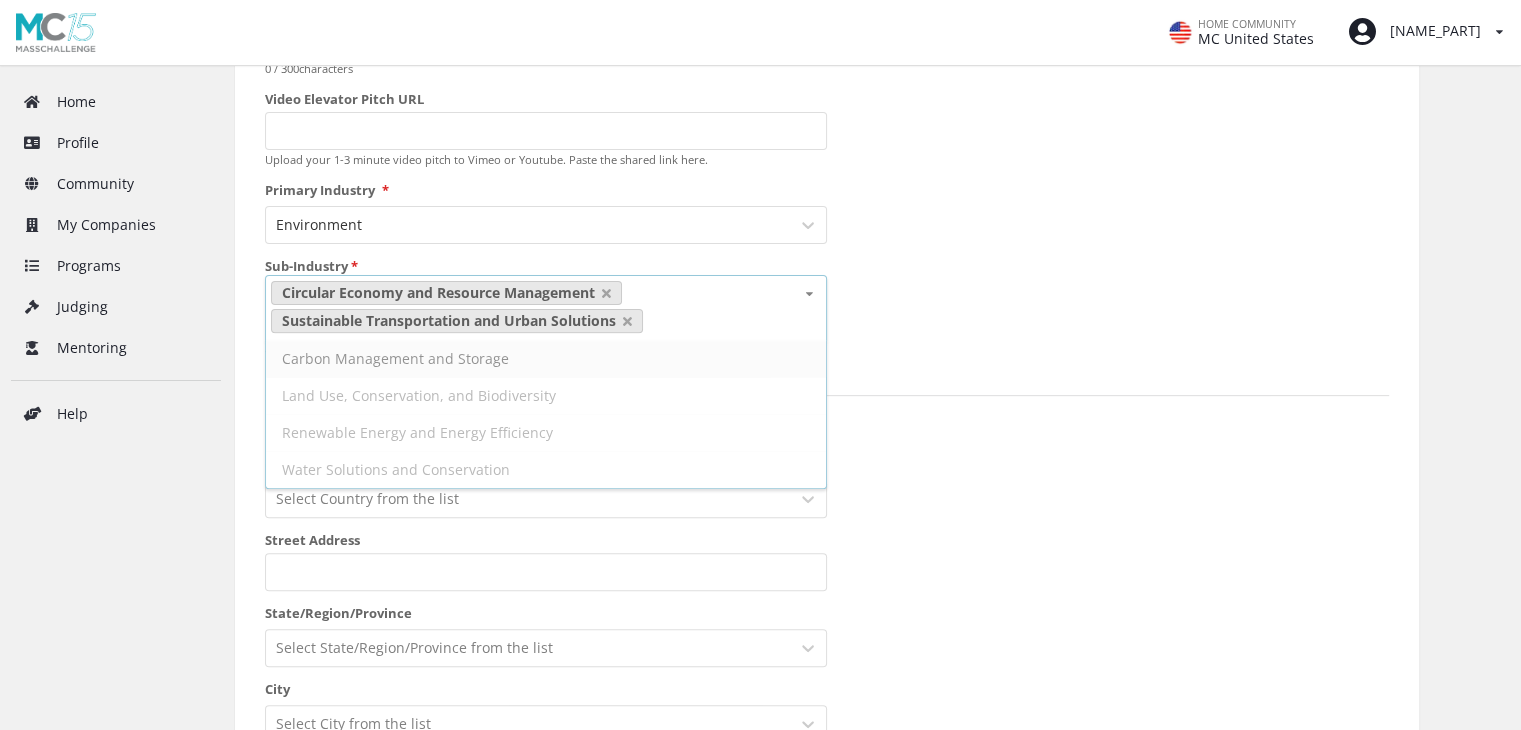 click on "Carbon Management and Storage" at bounding box center (395, 358) 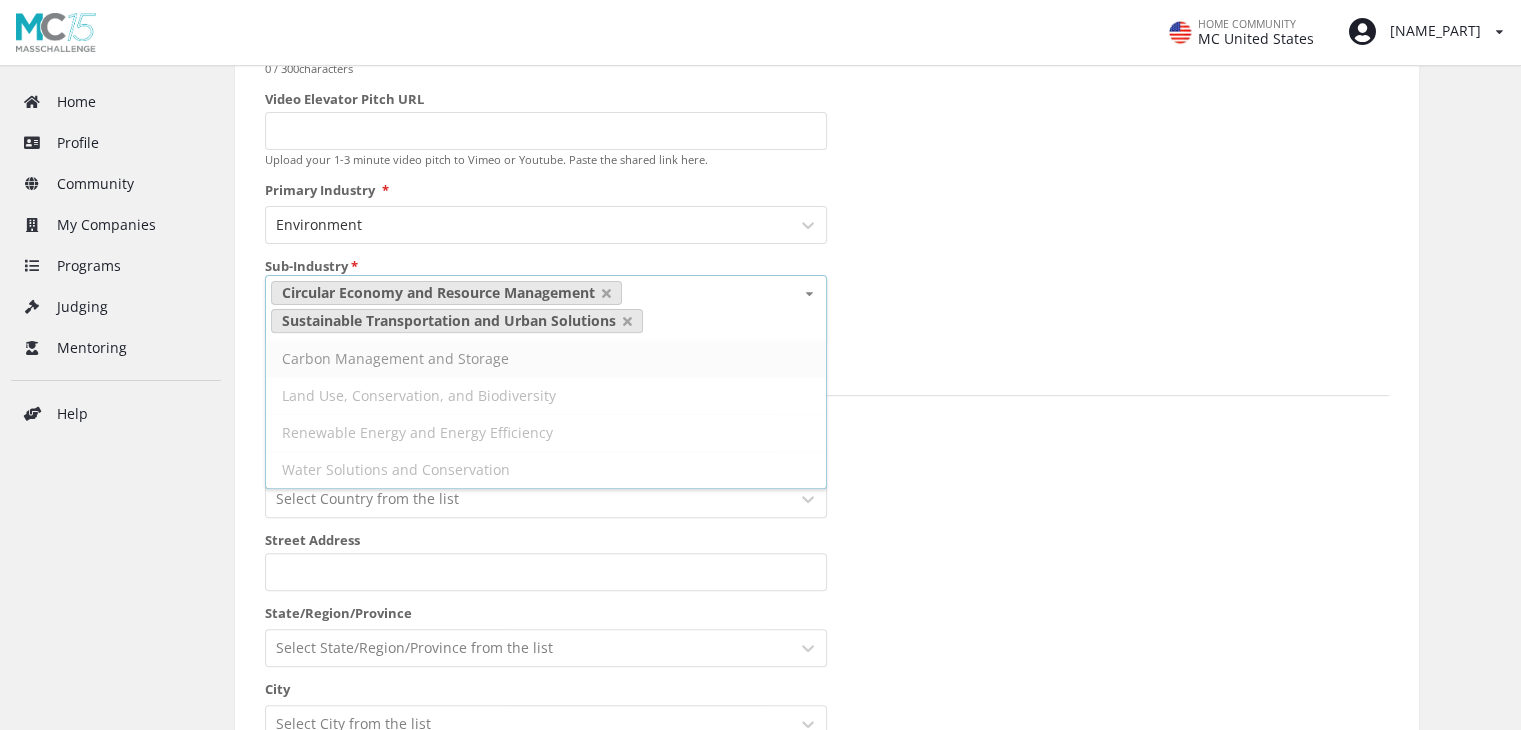 click at bounding box center (808, 294) 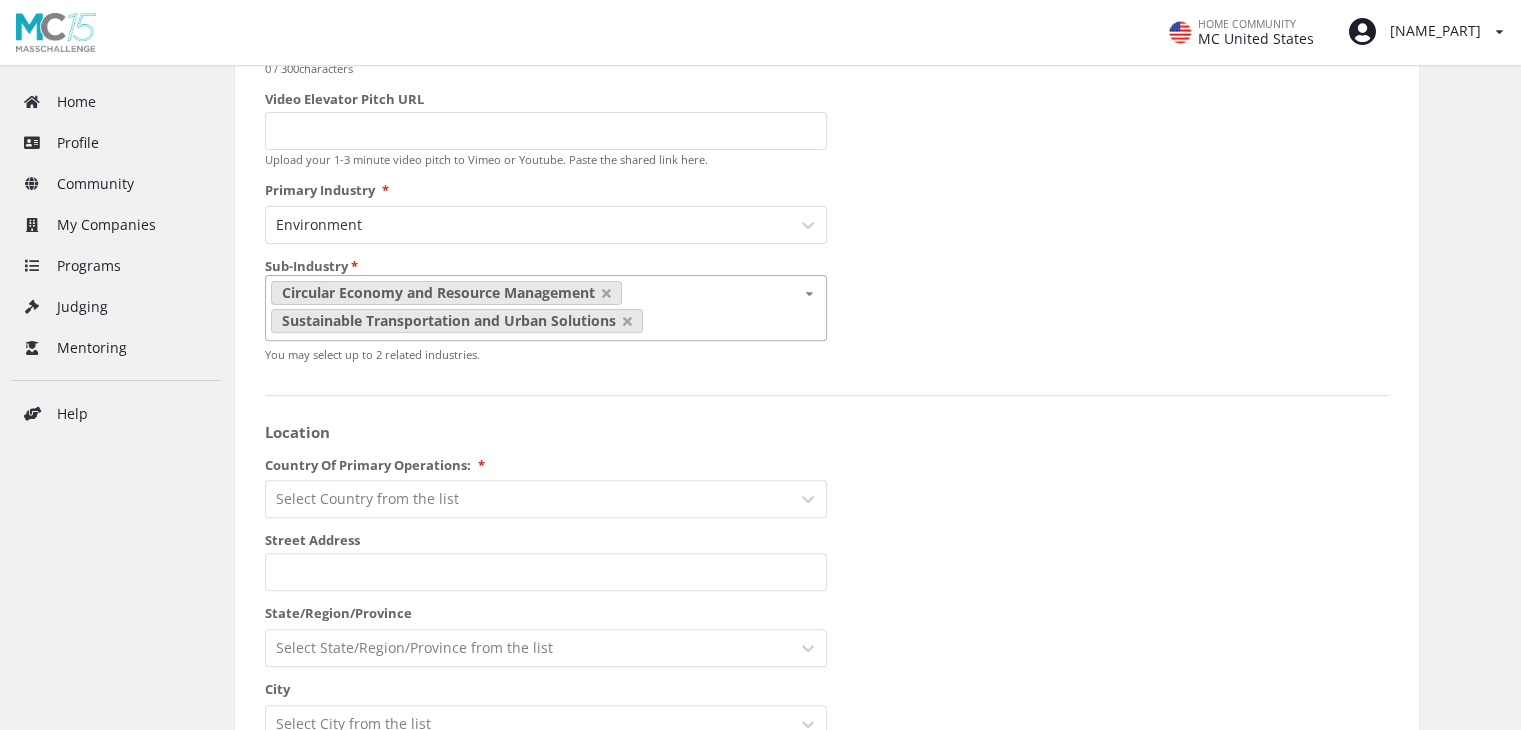 click at bounding box center (808, 294) 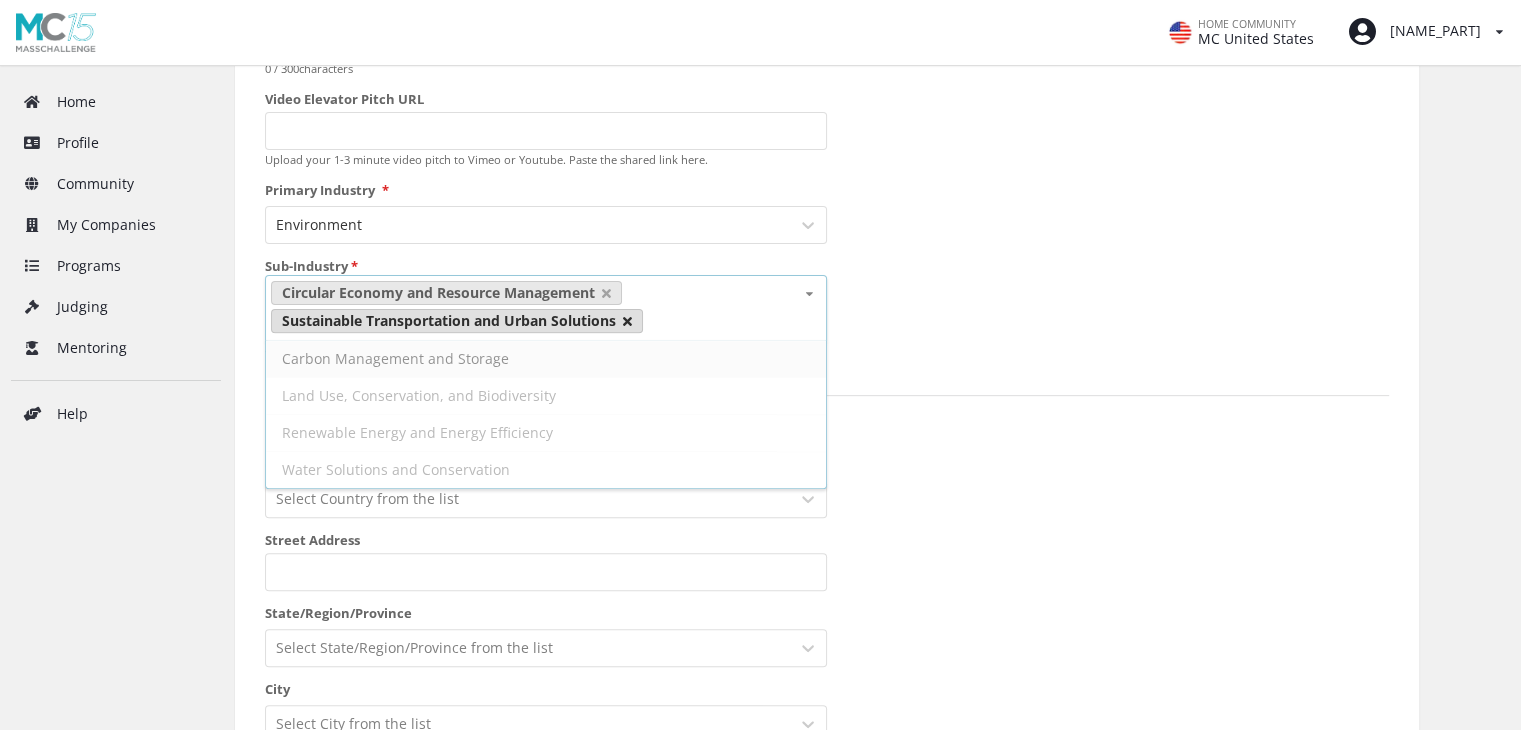 click at bounding box center (606, 293) 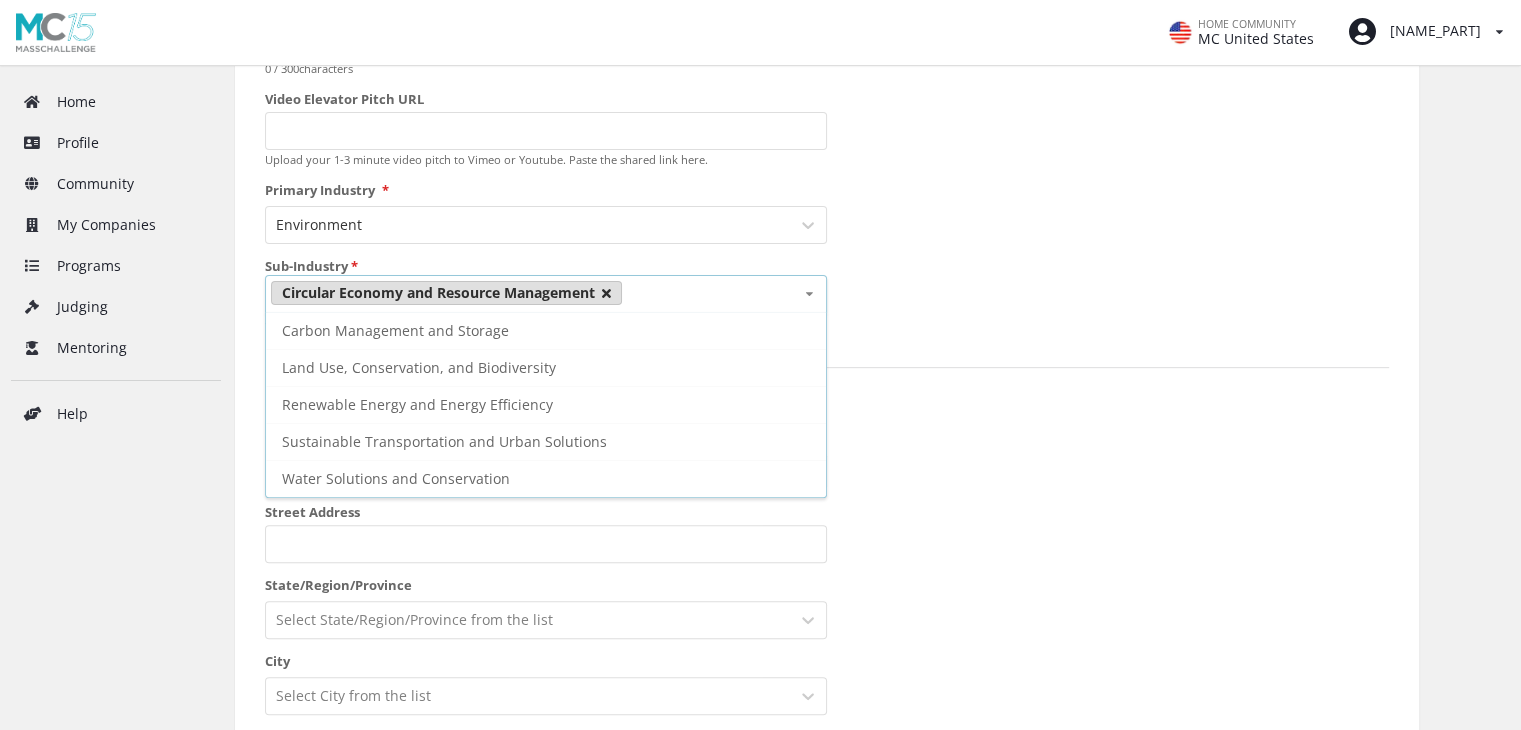 click at bounding box center (606, 293) 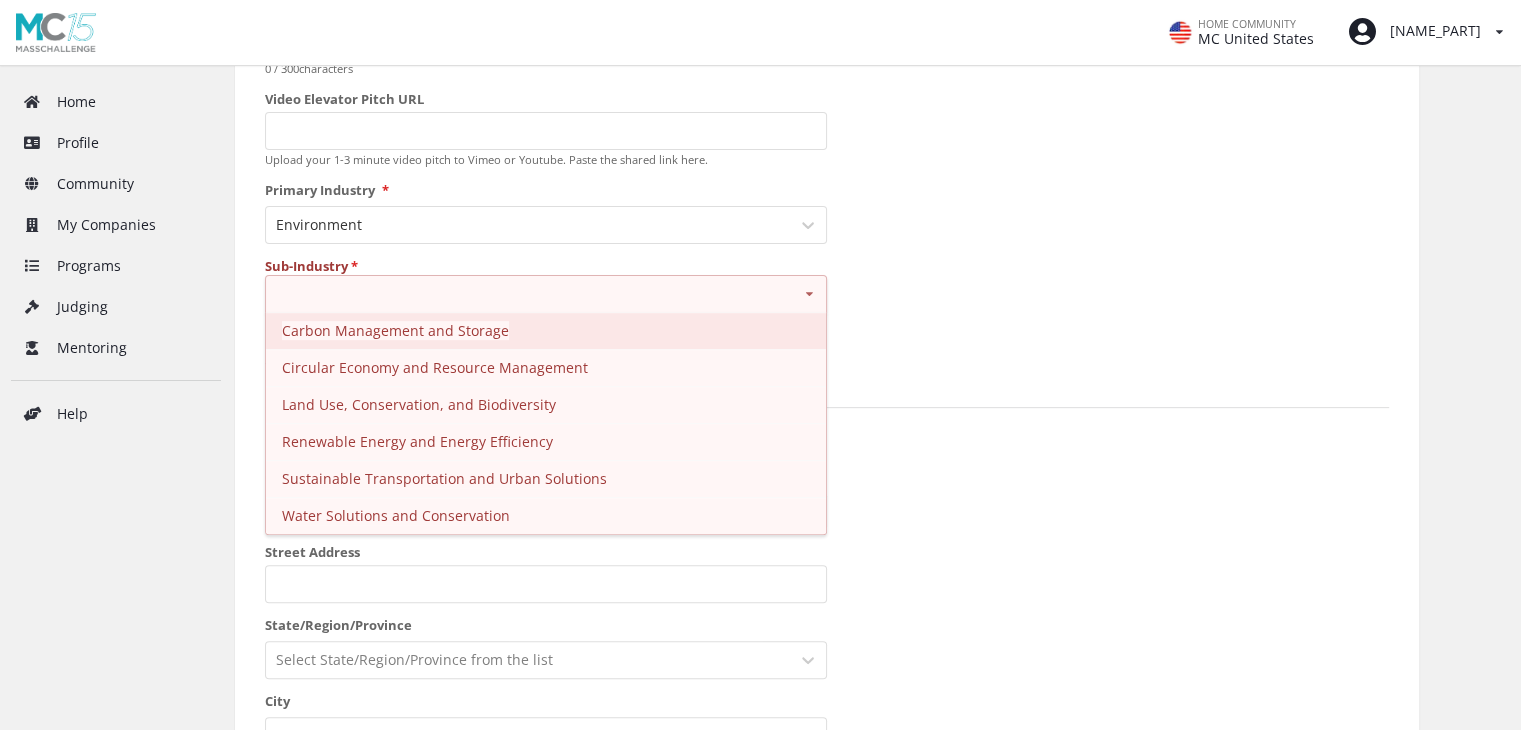 click on "Carbon Management and Storage" at bounding box center (395, 330) 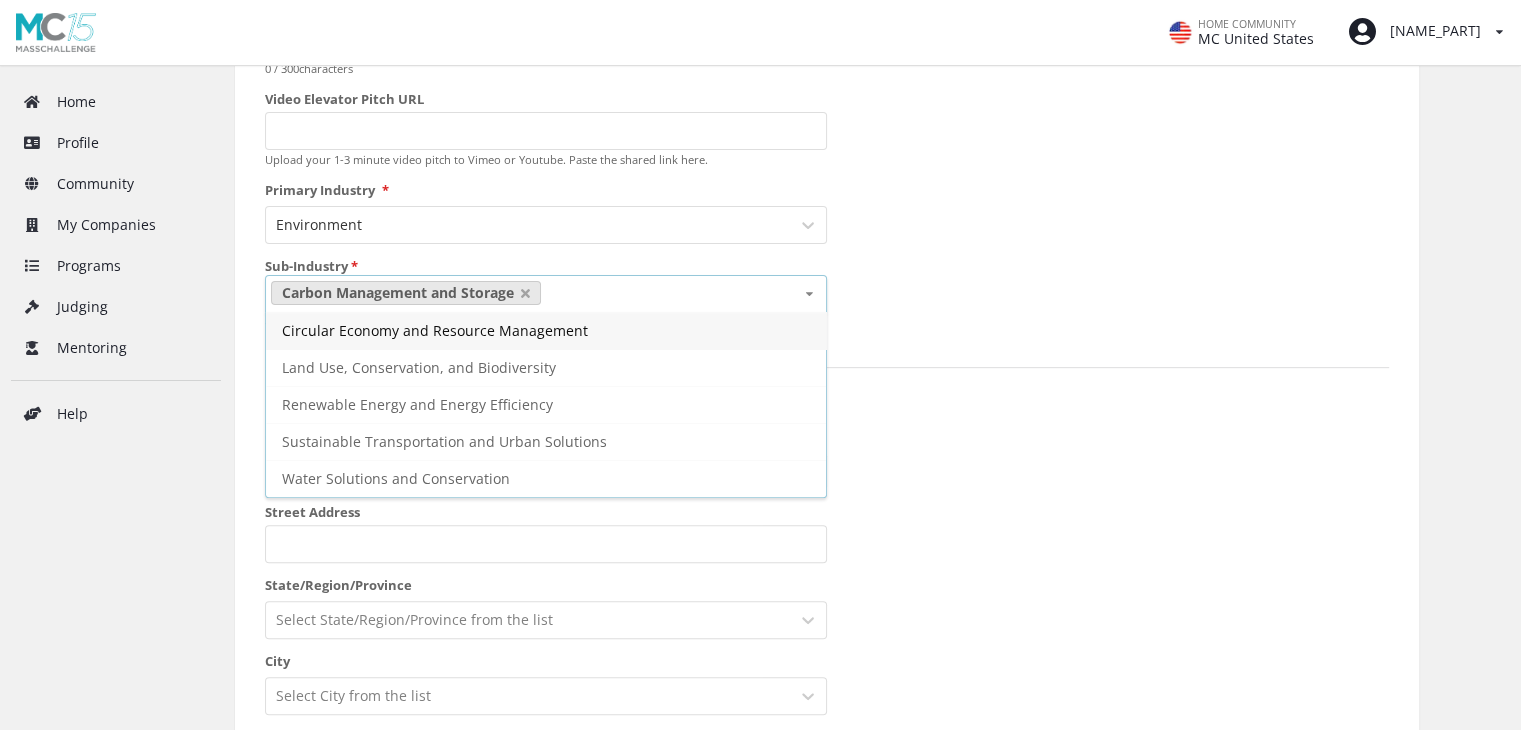 click on "Circular Economy and Resource Management" at bounding box center (435, 330) 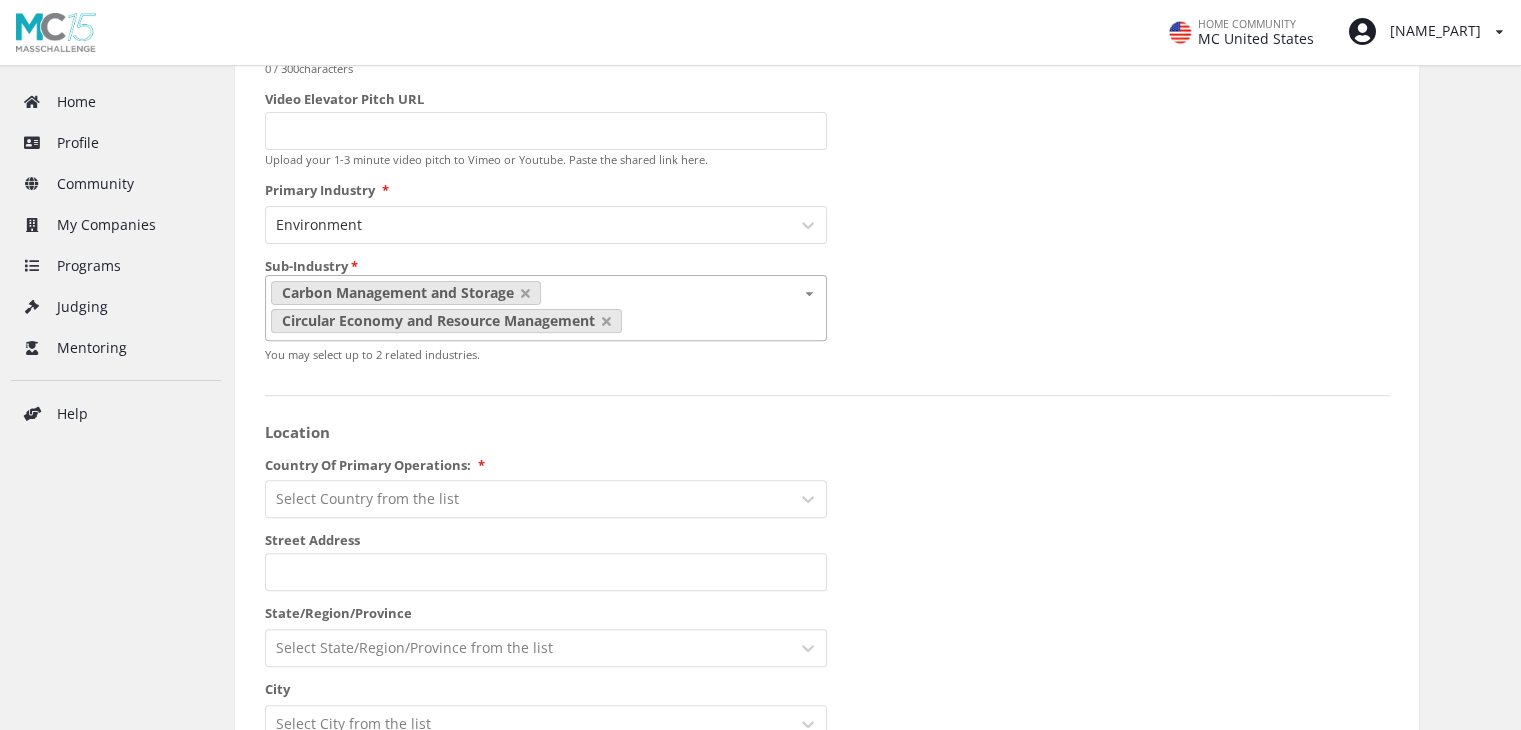 click on "Startup Name [COMPANY] Year Founded [DATE] MM/YYYY Logo   Any png or jpg up to  2MB . Ideal dimensions: 600 × 400 pixels. Elevator Pitch 0   /   300  characters Video Elevator Pitch URL Upload your 1-3 minute video pitch to Vimeo or Youtube. Paste the shared link here. Primary Industry *   Environment Sub-Industry   * Carbon Management and Storage Circular Economy and Resource Management Land Use, Conservation, and Biodiversity Renewable Energy and Energy Efficiency Sustainable Transportation and Urban Solutions Water Solutions and Conservation You may select up to 2 related industries. Location Country Of Primary Operations:  *   Select Country from the list Street Address State/Region/Province   Select State/Region/Province from the list City   Select City from the list Postal/Zip Code VISIBILITY Public Your startup profile will be published to the entire MassChallenge community and publicly at   masschallenge.org/startups Stealth   masschallenge.org/startups FOUNDERS   * @" at bounding box center (827, 704) 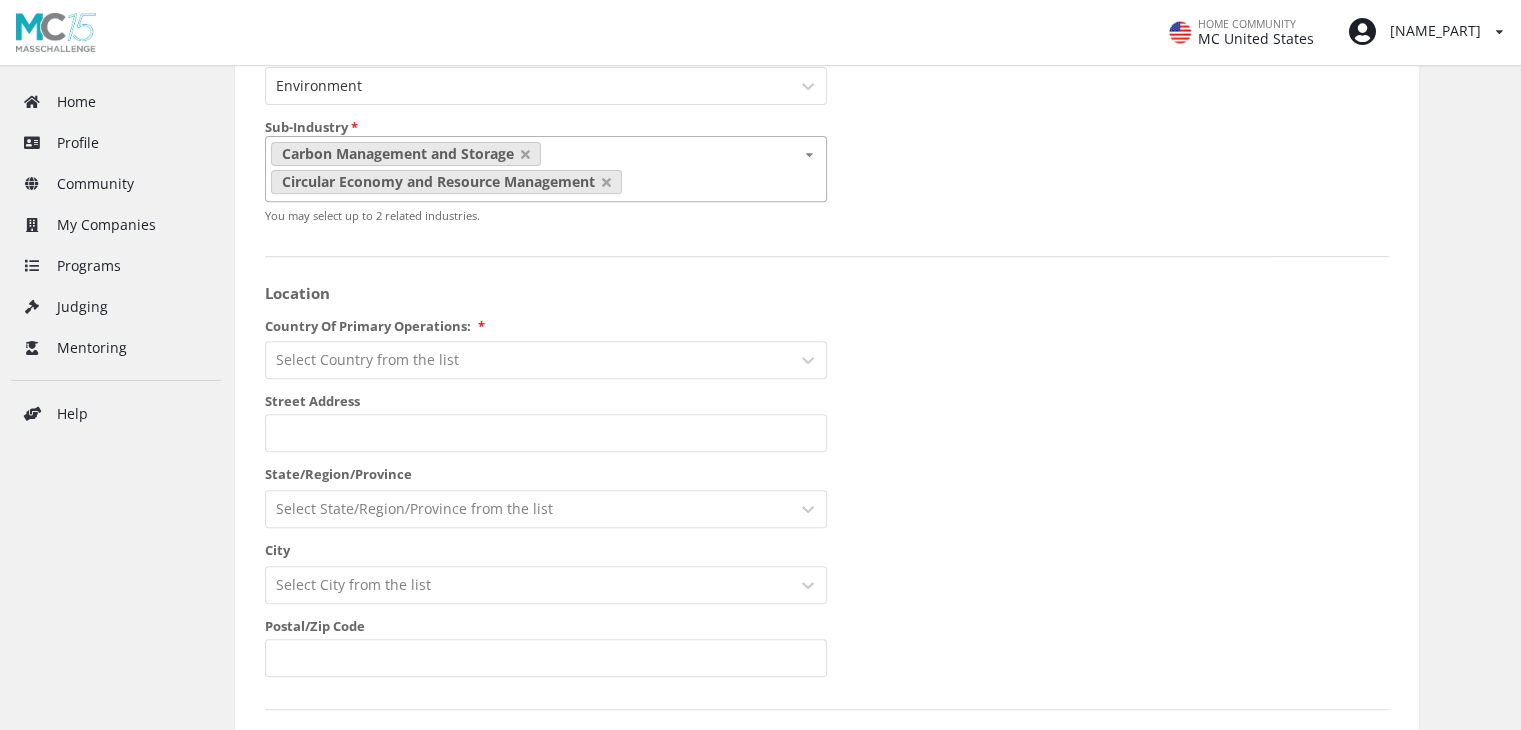 scroll, scrollTop: 777, scrollLeft: 0, axis: vertical 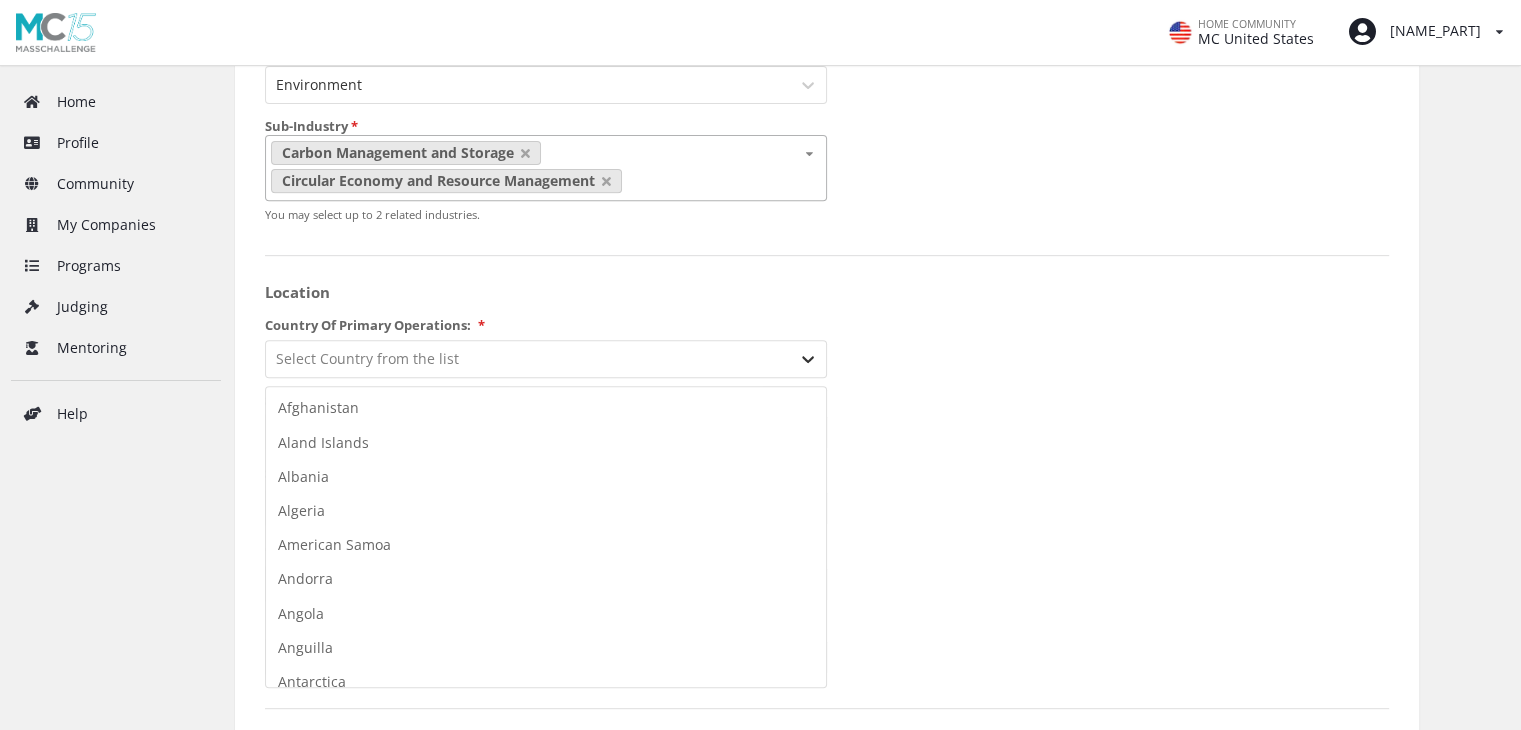 click at bounding box center (808, 359) 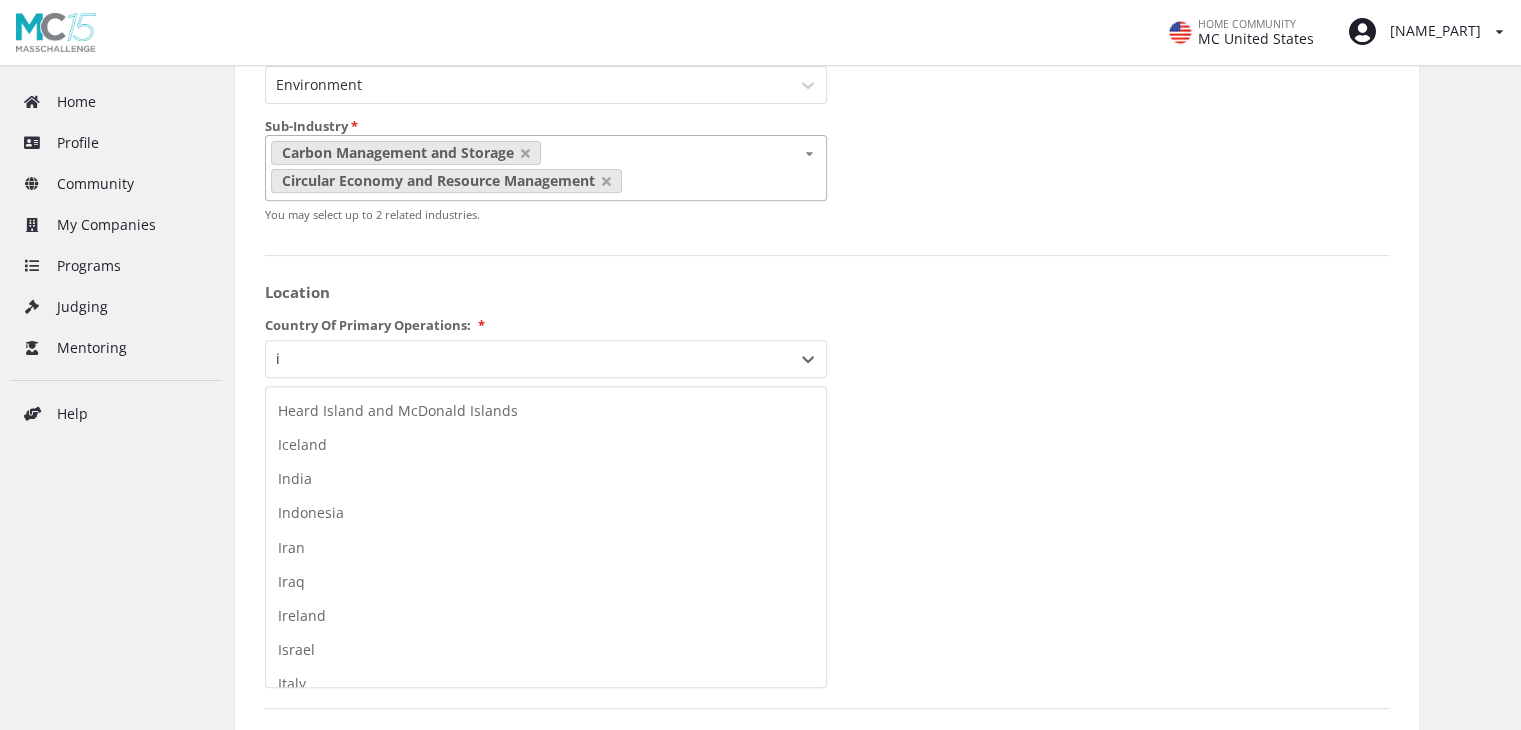 scroll, scrollTop: 2068, scrollLeft: 0, axis: vertical 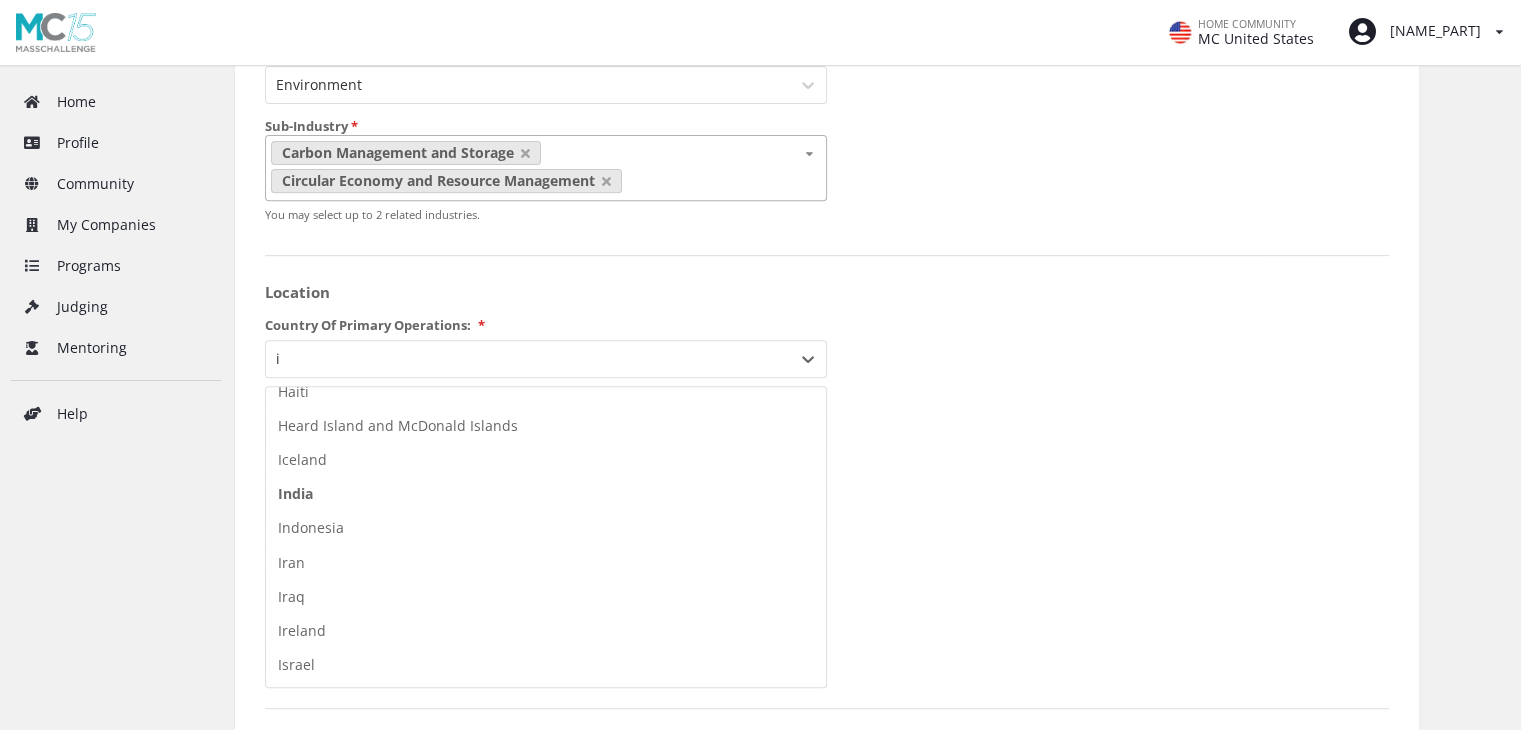 click on "India" at bounding box center (546, 494) 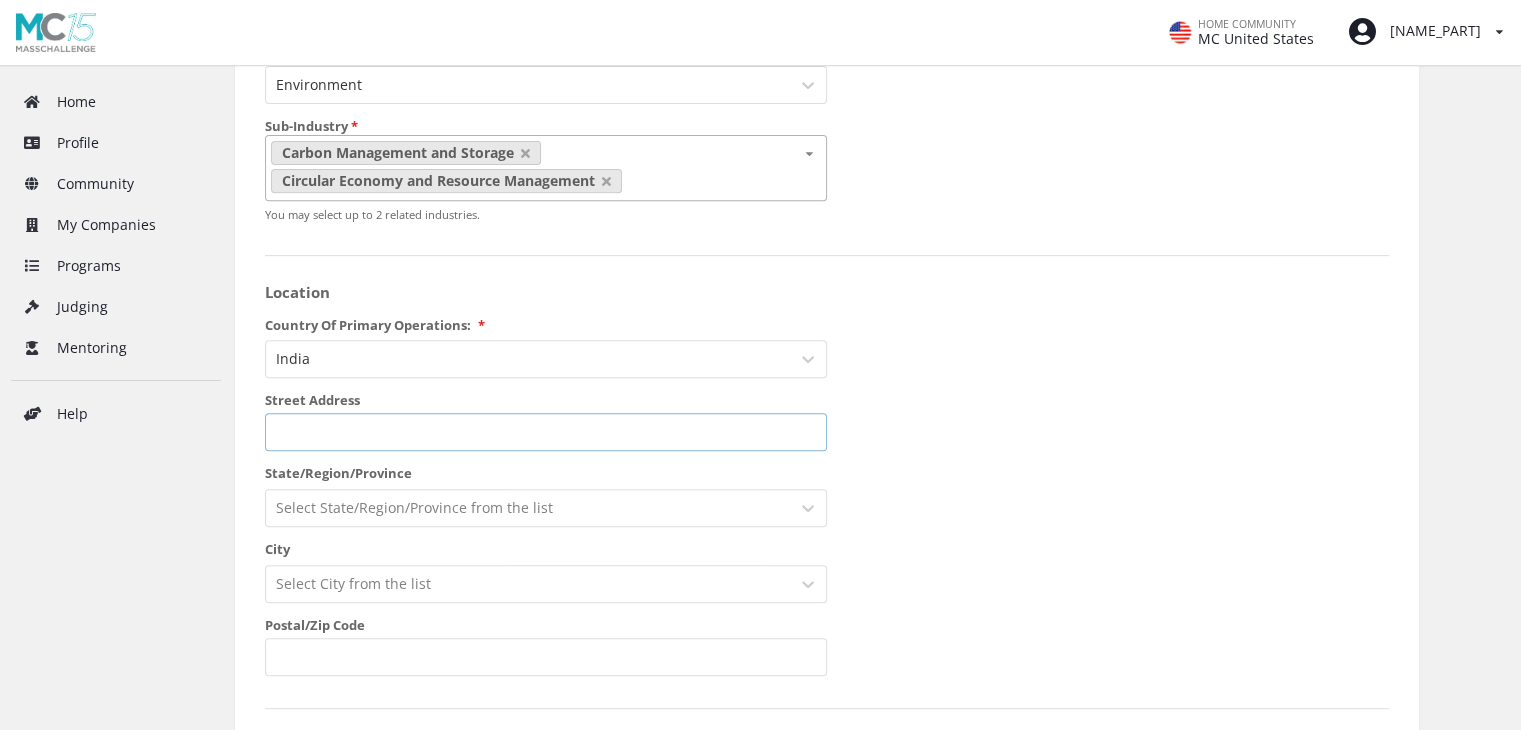 click on "Street Address" at bounding box center (546, 432) 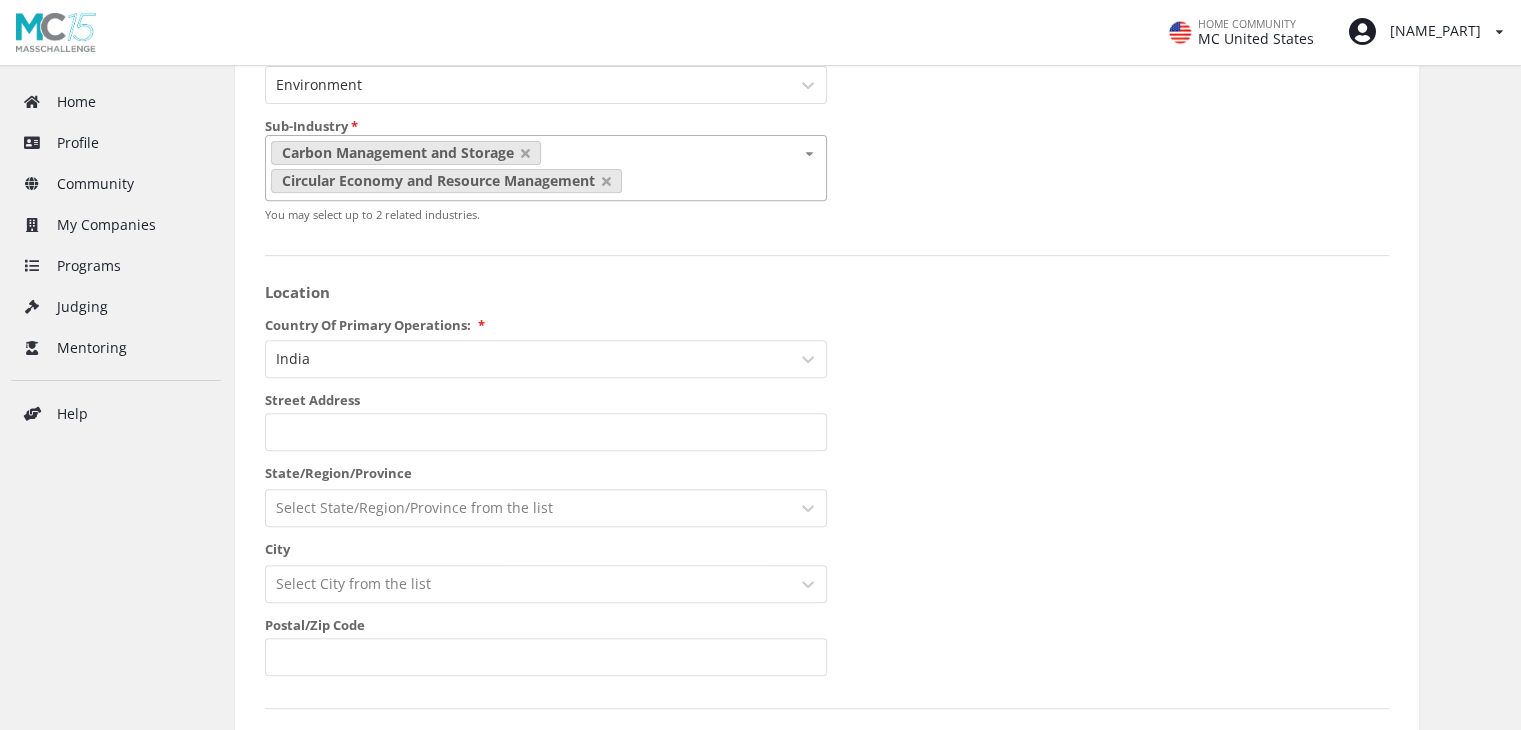 click on "Startup Name Oceanlux CCU Technologies Private Limited Year Founded 09/2023 MM/YYYY Logo   Any png or jpg up to  2MB . Ideal dimensions: 600 × 400 pixels. Elevator Pitch 0   /   300  characters Video Elevator Pitch URL Upload your 1-3 minute video pitch to Vimeo or Youtube. Paste the shared link here. Primary Industry *   Environment Sub-Industry   * Carbon Management and Storage Circular Economy and Resource Management Land Use, Conservation, and Biodiversity Renewable Energy and Energy Efficiency Sustainable Transportation and Urban Solutions Water Solutions and Conservation You may select up to 2 related industries. Location Country Of Primary Operations:  *   India Street Address State/Region/Province   Select State/Region/Province from the list City   Select City from the list Postal/Zip Code VISIBILITY Public Your startup profile will be published to the entire MassChallenge community and publicly at   masschallenge.org/startups Stealth   masschallenge.org/startups FOUNDERS   * I prefer not to say @" at bounding box center [827, 564] 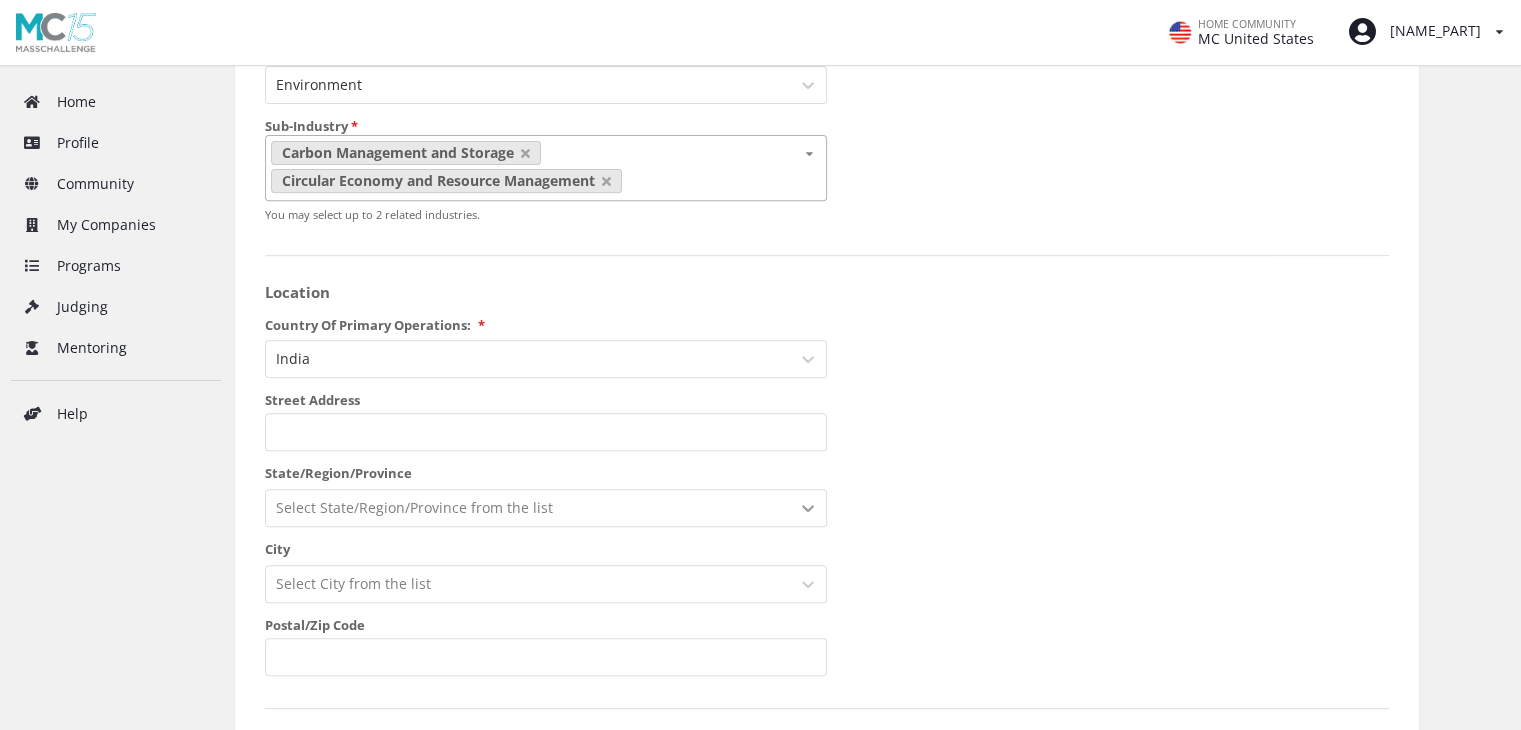 scroll, scrollTop: 932, scrollLeft: 0, axis: vertical 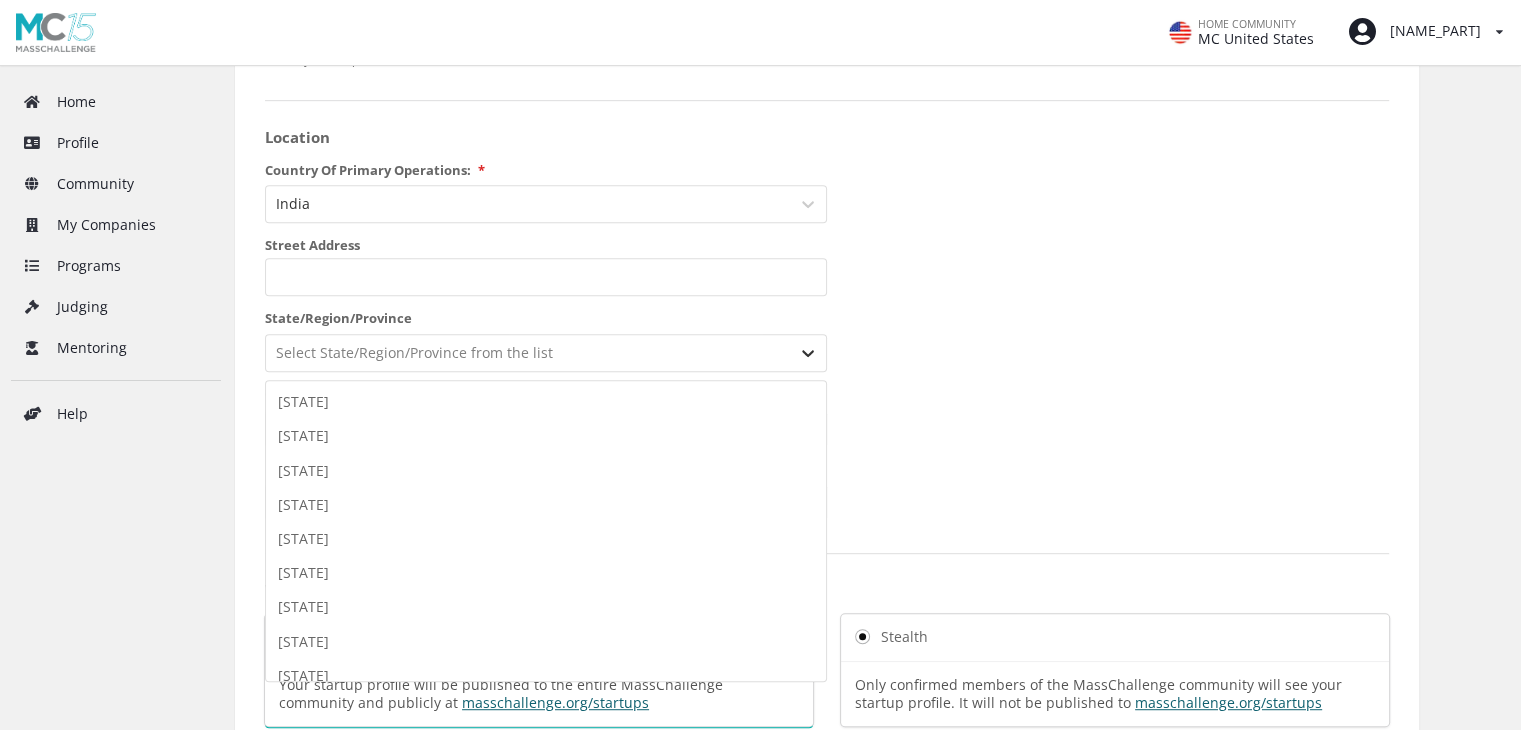 click on "[NUMBER] results available. Use Up and Down to choose options, press Enter to select the currently focused option, press Escape to exit the menu, press Tab to select the option and exit the menu. Select State/Region/Province from the list Andaman and Nicobar Islands Andhra Pradesh Arunachal Pradesh Assam Bihar Chandigarh Chhattisgarh Dadra and Nagar Haveli and Daman and Diu Delhi Goa Gujarat Haryana Himachal Pradesh Jammu and Kashmir Jharkhand Karnataka Kerala Ladakh Lakshadweep Madhya Pradesh Maharashtra Manipur Meghalaya Mizoram Nagaland Odisha Puducherry Punjab Rajasthan Sikkim Tamil Nadu Telangana Tripura Uttar Pradesh Uttarakhand West Bengal" at bounding box center [546, 353] 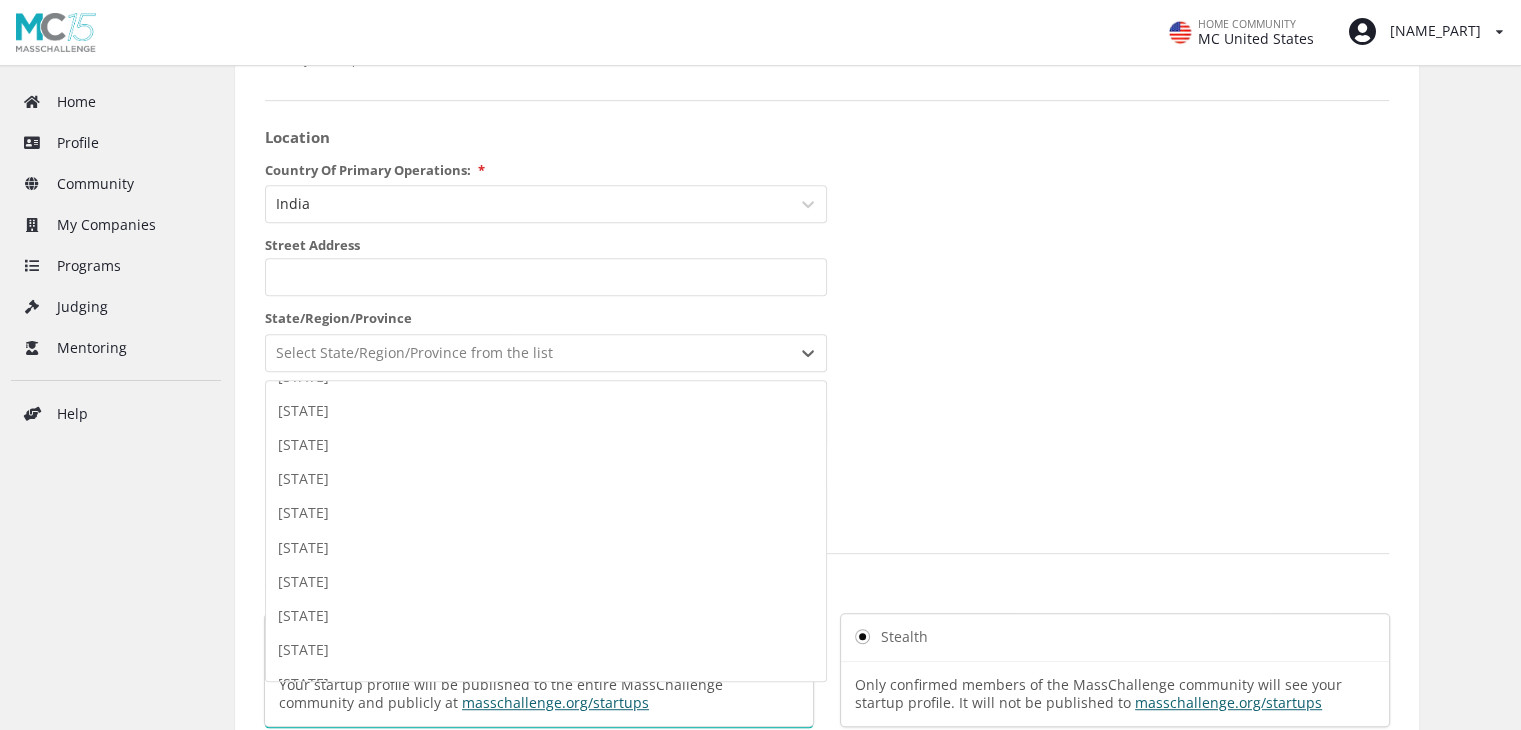 scroll, scrollTop: 848, scrollLeft: 0, axis: vertical 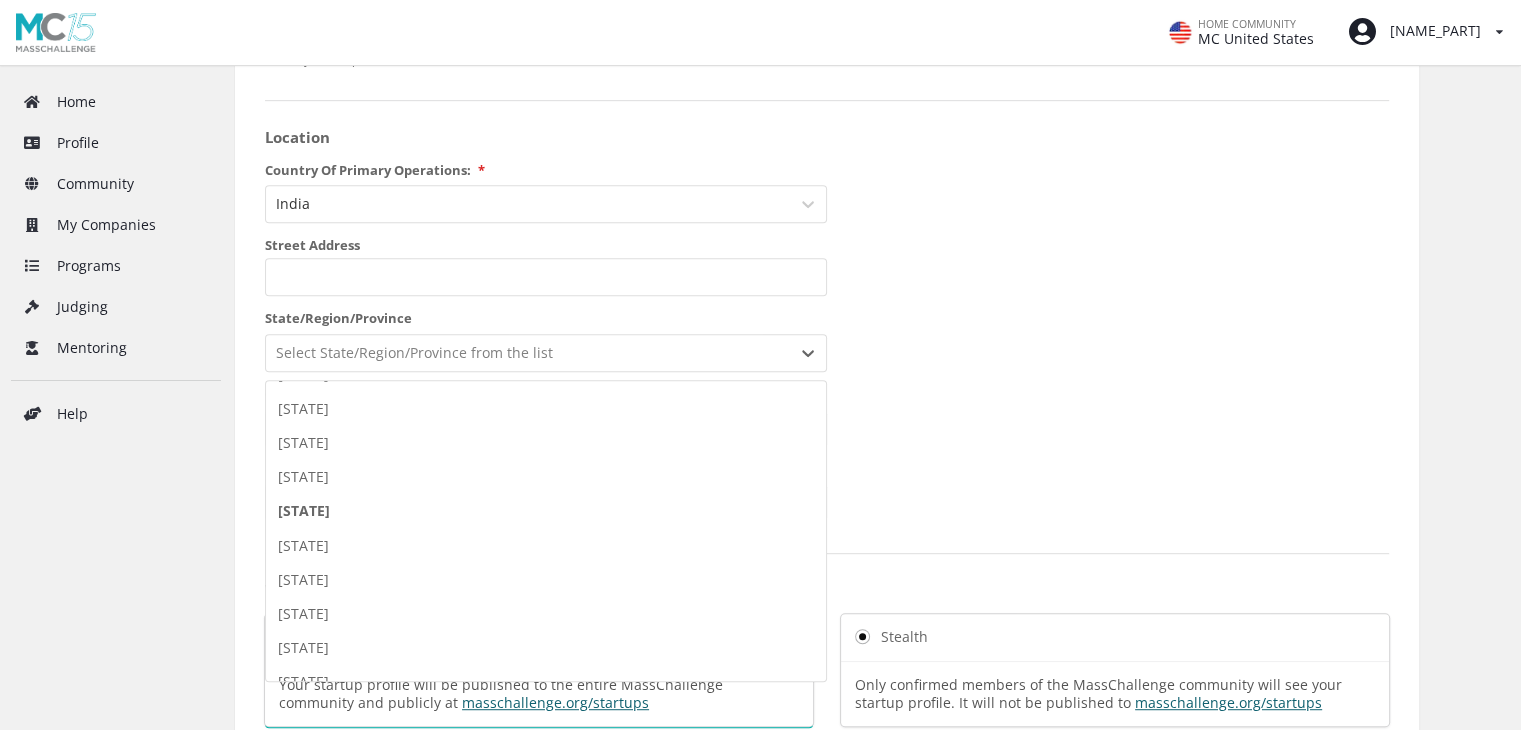 click on "[STATE]" at bounding box center [546, 511] 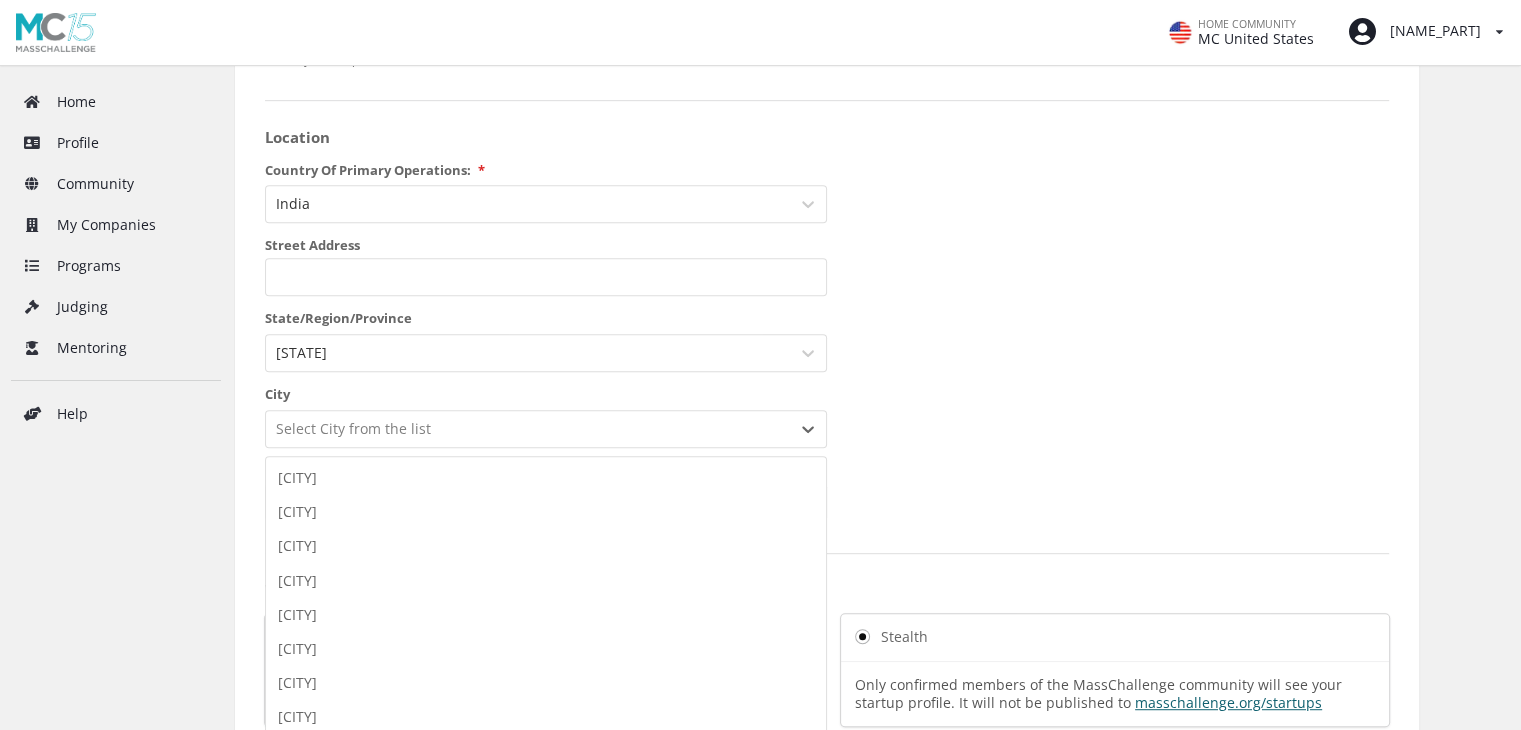scroll, scrollTop: 1008, scrollLeft: 0, axis: vertical 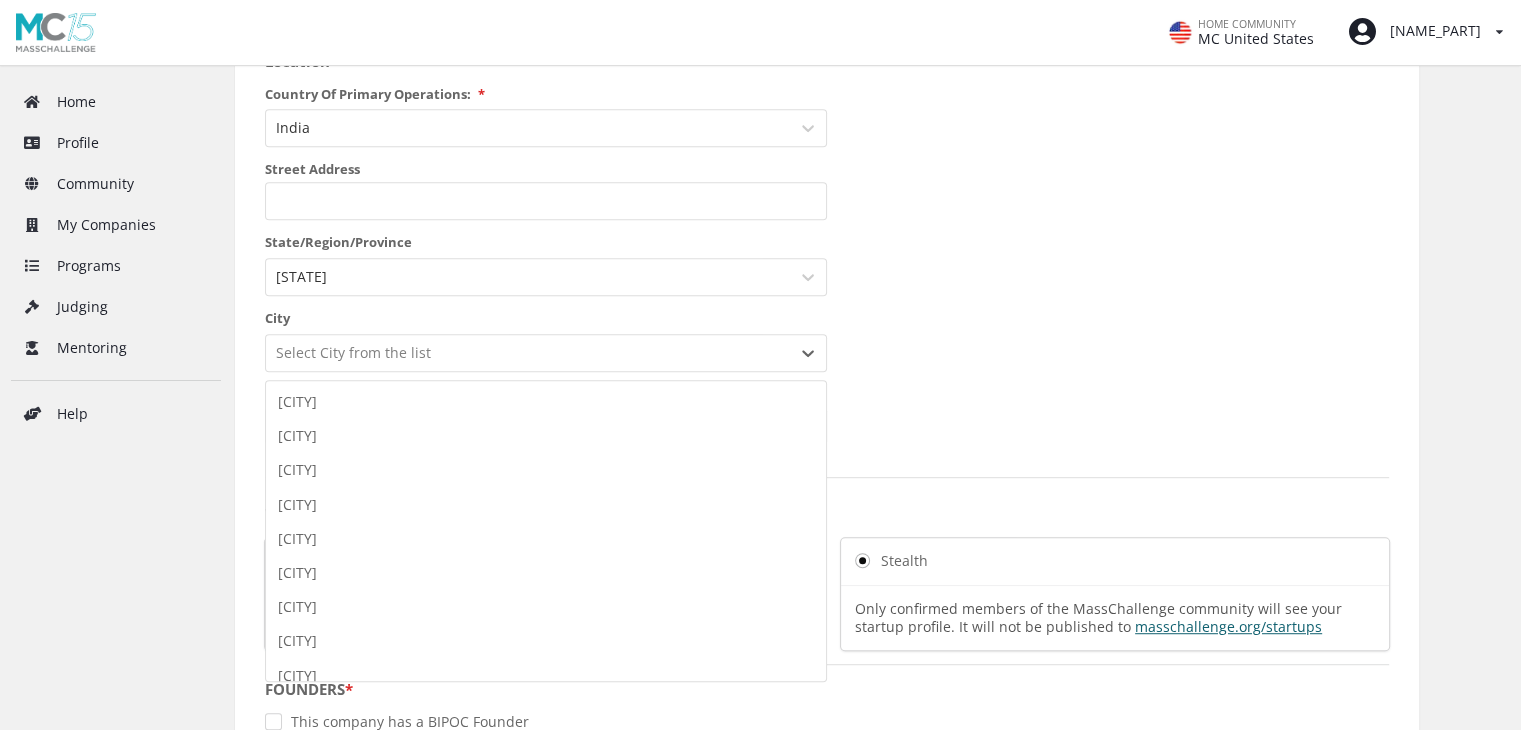 click on "188 results available. Use Up and Down to choose options, press Enter to select the currently focused option, press Escape to exit the menu, press Tab to select the option and exit the menu. Select City from the list Abhaneri Abu Abu Road Ajmer Aklera Alwar Amet Anta Anupgarh Asind Bagar Bakani Bali Balotra Bandikui Banswara Baran Bari Bari Sadri Barmer Basi Basni Baswa Bayana Beawar Begun Behror Bhadasar Bhadra Bharatpur Bhasawar Bhilwara Bhindar Bhinmal Bhiwadi Bhuma Bikaner Bilara Bissau Borkhera Bundi Chaksu Chechat Chhabra Chhapar Chhoti Sadri Chidawa Chittaurgarh Churu Dariba Dausa Deoli Deshnoke Devgarh Dhaulpur Didwana Dig Dungarpur Fatehpur Galiakot Ganganagar Gangapur Govindgarh Gulabpura Hanumangarh Hindaun Jahazpur Jaipur Jaisalmer Jaitaran Jalor Jalore Jhalawar Jhalrapatan Jhunjhunun Jobner Jodhpur Kaman Kanor Kapren Karanpur Karauli Kekri Keshorai Patan Khandela Khanpur Khetri Kishangarh Kota Kotputli Kuchaman Kuchera Kumher Kushalgarh Lachhmangarh Sikar Ladnun Lakheri Lalsot Losal Mahwah Mandal" at bounding box center [546, 353] 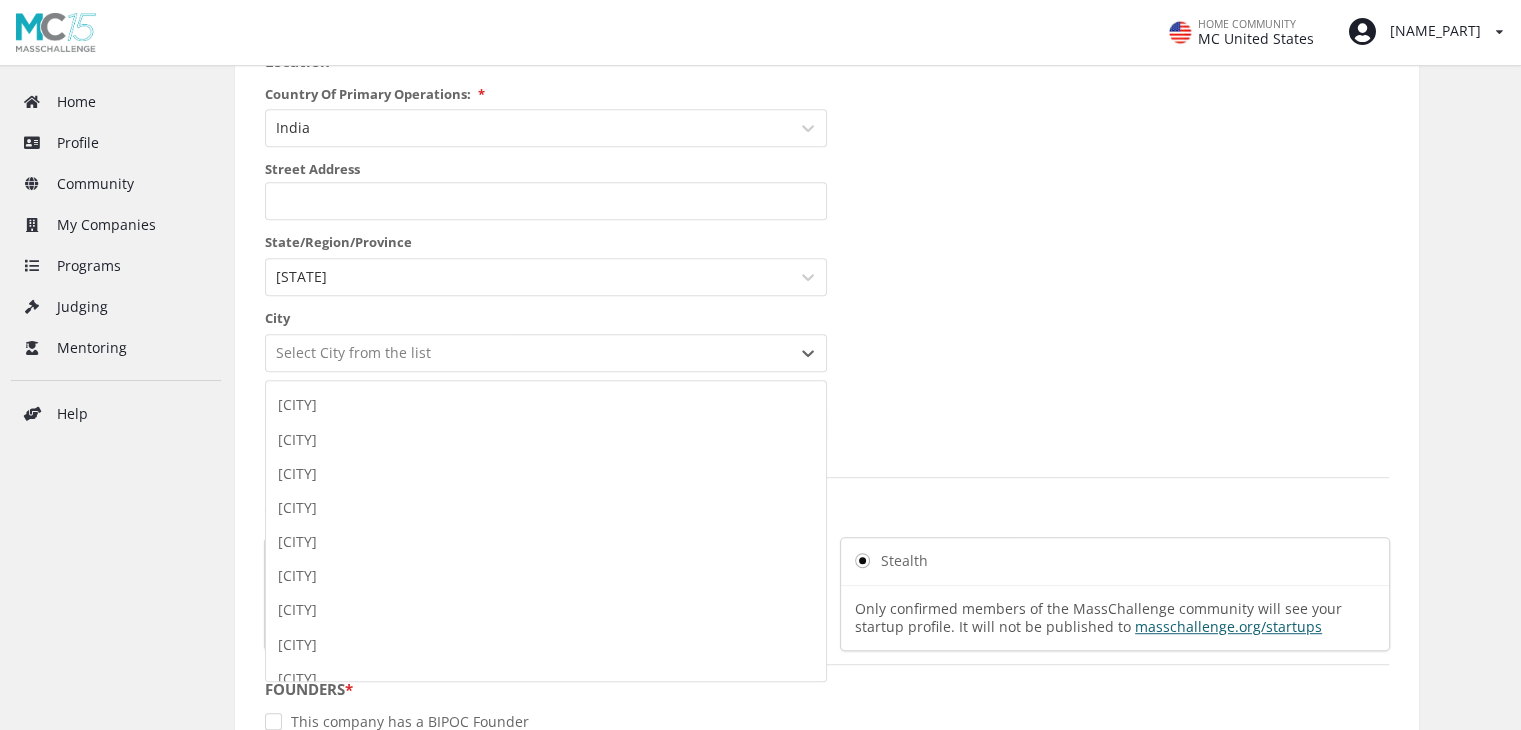 scroll, scrollTop: 2050, scrollLeft: 0, axis: vertical 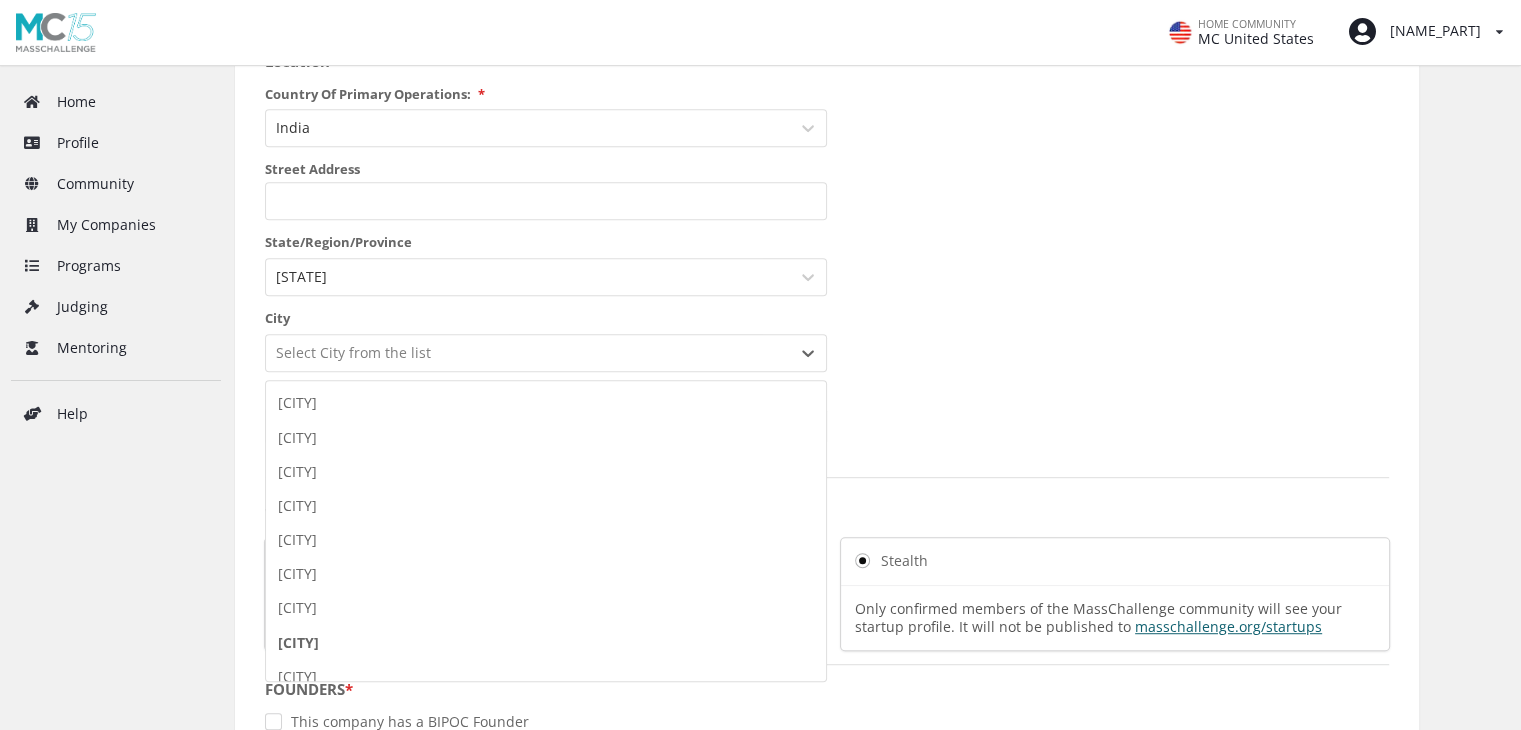 click on "[CITY]" at bounding box center [546, 643] 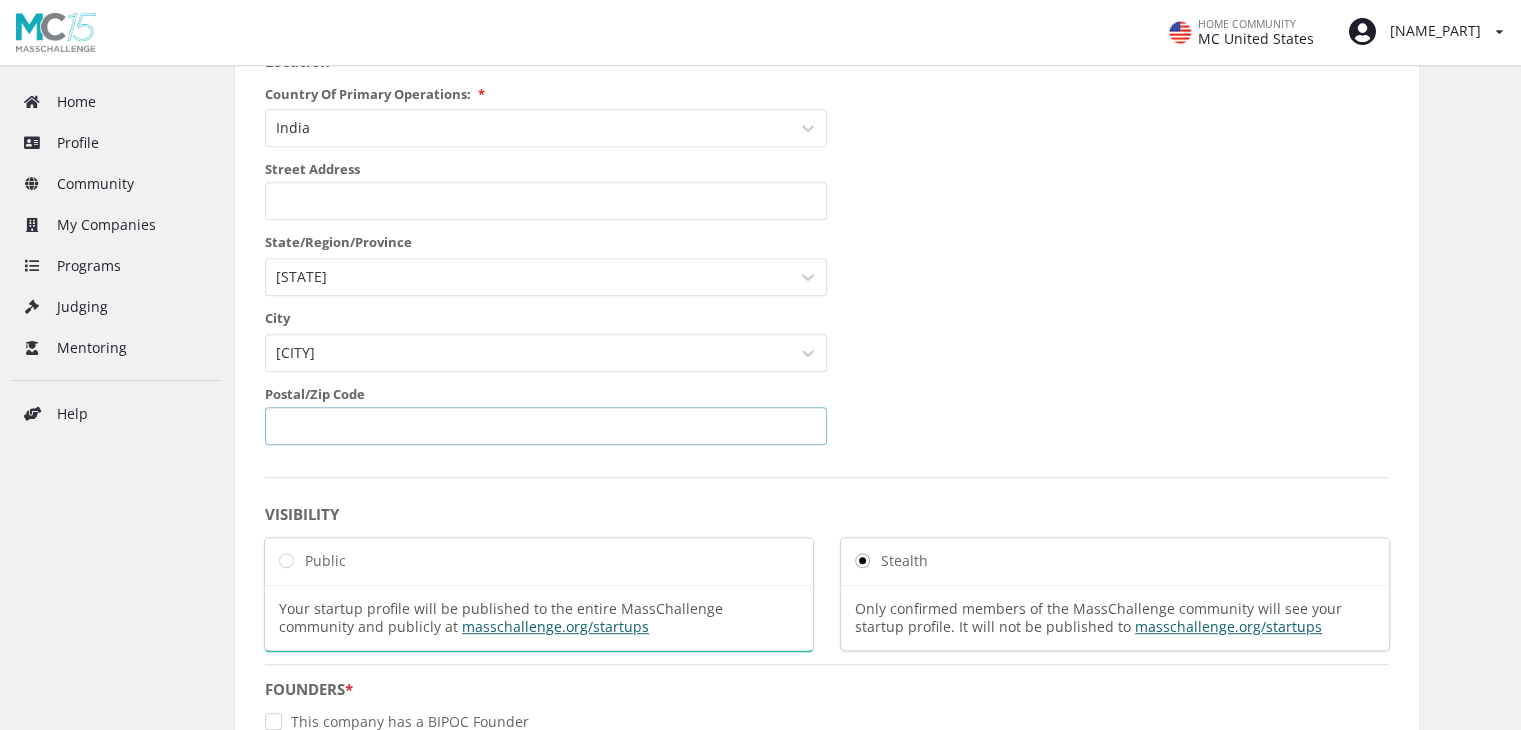 click on "Postal/Zip Code" at bounding box center (546, 426) 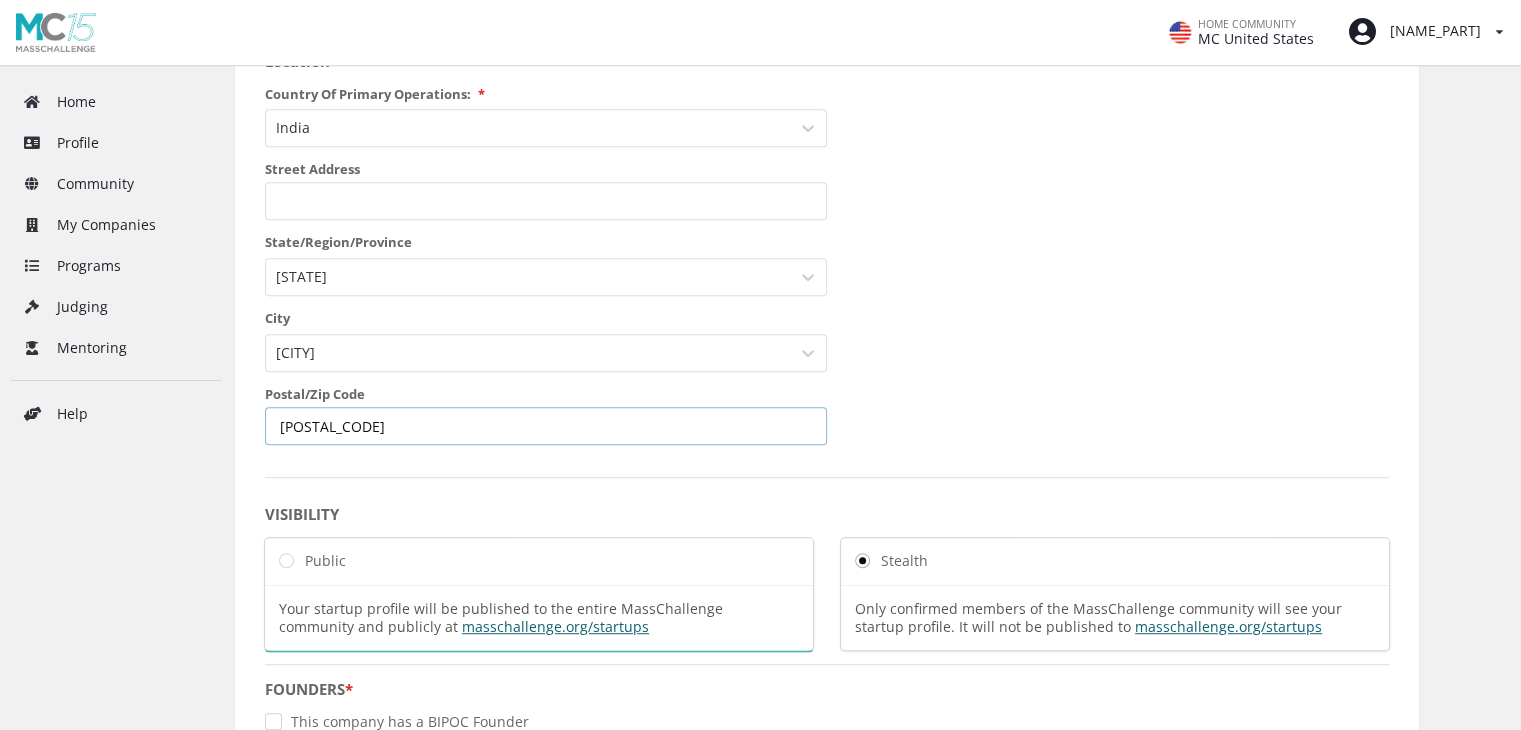 type on "[POSTAL_CODE]" 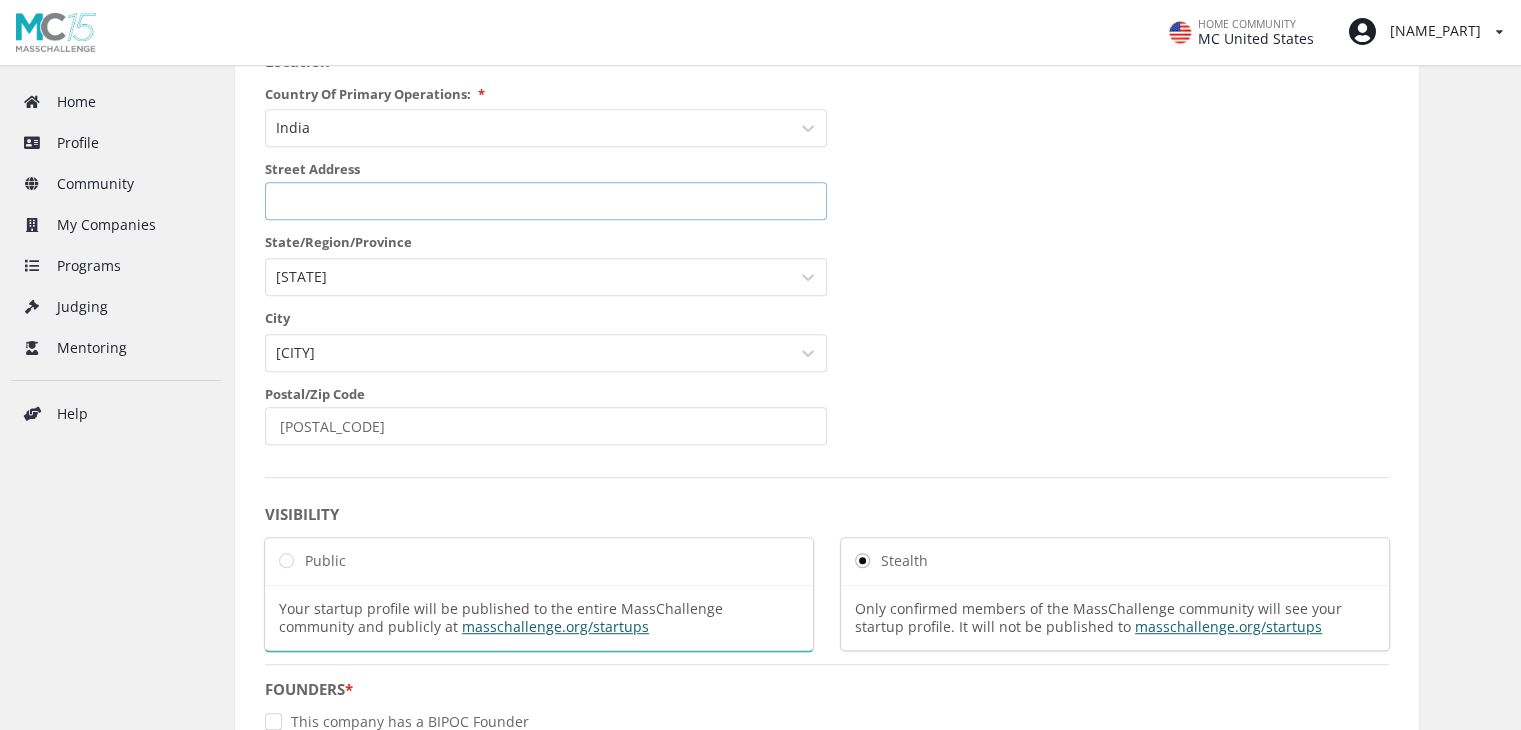 click on "Street Address" at bounding box center (546, 201) 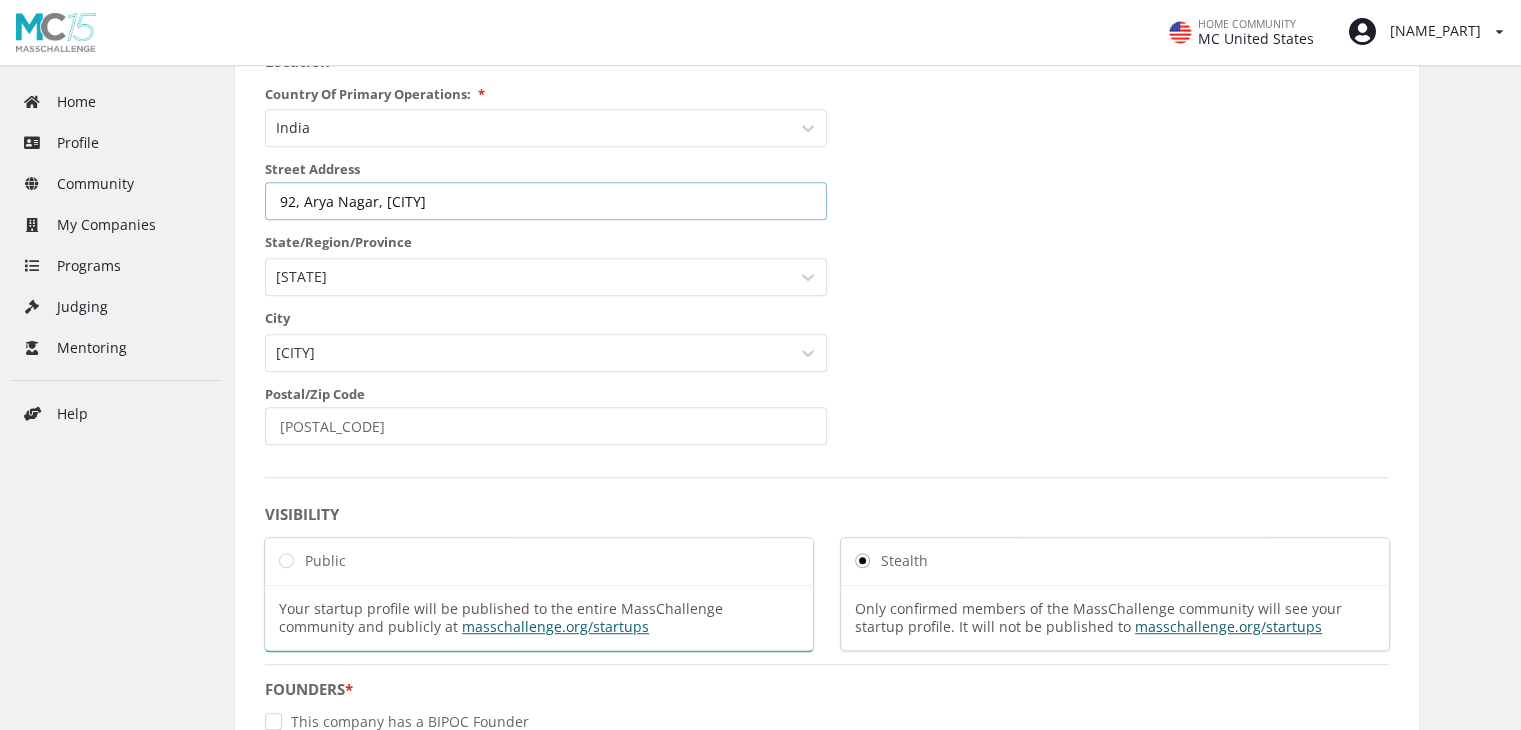 type on "92, Arya Nagar, [CITY]" 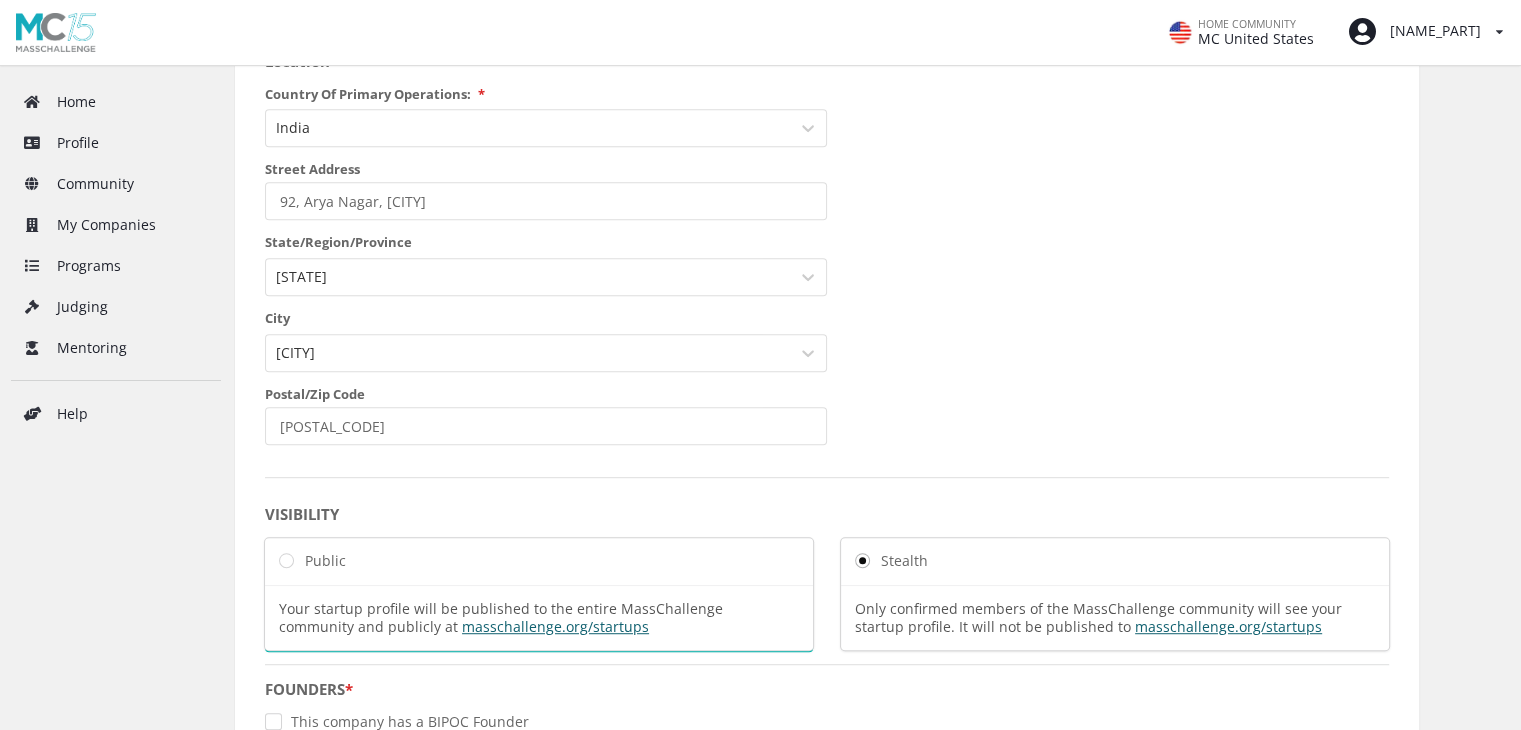 click on "Startup Name [COMPANY] Year Founded [DATE] MM/YYYY Logo   Any png or jpg up to  2MB . Ideal dimensions: 600 × 400 pixels. Elevator Pitch 0   /   300  characters Video Elevator Pitch URL Upload your 1-3 minute video pitch to Vimeo or Youtube. Paste the shared link here. Primary Industry *   Environment Sub-Industry   * Carbon Management and Storage Circular Economy and Resource Management Land Use, Conservation, and Biodiversity Renewable Energy and Energy Efficiency Sustainable Transportation and Urban Solutions Water Solutions and Conservation You may select up to 2 related industries. Location Country Of Primary Operations:  *   India Street Address [NUMBER], [STREET], [CITY] State/Region/Province   [STATE] City   [CITY] Postal/Zip Code [POSTAL_CODE] VISIBILITY Public Your startup profile will be published to the entire MassChallenge community and publicly at   masschallenge.org/startups Stealth   masschallenge.org/startups FOUNDERS   * This company has a BIPOC Founder @" at bounding box center (827, 333) 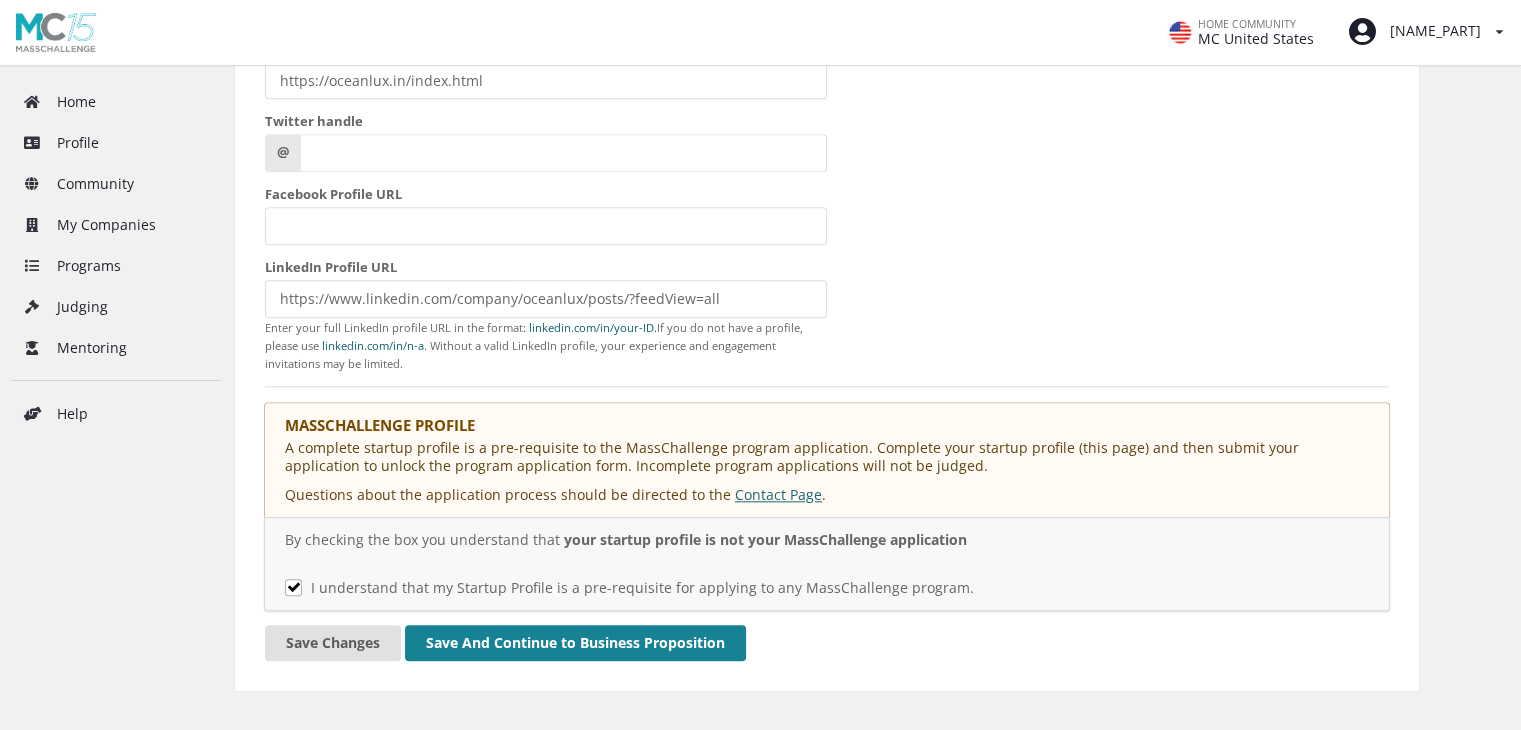 scroll, scrollTop: 2118, scrollLeft: 0, axis: vertical 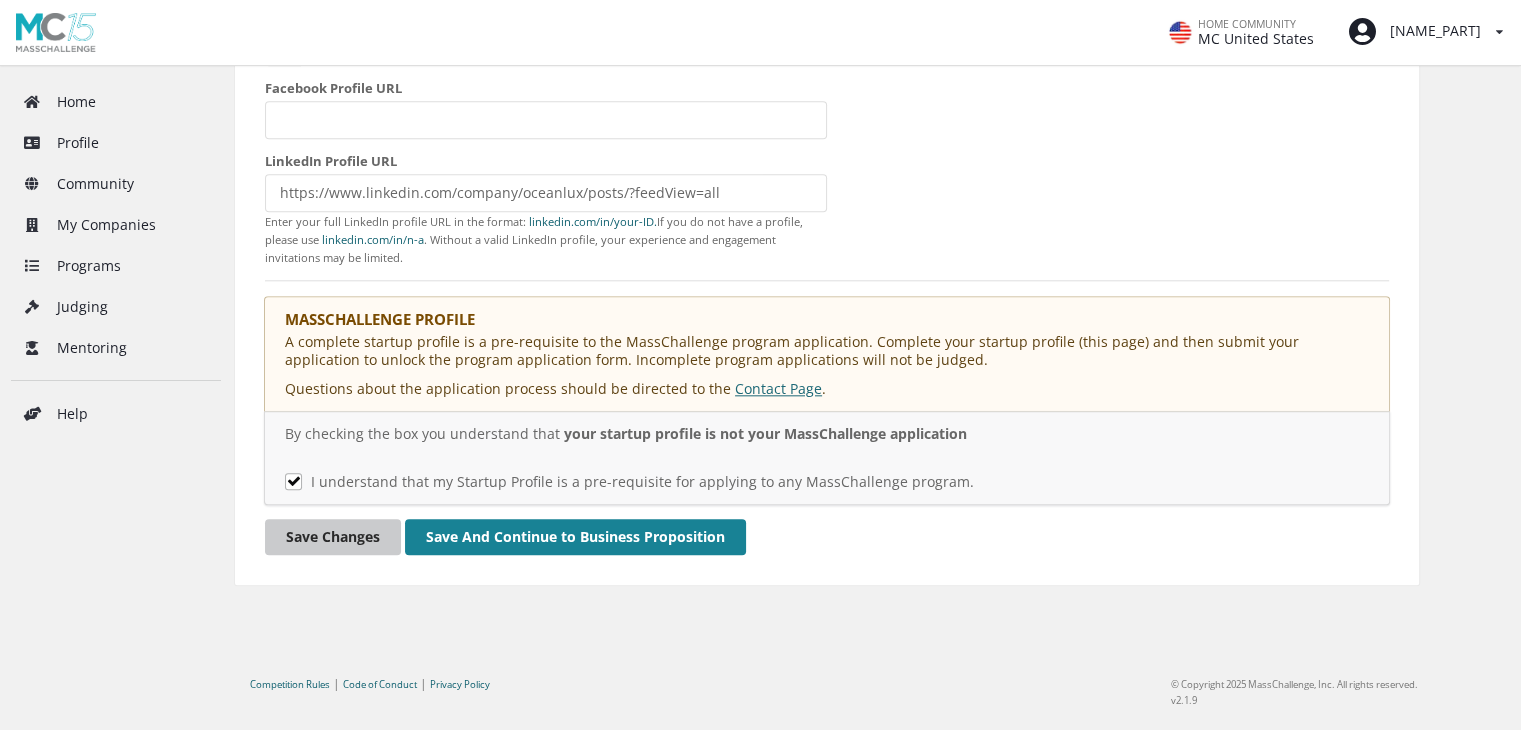 click on "Save Changes" at bounding box center [333, 537] 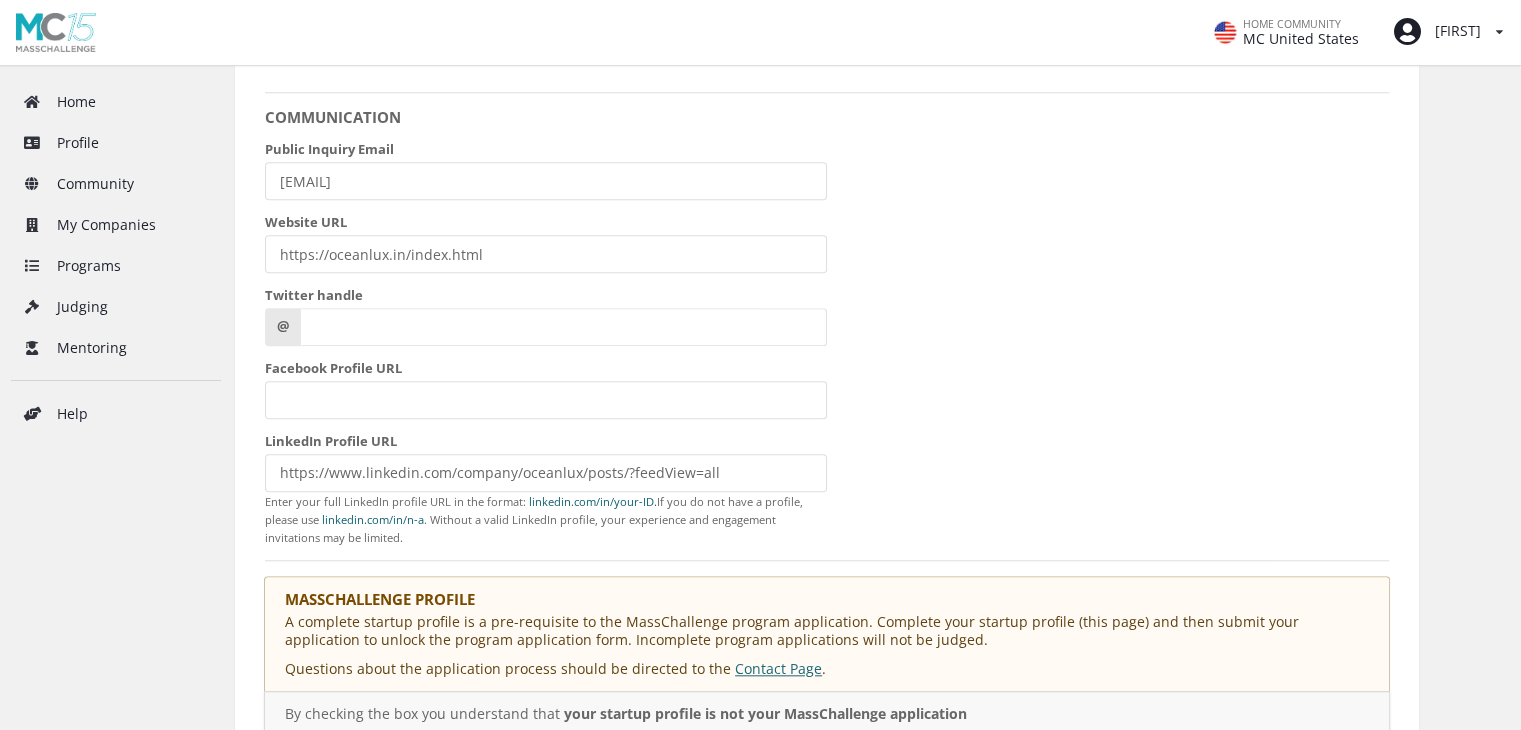 scroll, scrollTop: 2103, scrollLeft: 0, axis: vertical 